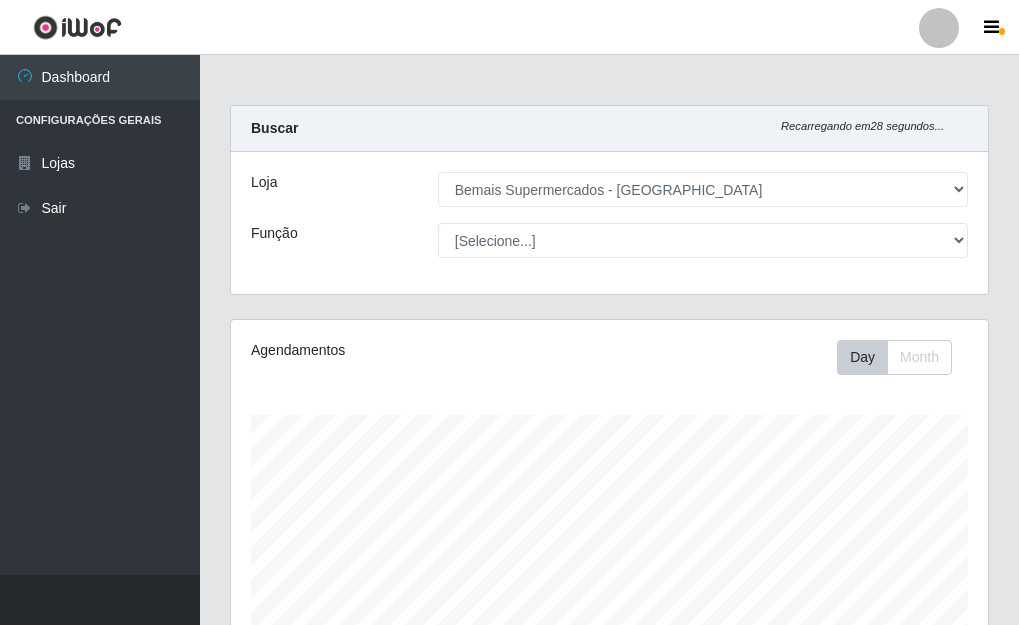 select on "249" 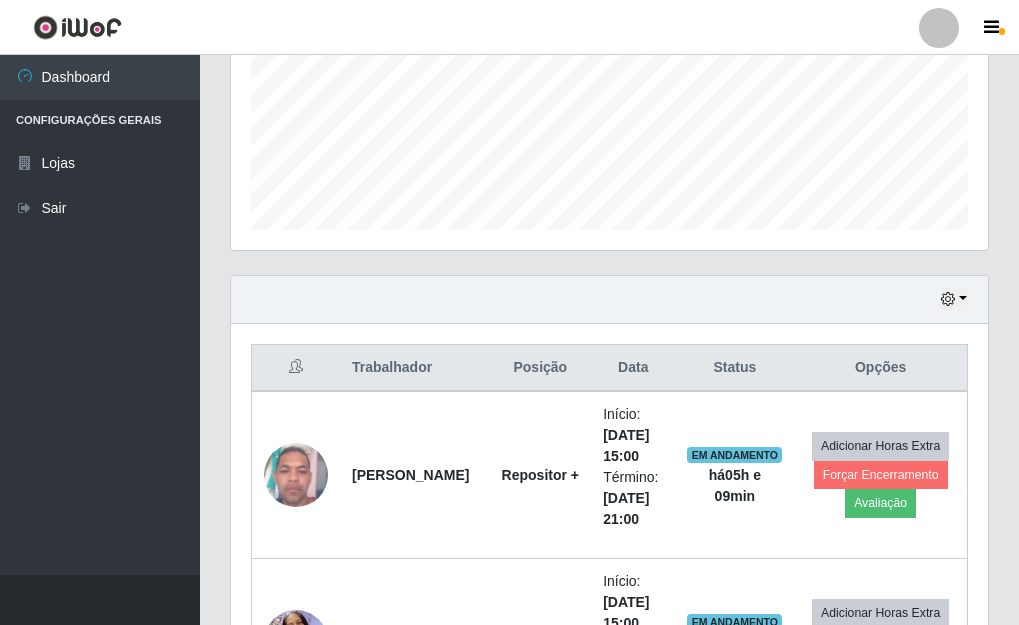 scroll, scrollTop: 999585, scrollLeft: 999243, axis: both 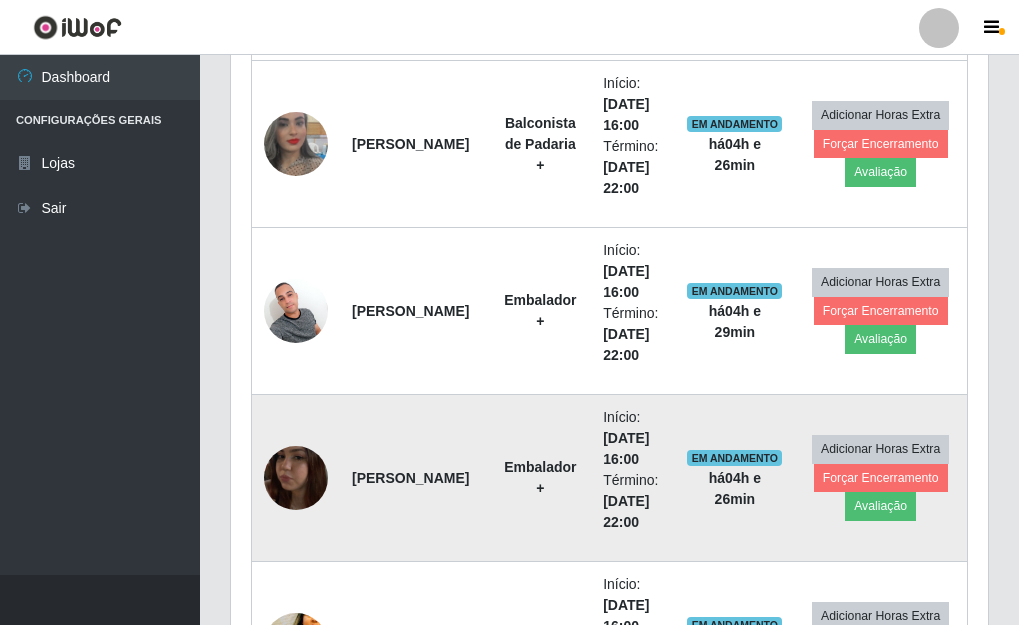 click at bounding box center (296, 478) 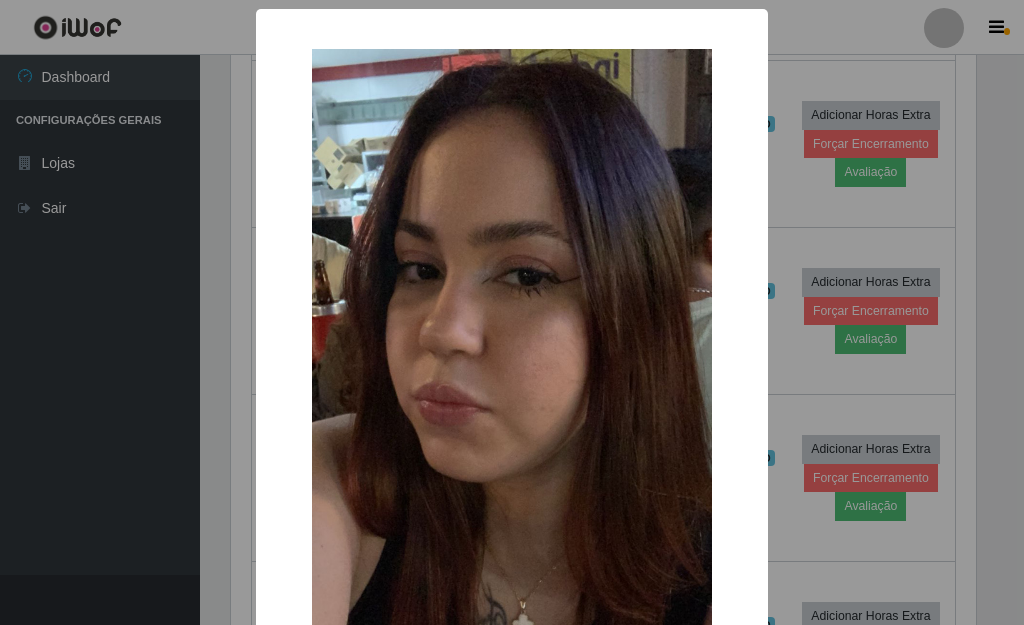 click on "× OK Cancel" at bounding box center [512, 312] 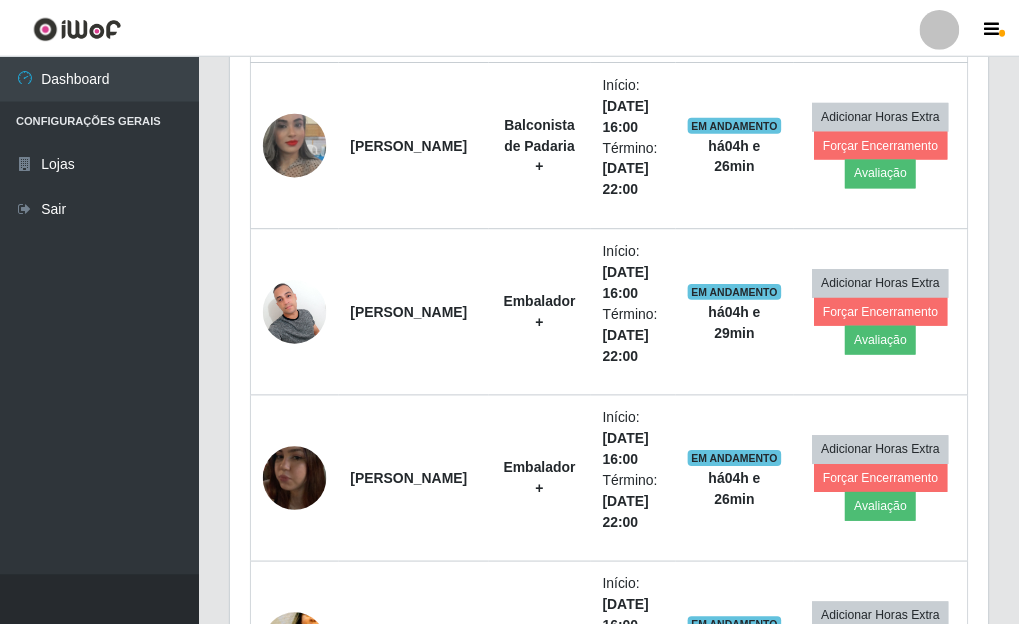 scroll, scrollTop: 999585, scrollLeft: 999243, axis: both 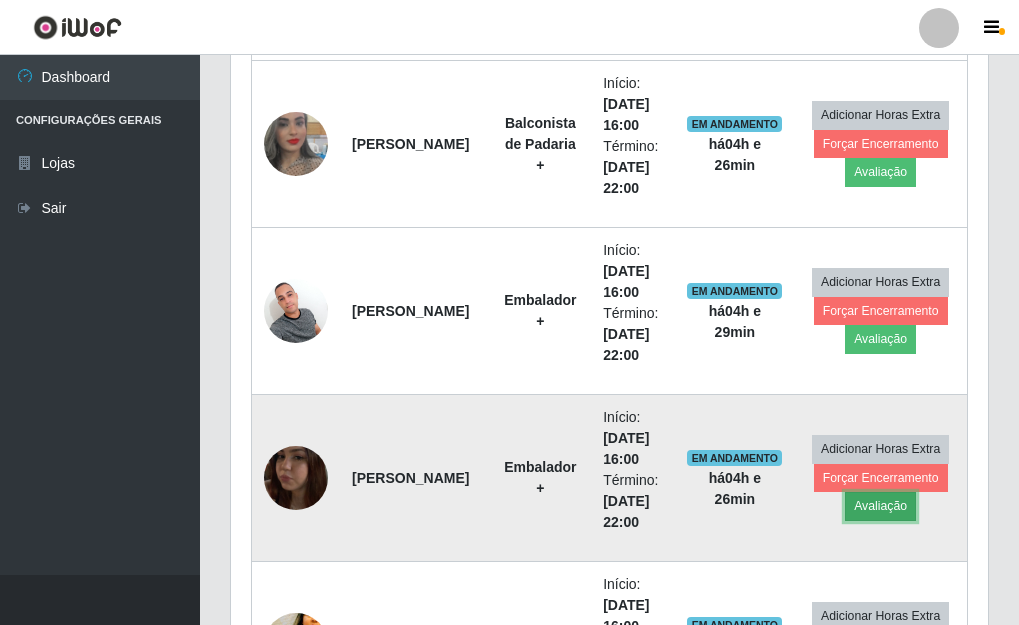 click on "Avaliação" at bounding box center [880, 506] 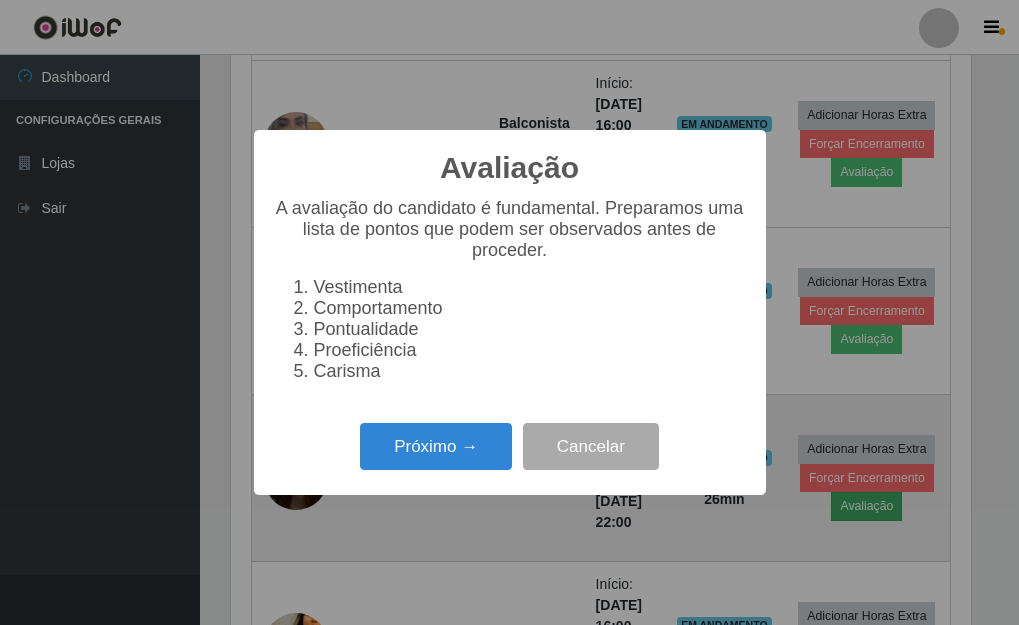 scroll, scrollTop: 999585, scrollLeft: 999255, axis: both 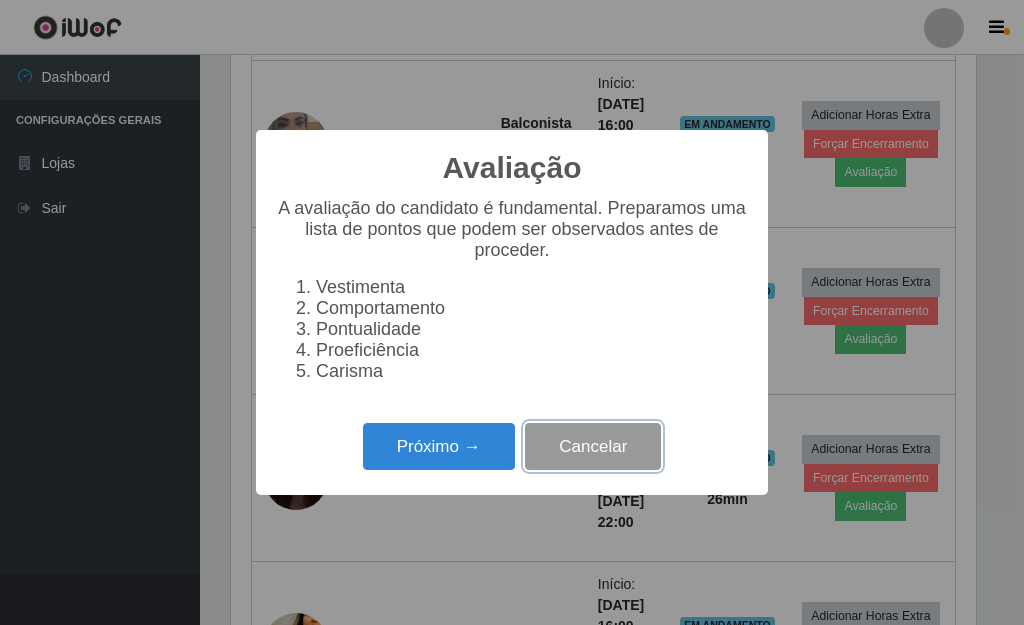 click on "Cancelar" at bounding box center [593, 446] 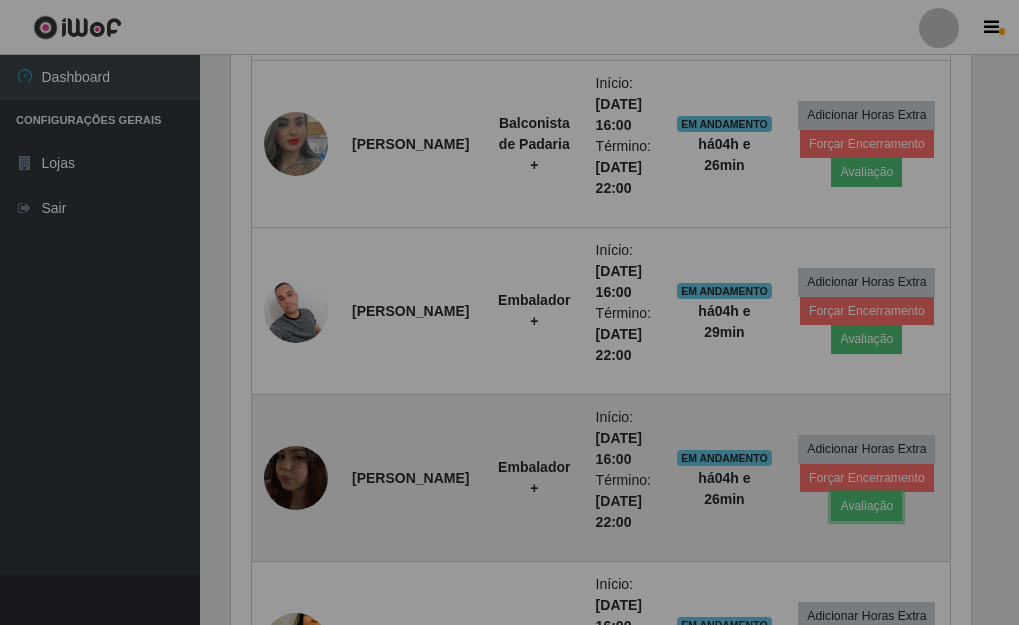 scroll, scrollTop: 999585, scrollLeft: 999243, axis: both 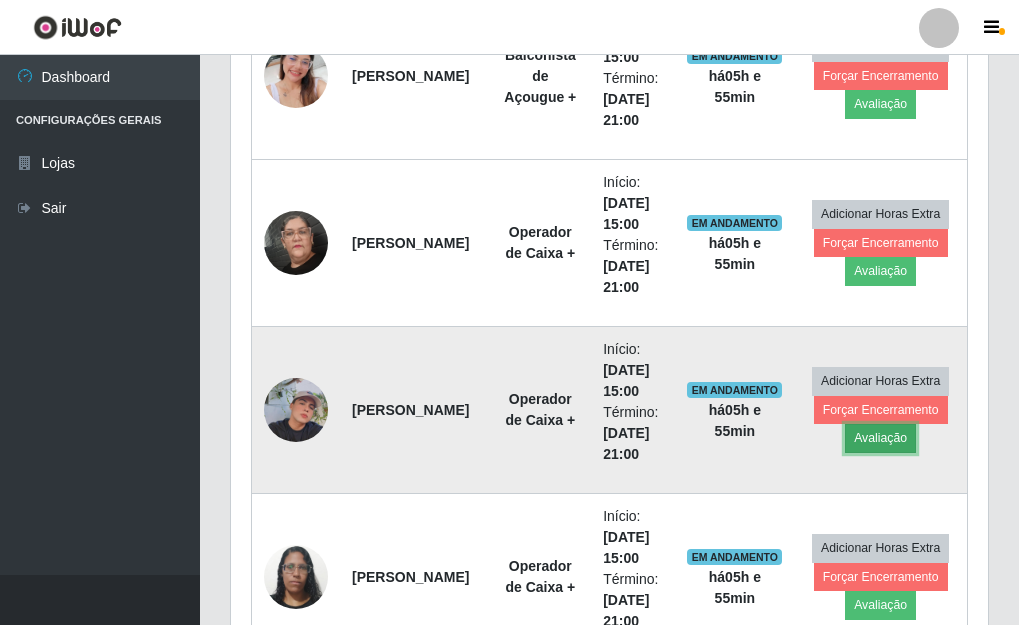 click on "Avaliação" at bounding box center (880, 438) 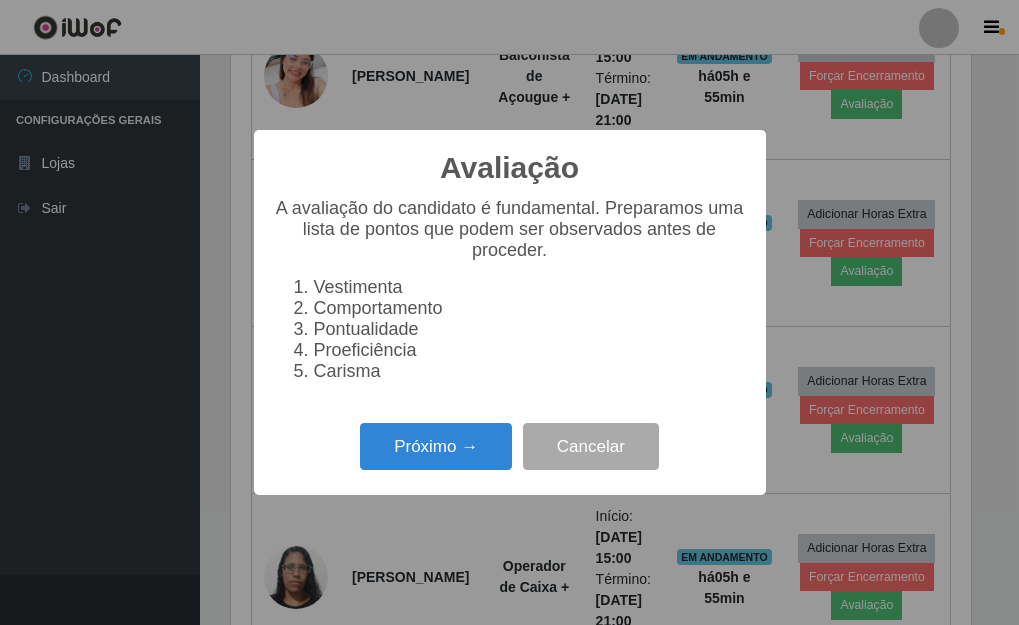 scroll, scrollTop: 999585, scrollLeft: 999255, axis: both 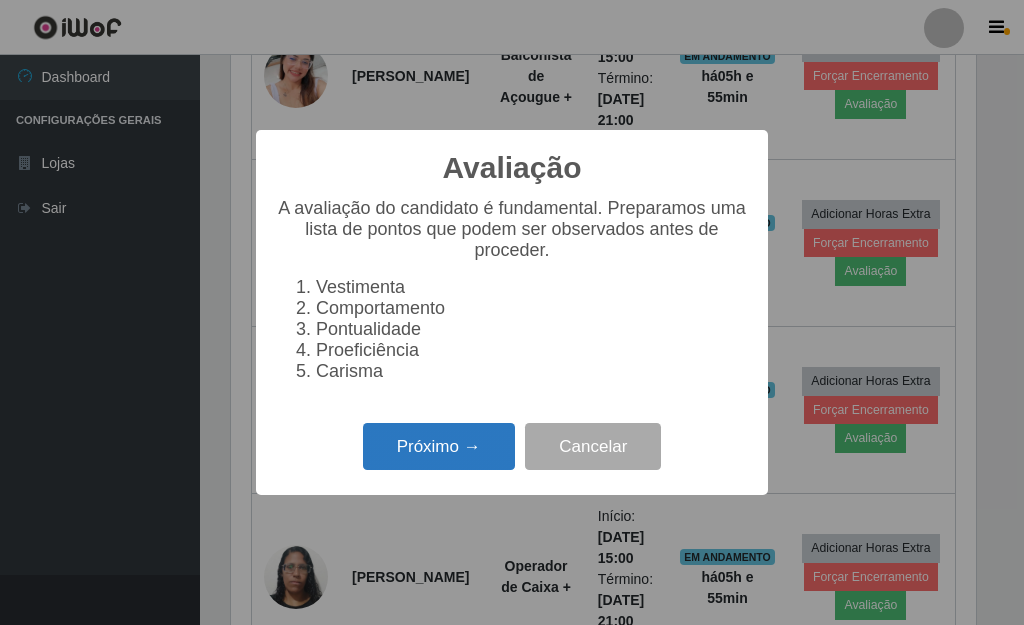 click on "Próximo →" at bounding box center [439, 446] 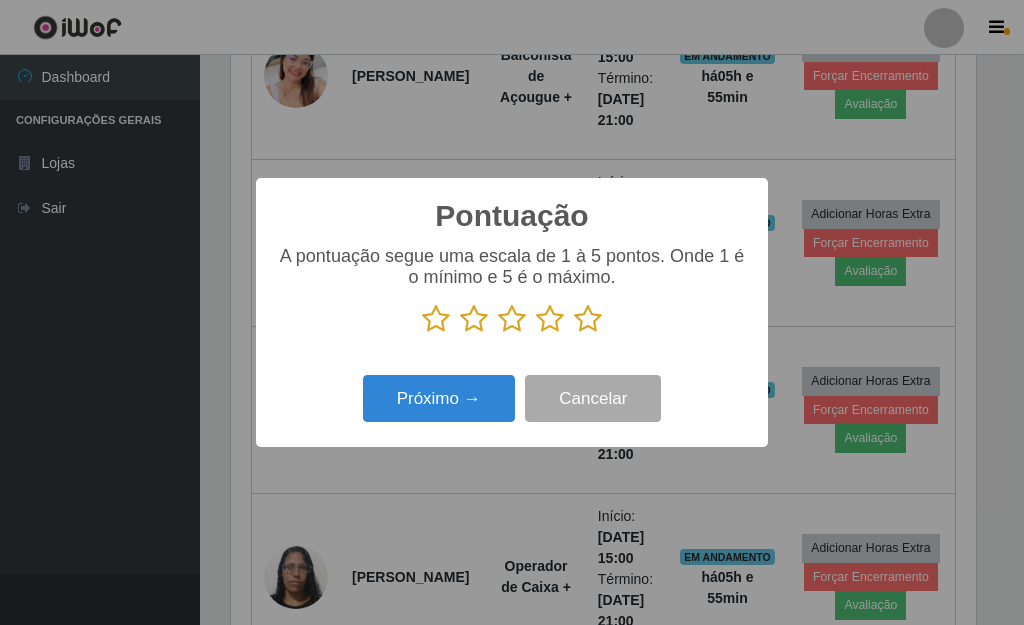 scroll, scrollTop: 999585, scrollLeft: 999255, axis: both 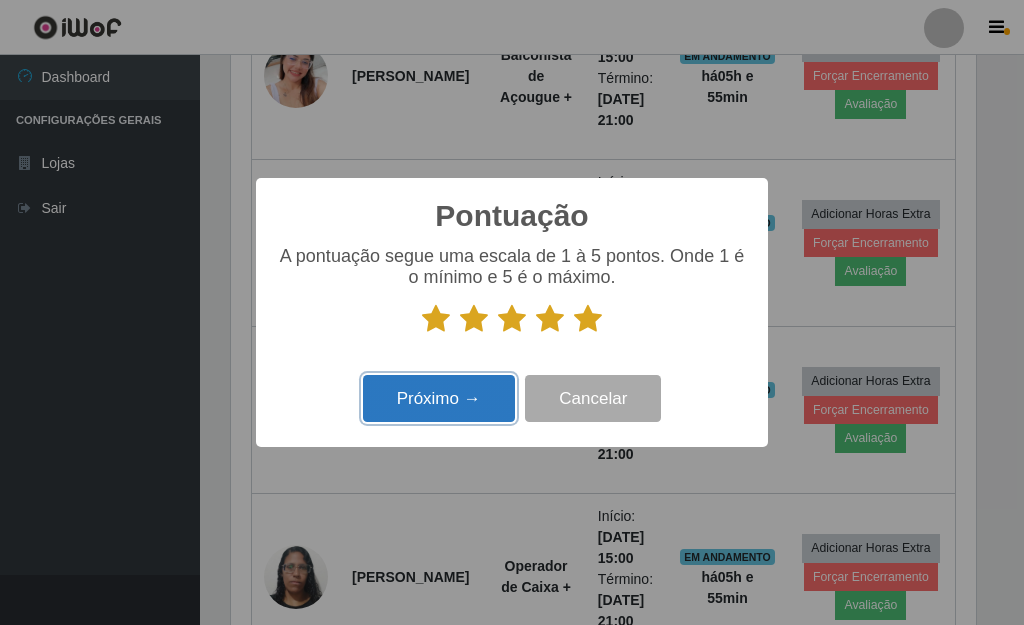 click on "Próximo →" at bounding box center [439, 398] 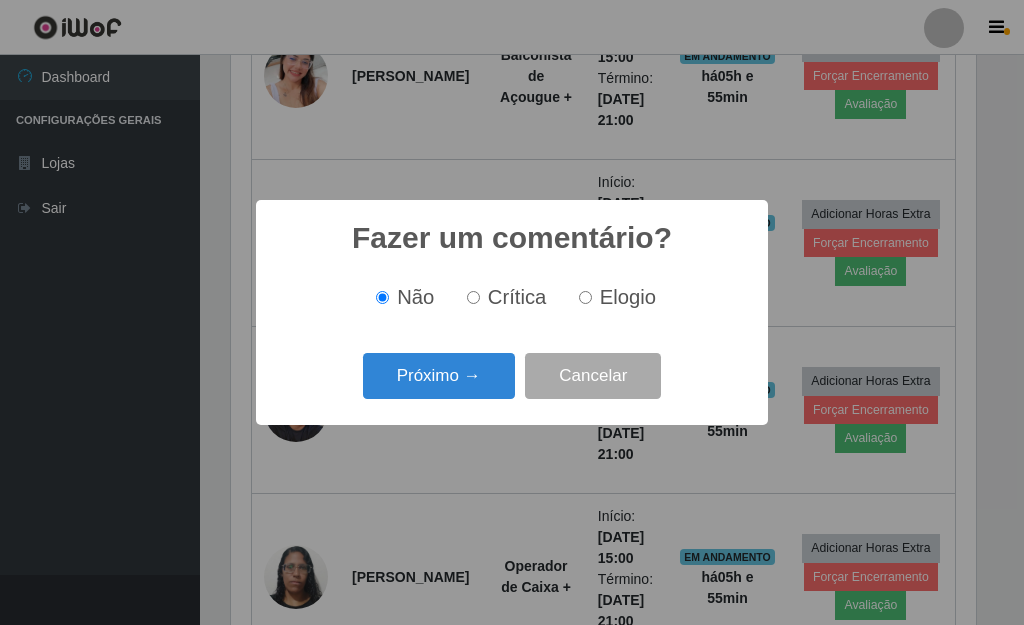 scroll, scrollTop: 999585, scrollLeft: 999255, axis: both 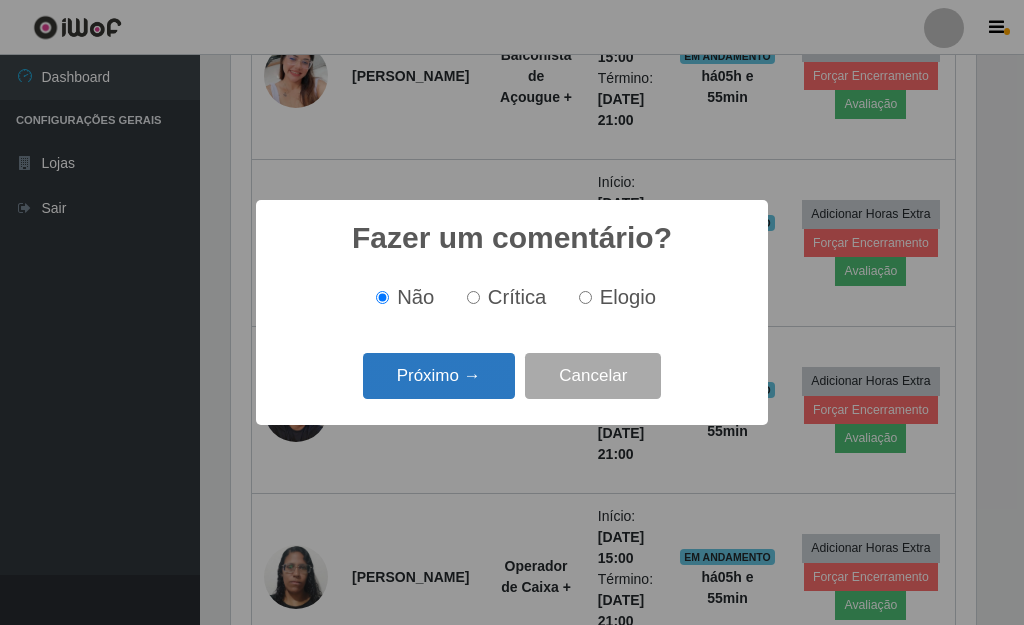 click on "Próximo →" at bounding box center [439, 376] 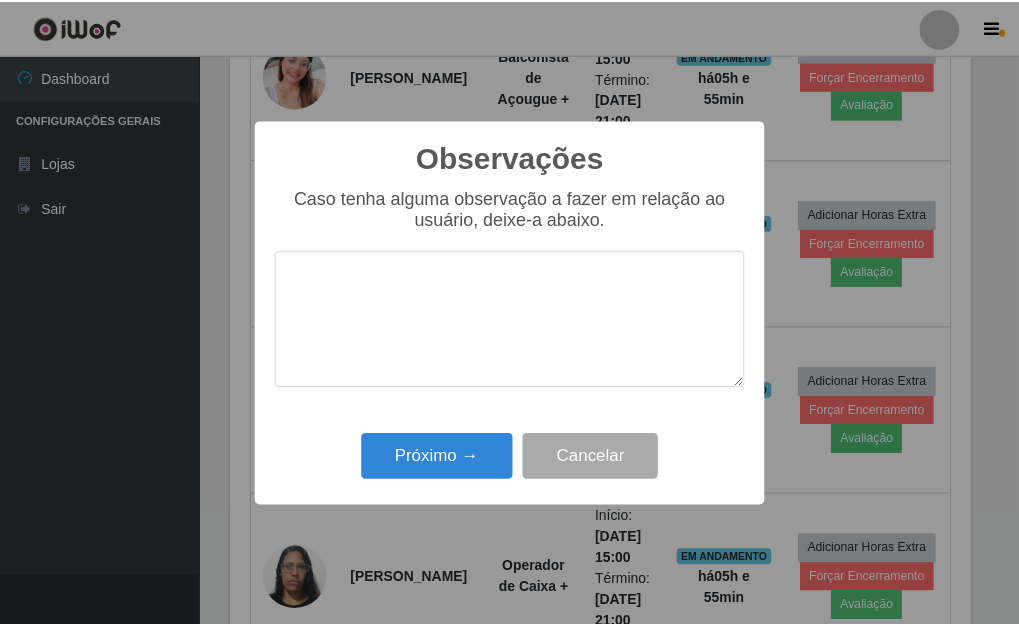 scroll, scrollTop: 999585, scrollLeft: 999255, axis: both 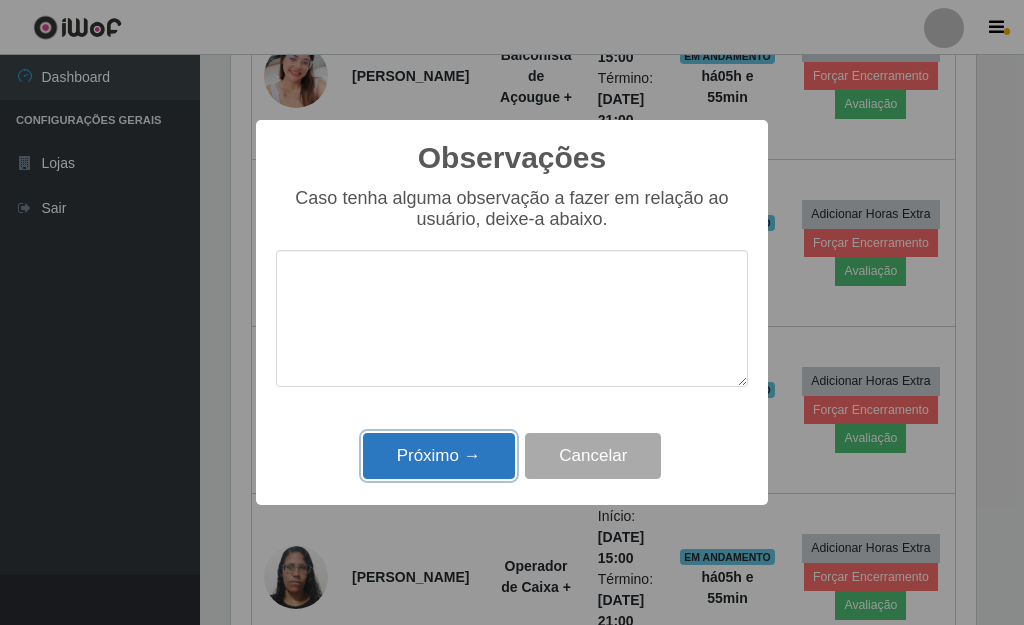 click on "Próximo →" at bounding box center (439, 456) 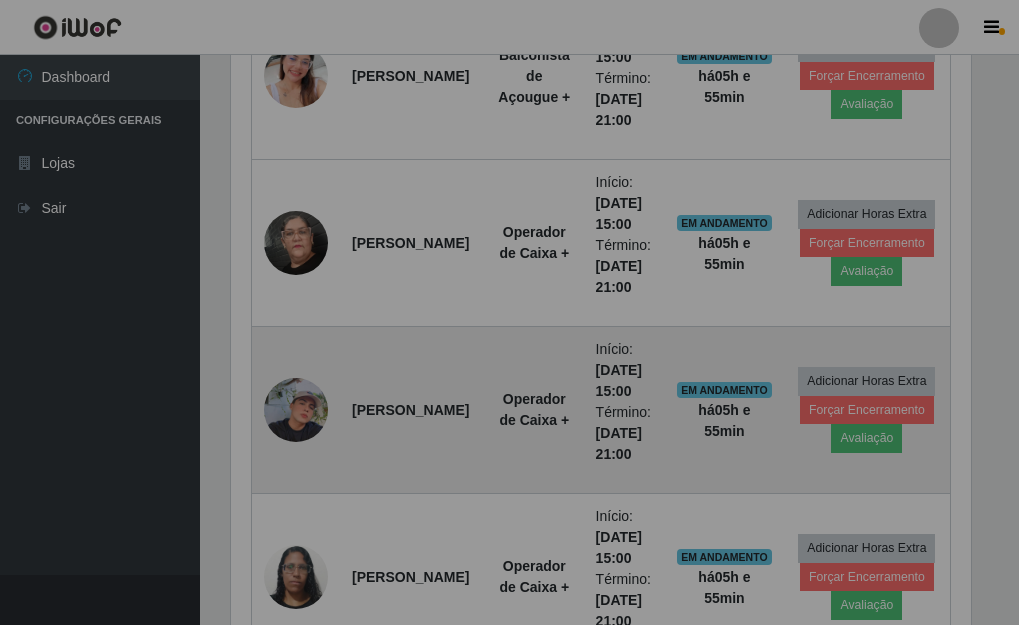 scroll, scrollTop: 999585, scrollLeft: 999243, axis: both 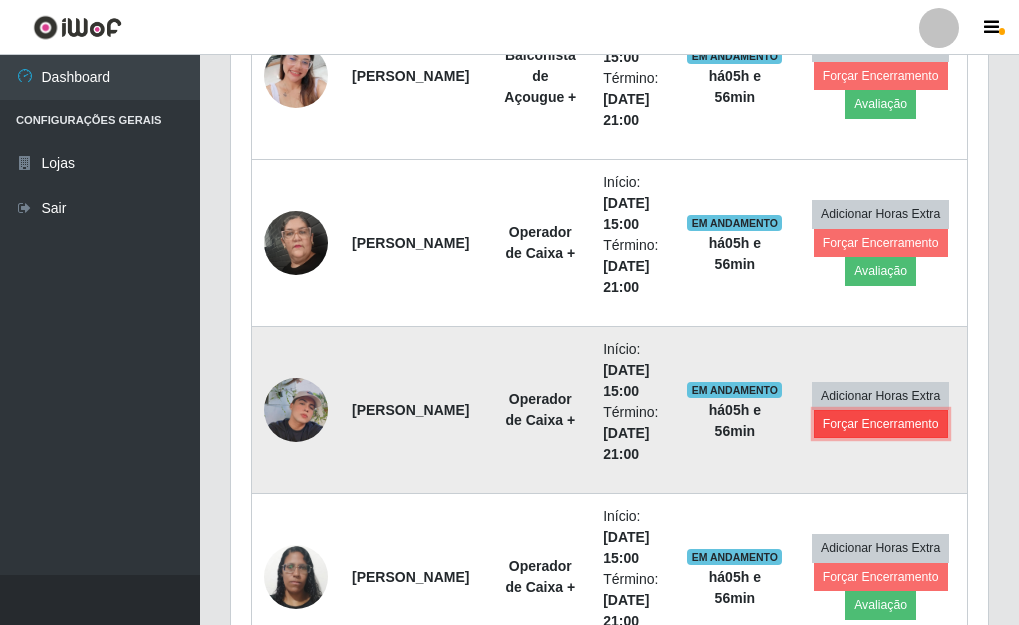 click on "Forçar Encerramento" at bounding box center [881, 424] 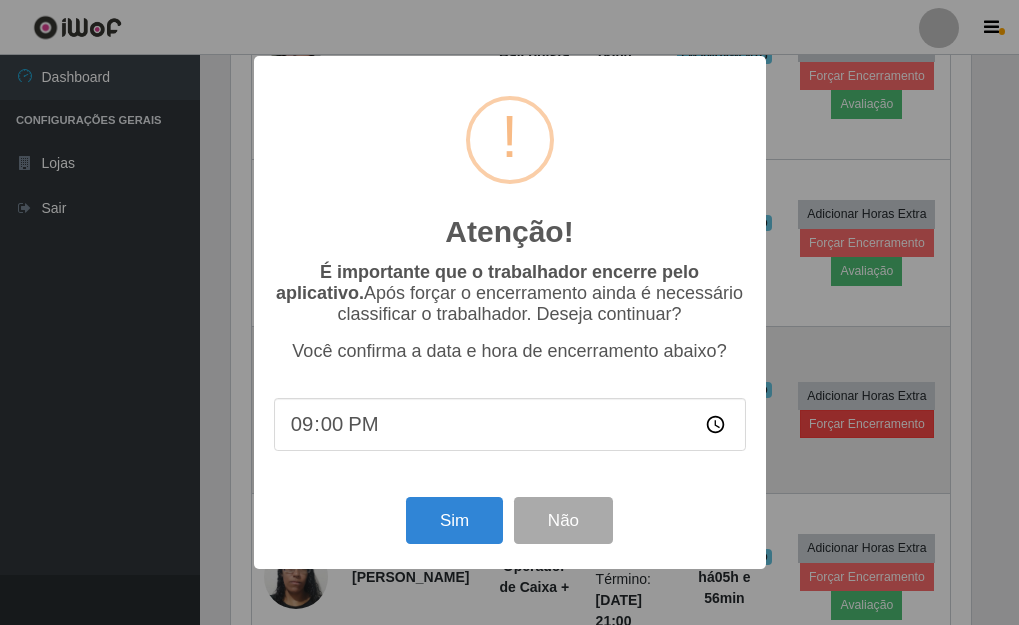 scroll, scrollTop: 999585, scrollLeft: 999255, axis: both 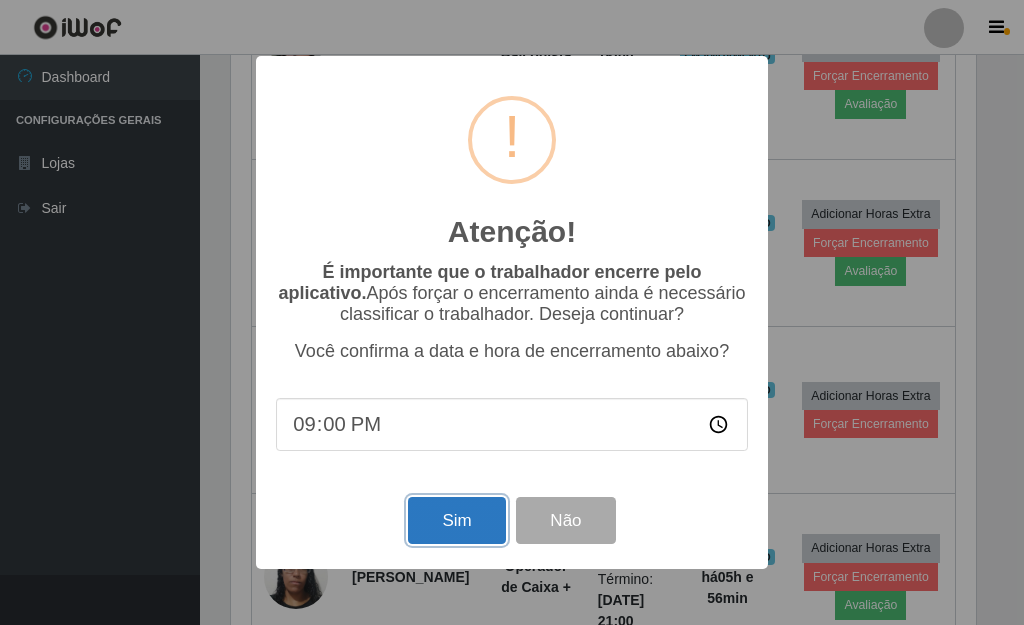 click on "Sim" at bounding box center (456, 520) 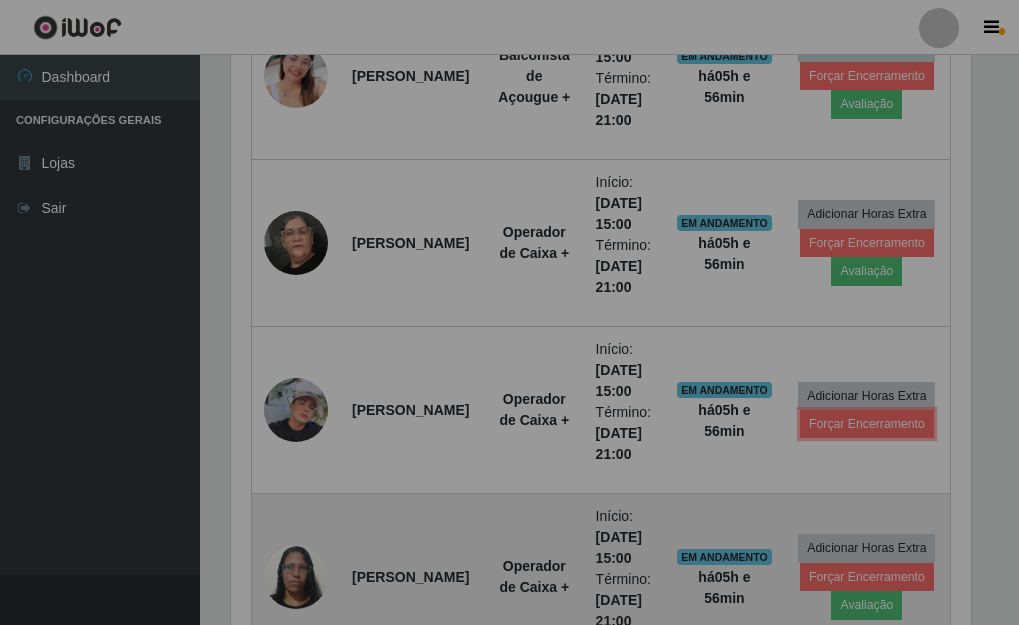 scroll, scrollTop: 999585, scrollLeft: 999243, axis: both 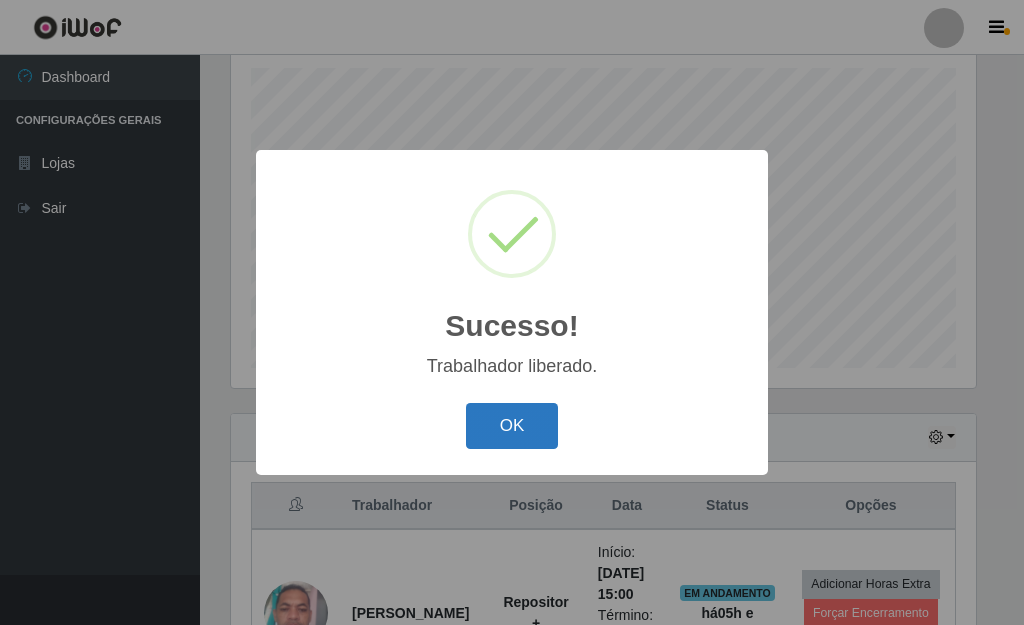 click on "OK" at bounding box center (512, 426) 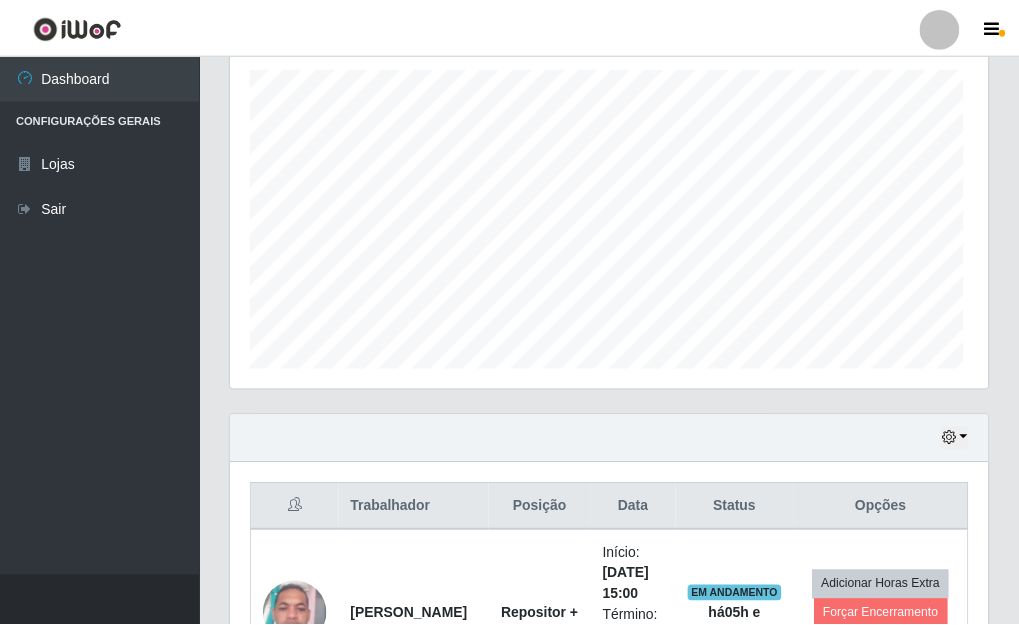 scroll, scrollTop: 999585, scrollLeft: 999243, axis: both 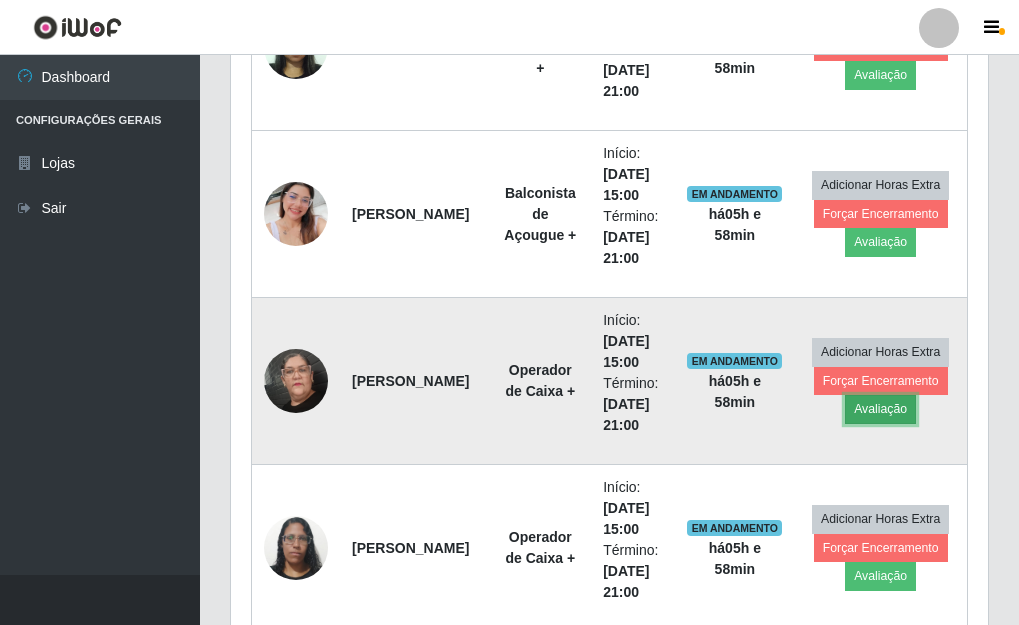 click on "Avaliação" at bounding box center [880, 409] 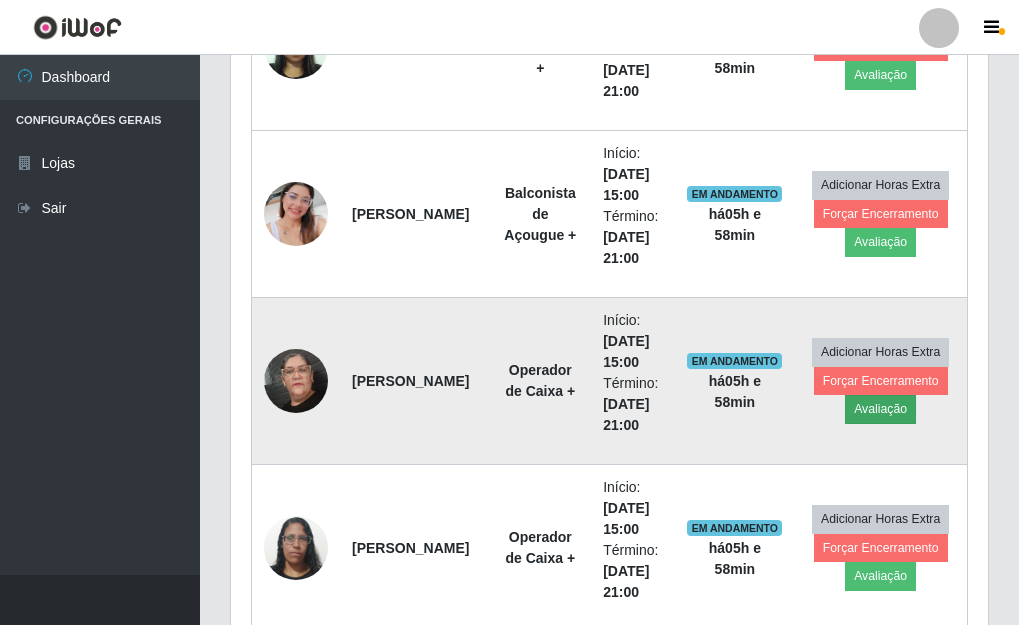 scroll, scrollTop: 999585, scrollLeft: 999255, axis: both 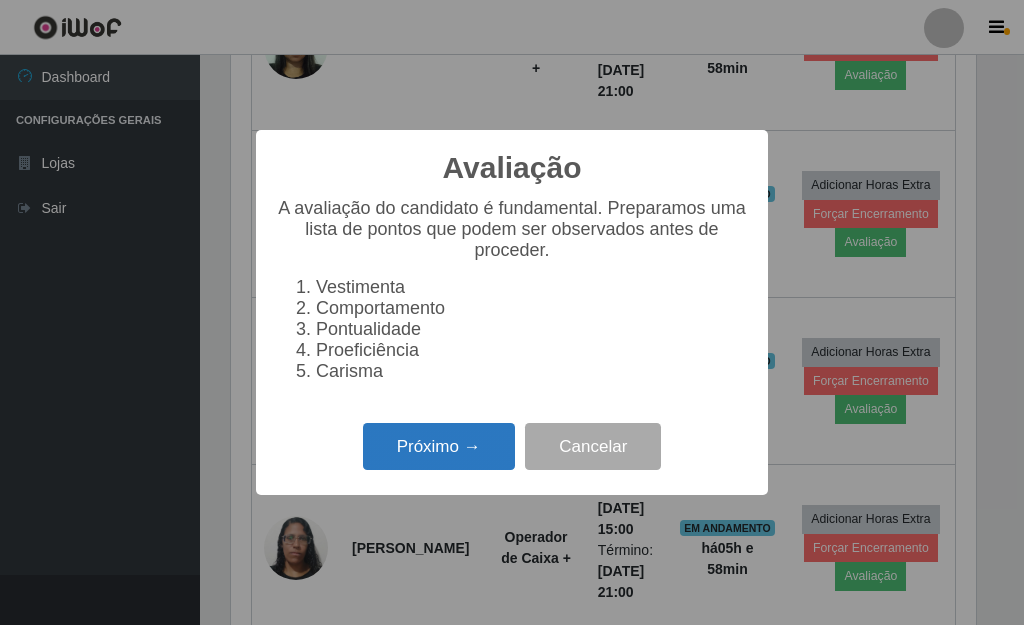 click on "Próximo →" at bounding box center [439, 446] 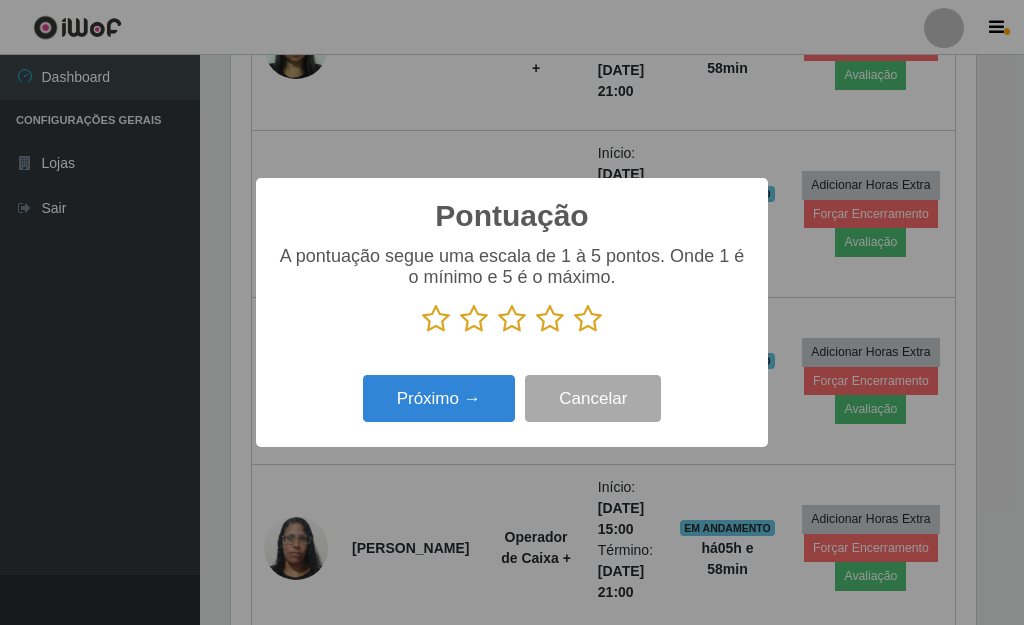 click at bounding box center (512, 319) 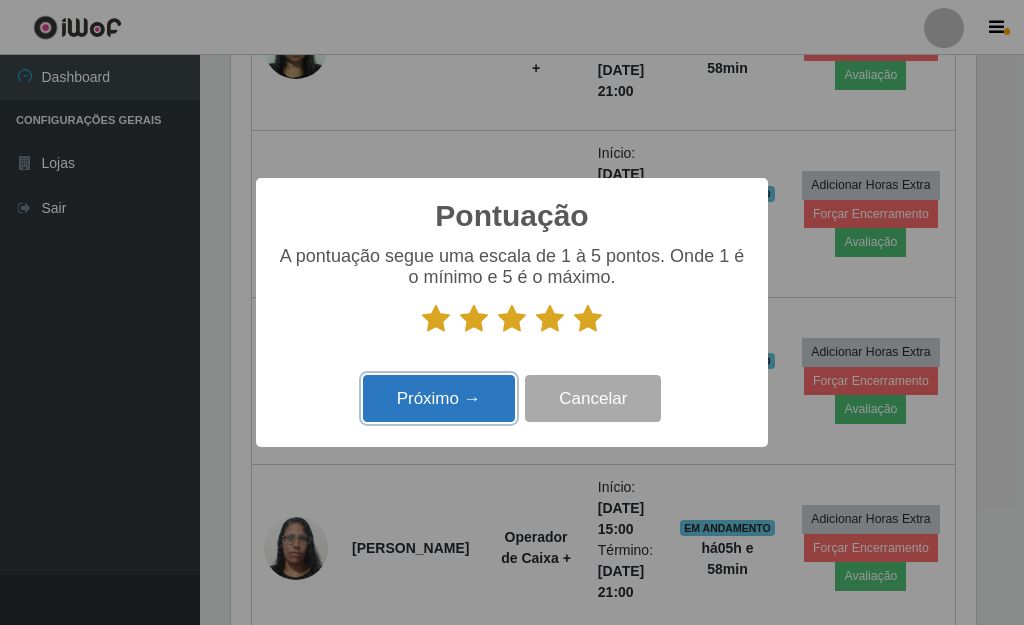 click on "Próximo →" at bounding box center [439, 398] 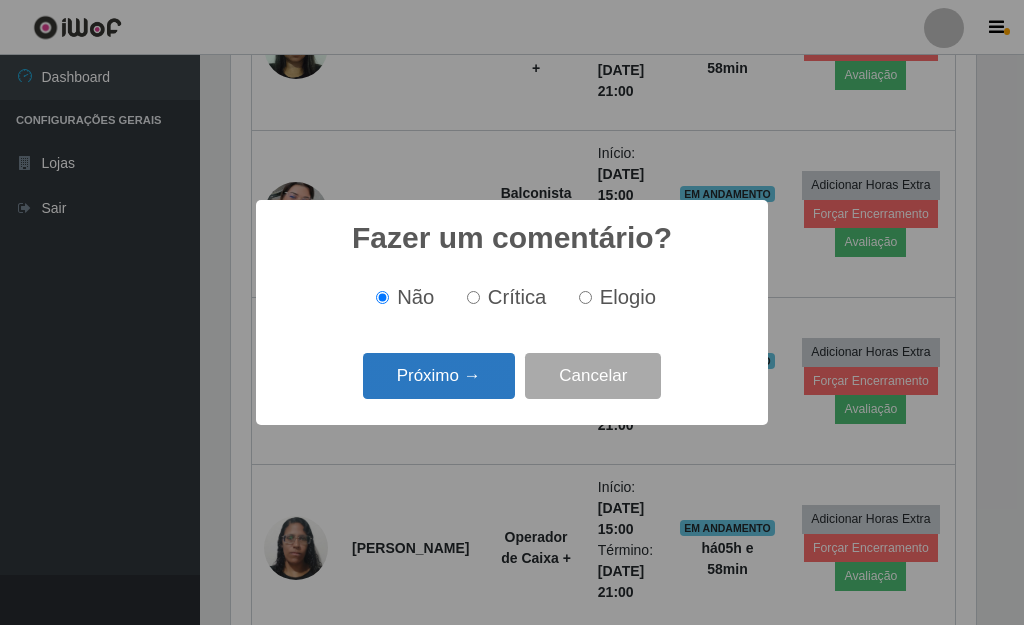 click on "Próximo →" at bounding box center [439, 376] 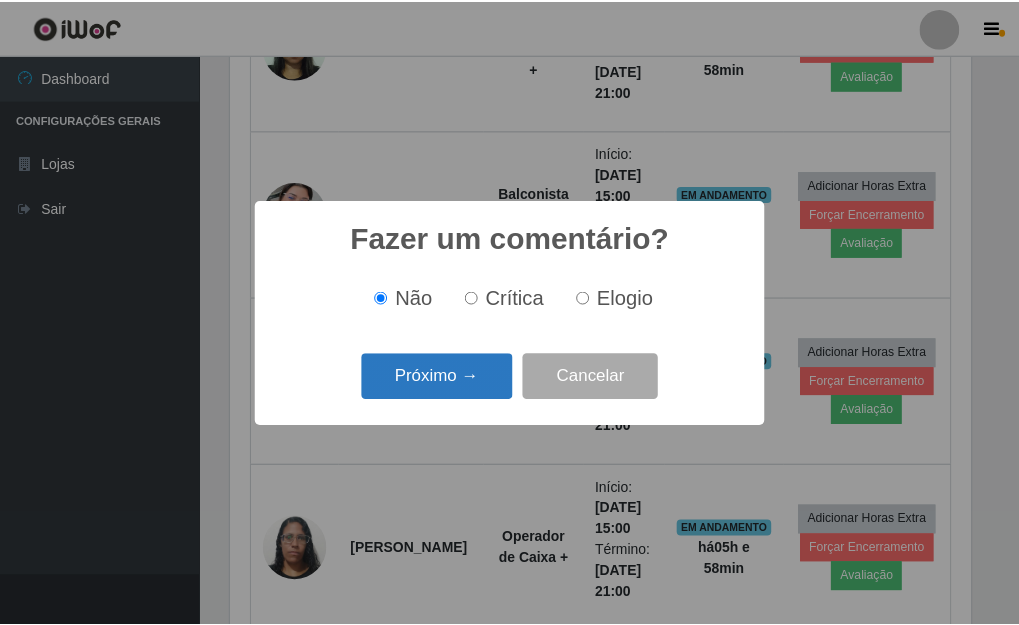 scroll, scrollTop: 999585, scrollLeft: 999255, axis: both 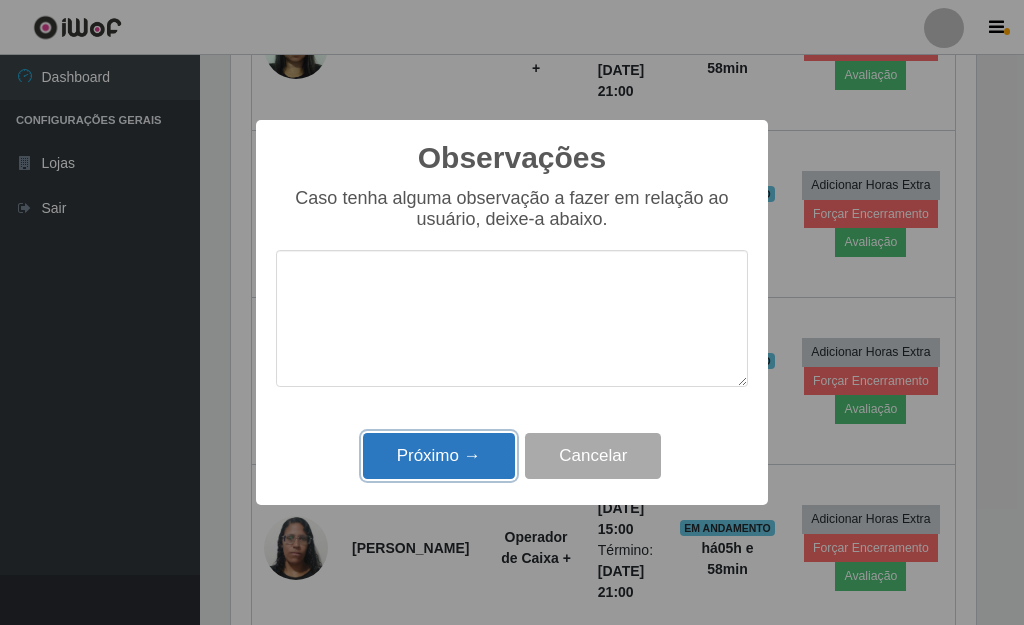 click on "Próximo →" at bounding box center (439, 456) 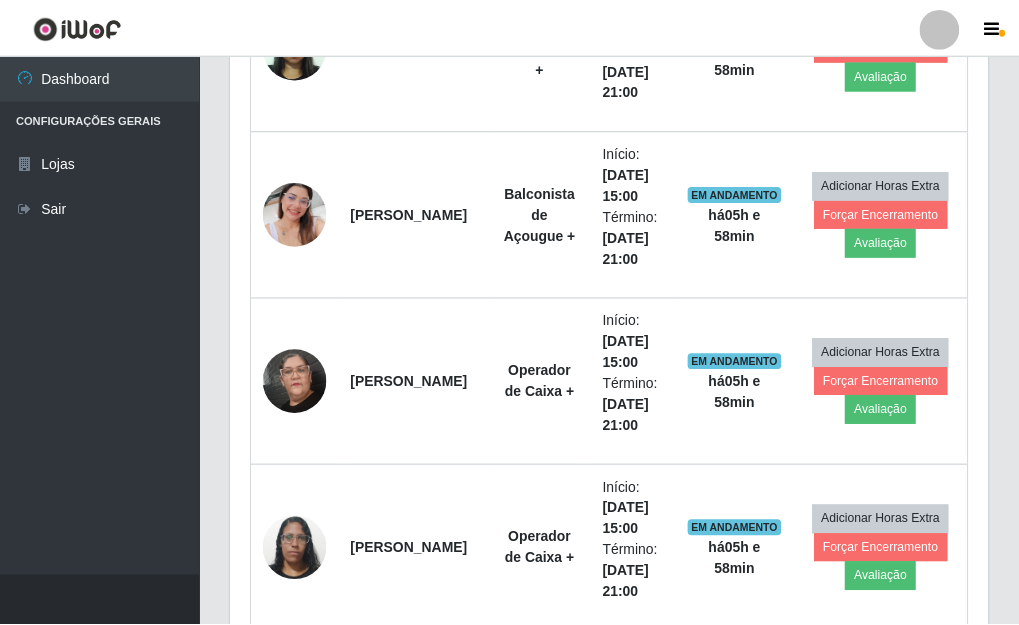 scroll, scrollTop: 999585, scrollLeft: 999243, axis: both 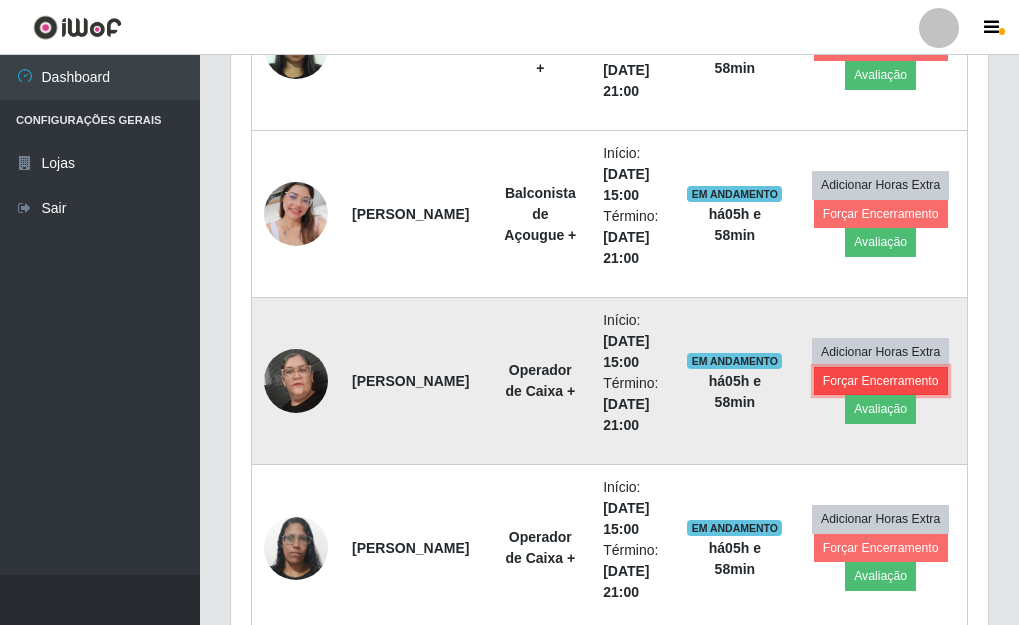 click on "Forçar Encerramento" at bounding box center [881, 381] 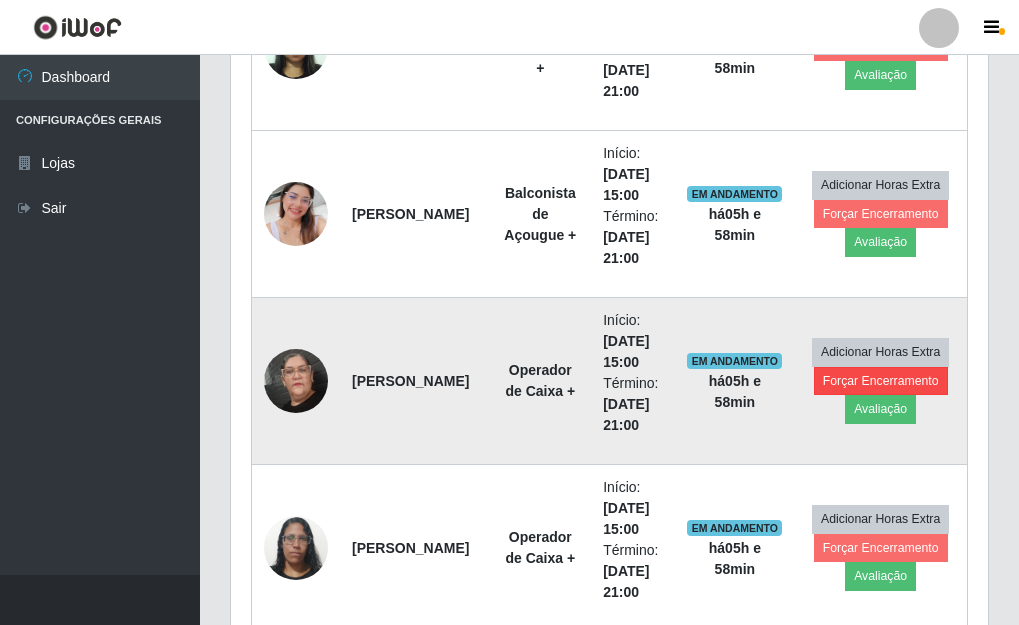 scroll, scrollTop: 999585, scrollLeft: 999255, axis: both 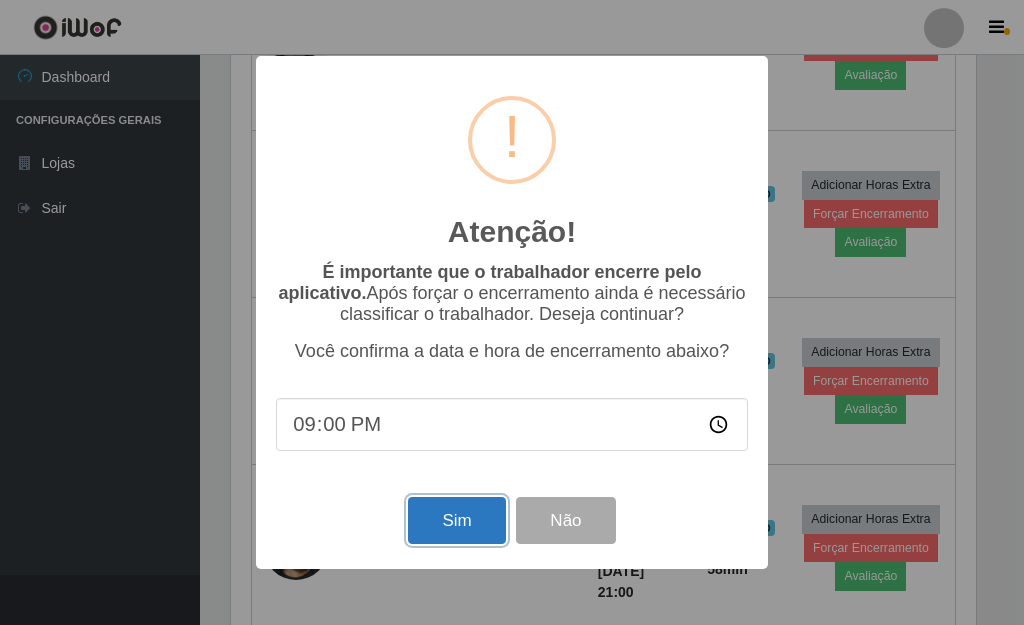 click on "Sim" at bounding box center (456, 520) 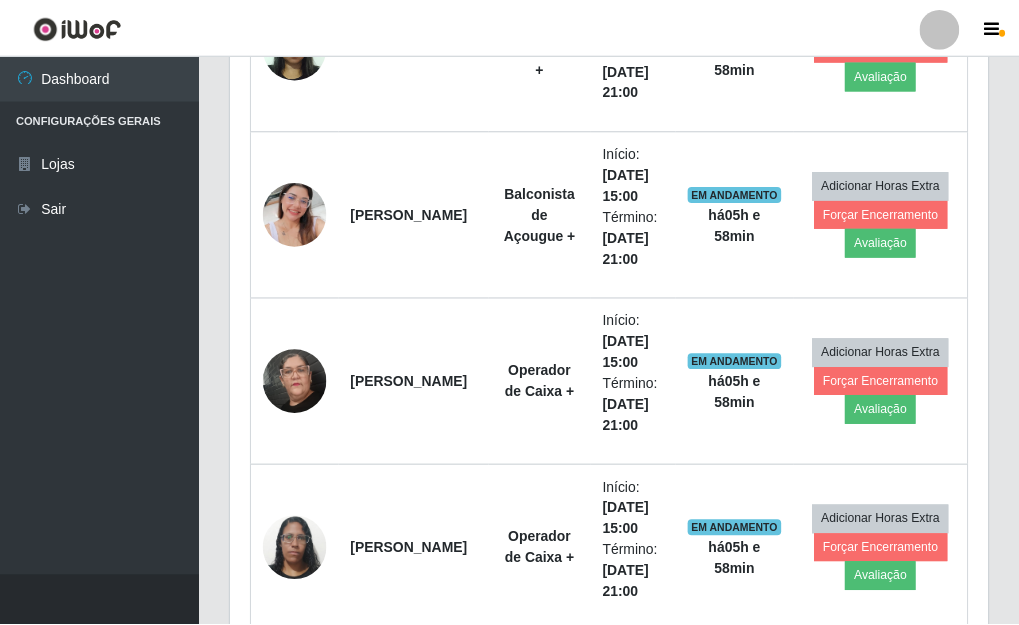 scroll, scrollTop: 999585, scrollLeft: 999243, axis: both 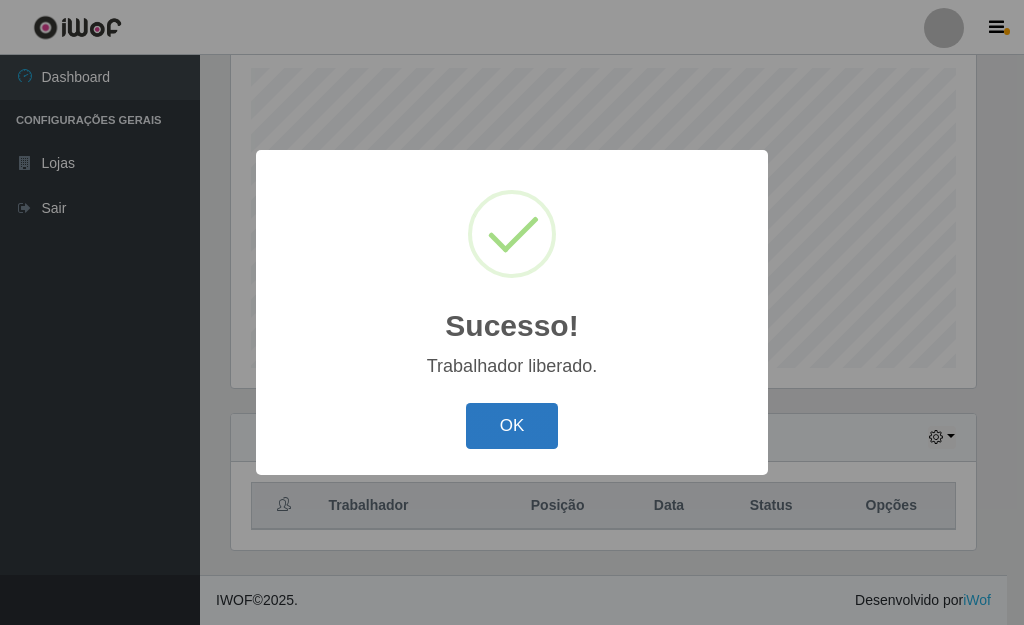click on "OK" at bounding box center (512, 426) 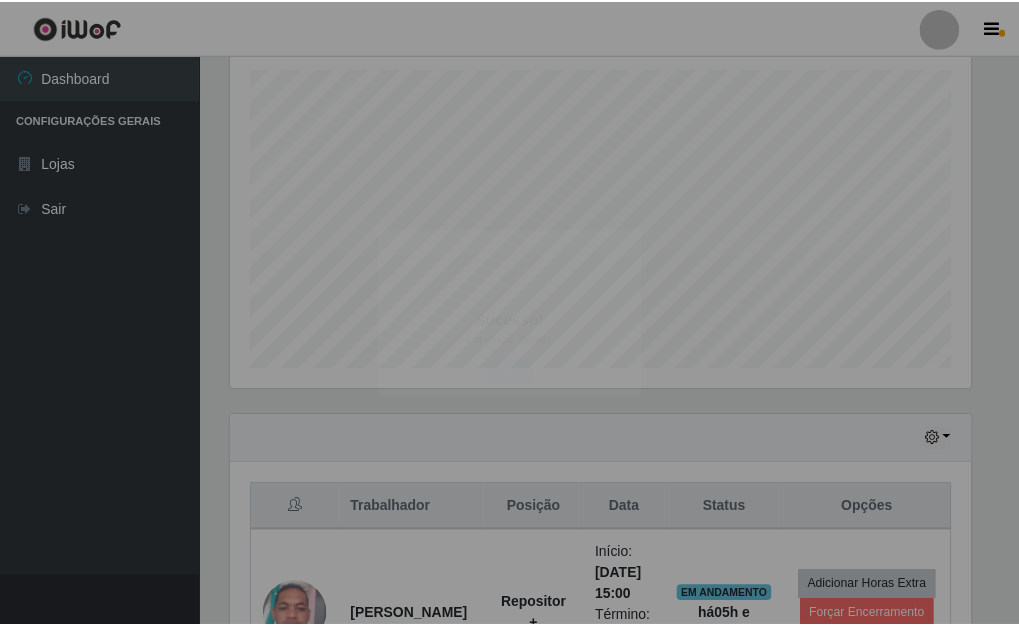 scroll, scrollTop: 999585, scrollLeft: 999243, axis: both 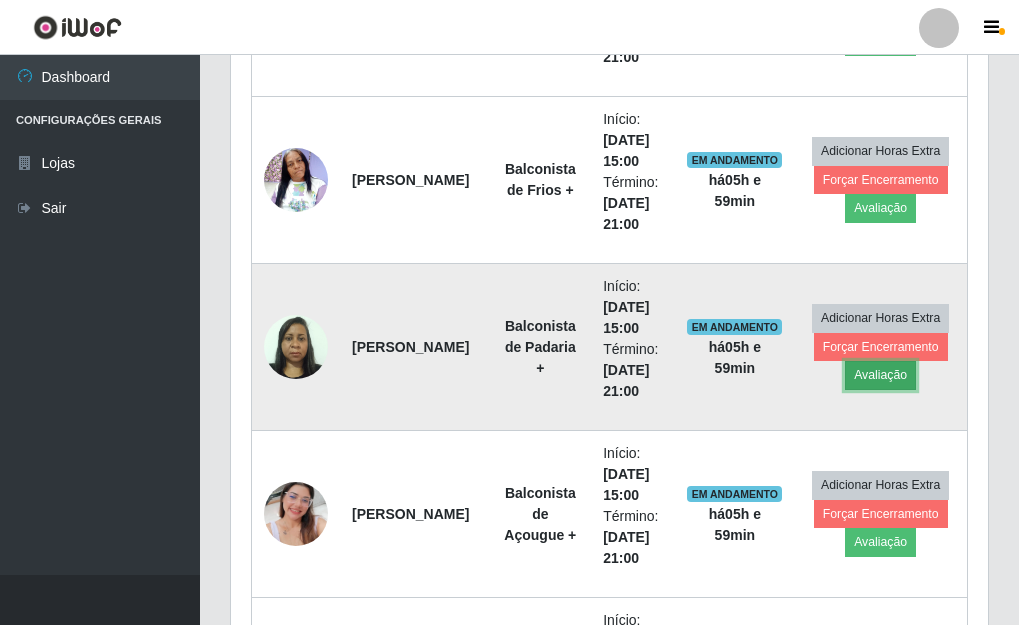 click on "Avaliação" at bounding box center (880, 375) 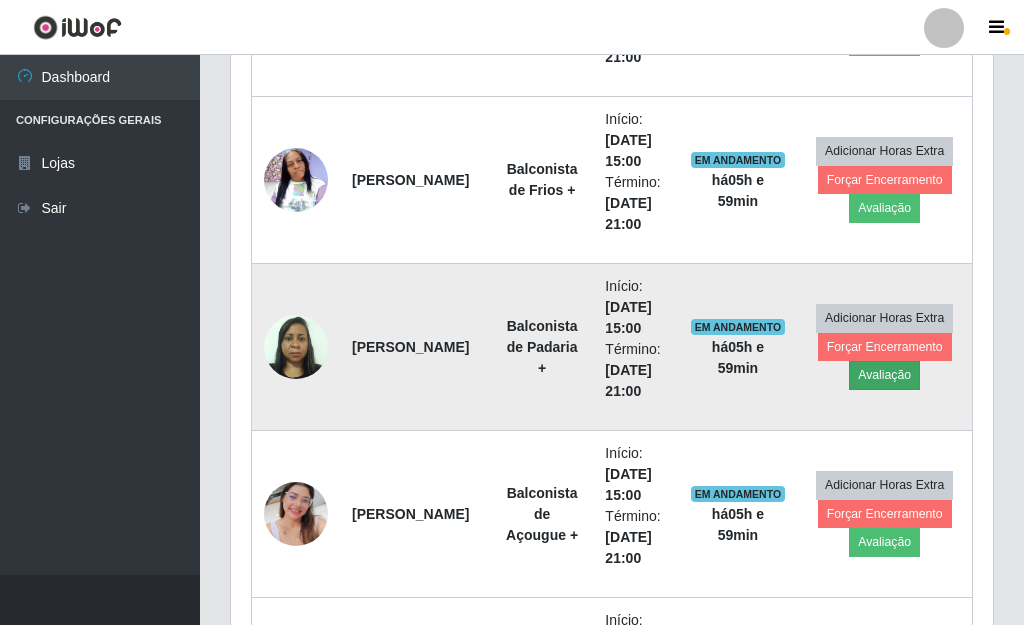 scroll, scrollTop: 999585, scrollLeft: 999255, axis: both 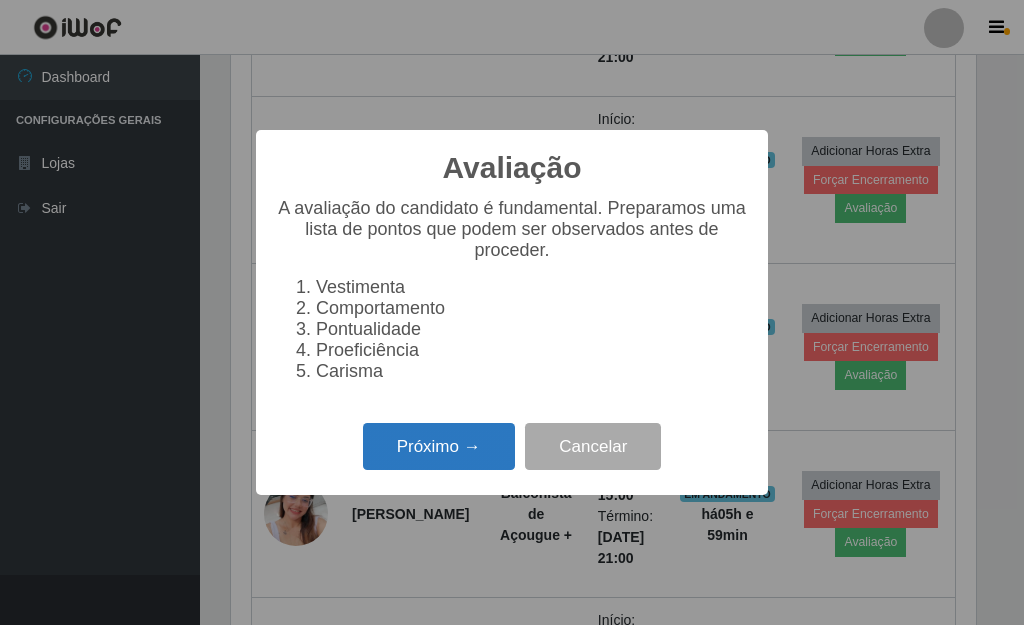 click on "Próximo →" at bounding box center [439, 446] 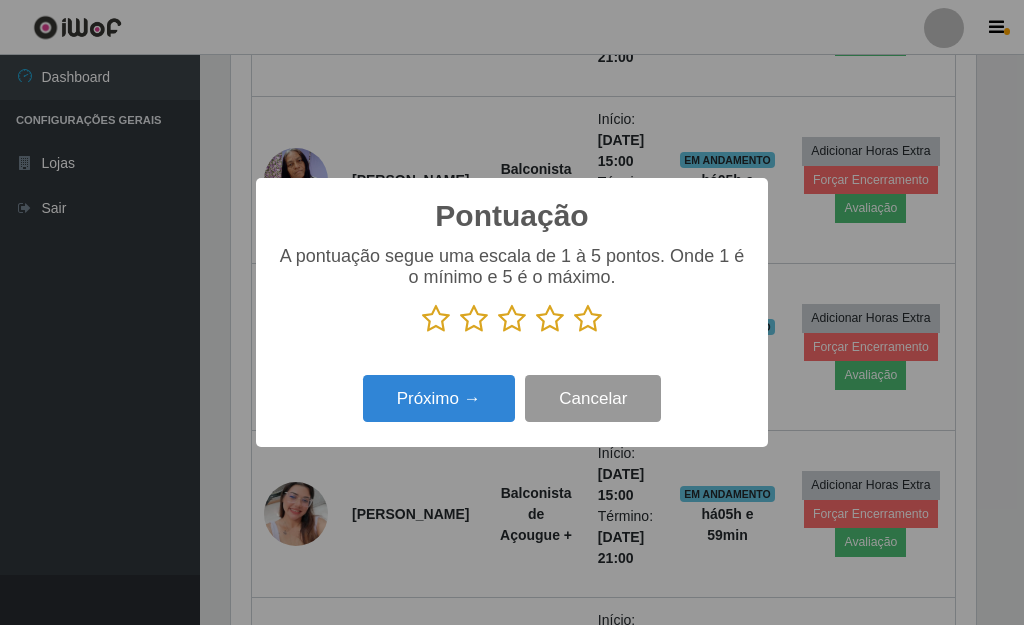 scroll, scrollTop: 999585, scrollLeft: 999255, axis: both 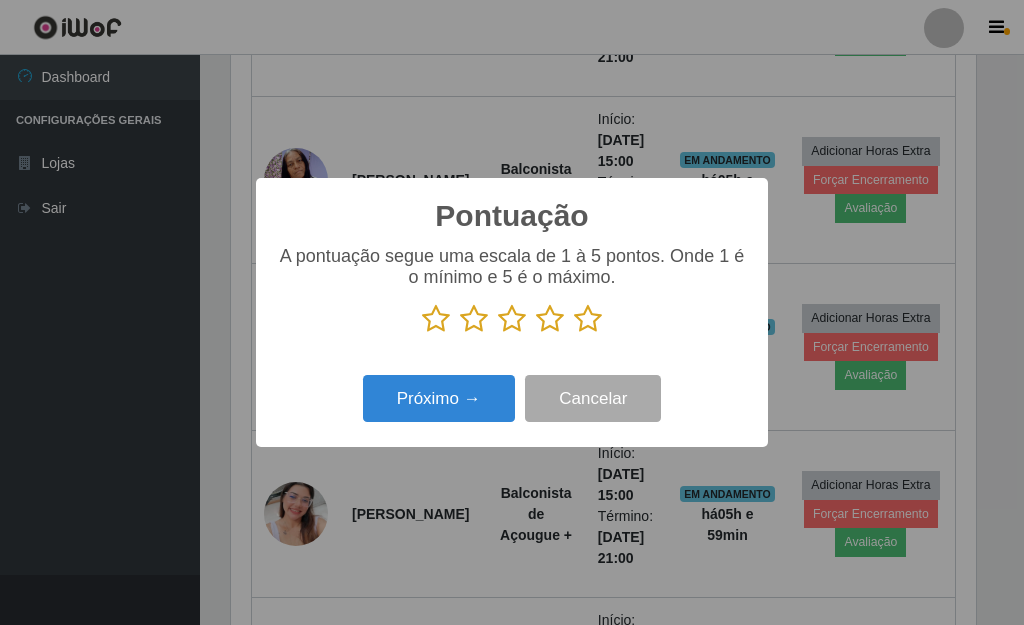 click at bounding box center (588, 319) 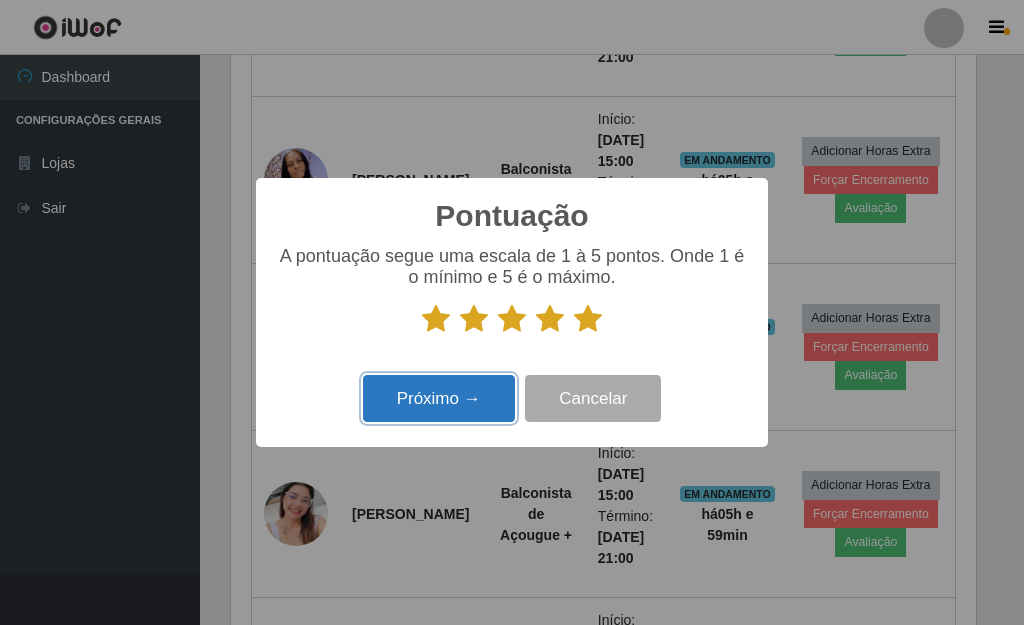 click on "Próximo →" at bounding box center [439, 398] 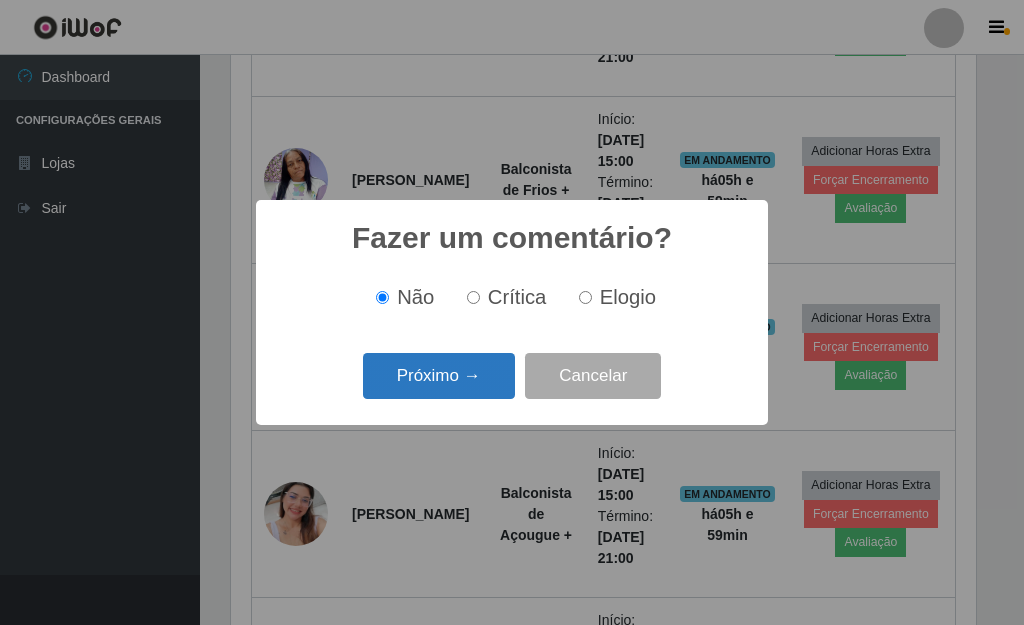 click on "Próximo →" at bounding box center (439, 376) 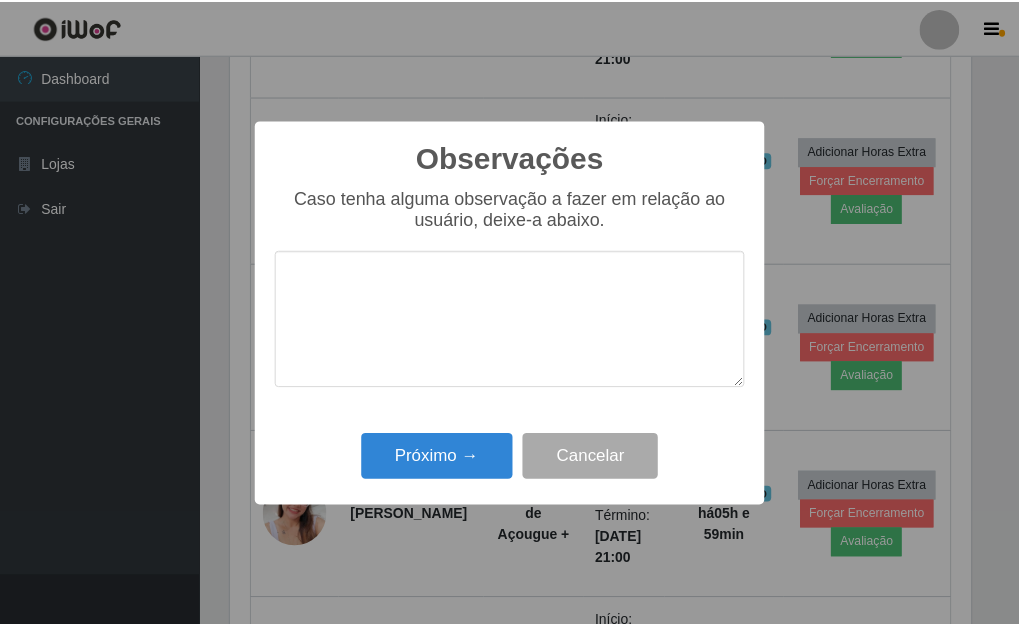 scroll, scrollTop: 999585, scrollLeft: 999255, axis: both 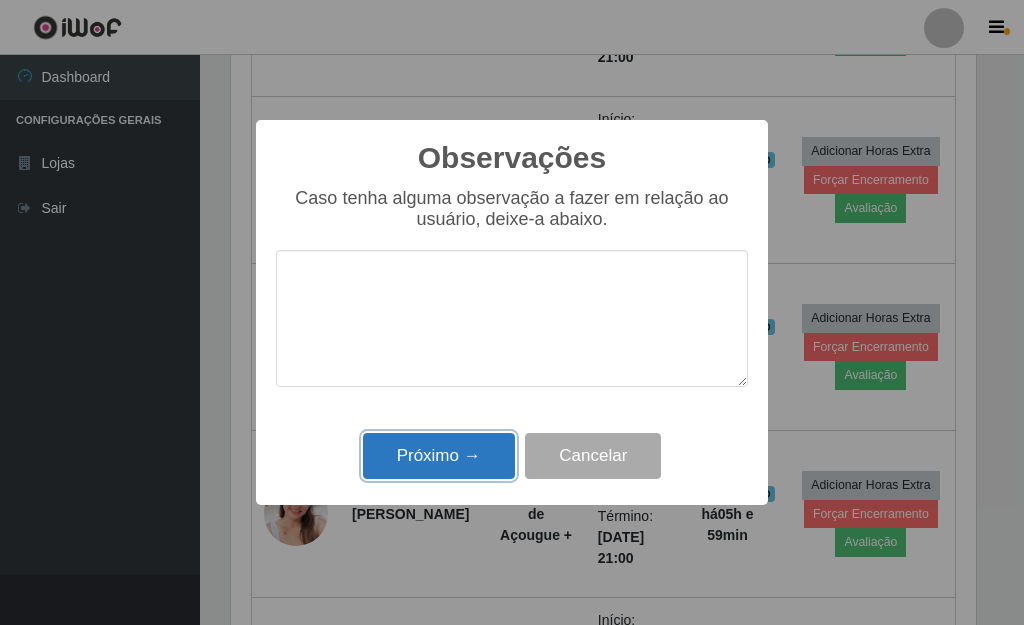 click on "Próximo →" at bounding box center (439, 456) 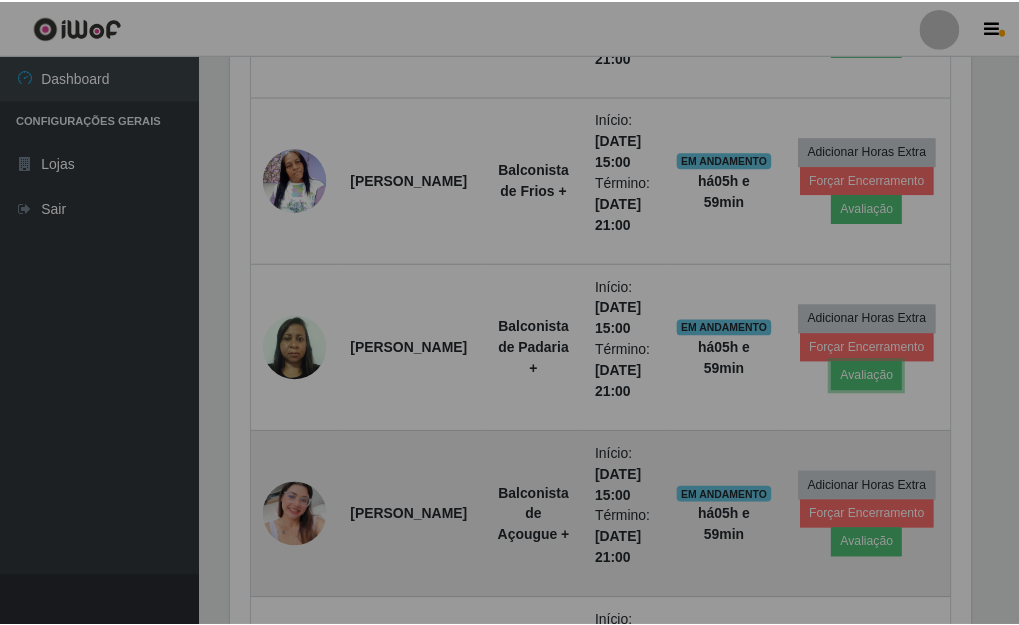 scroll, scrollTop: 999585, scrollLeft: 999243, axis: both 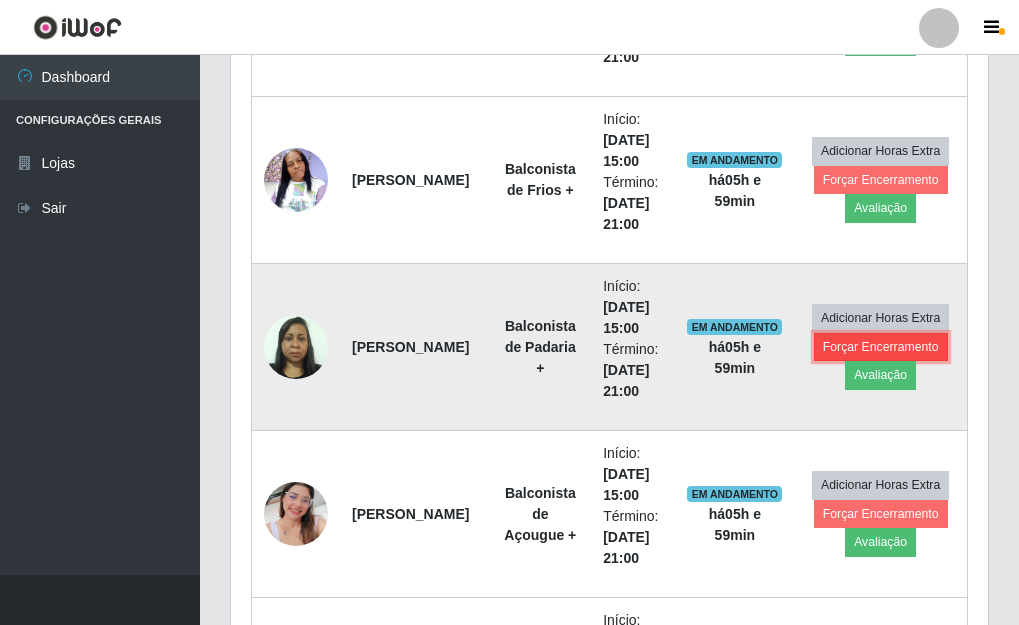 click on "Forçar Encerramento" at bounding box center (881, 347) 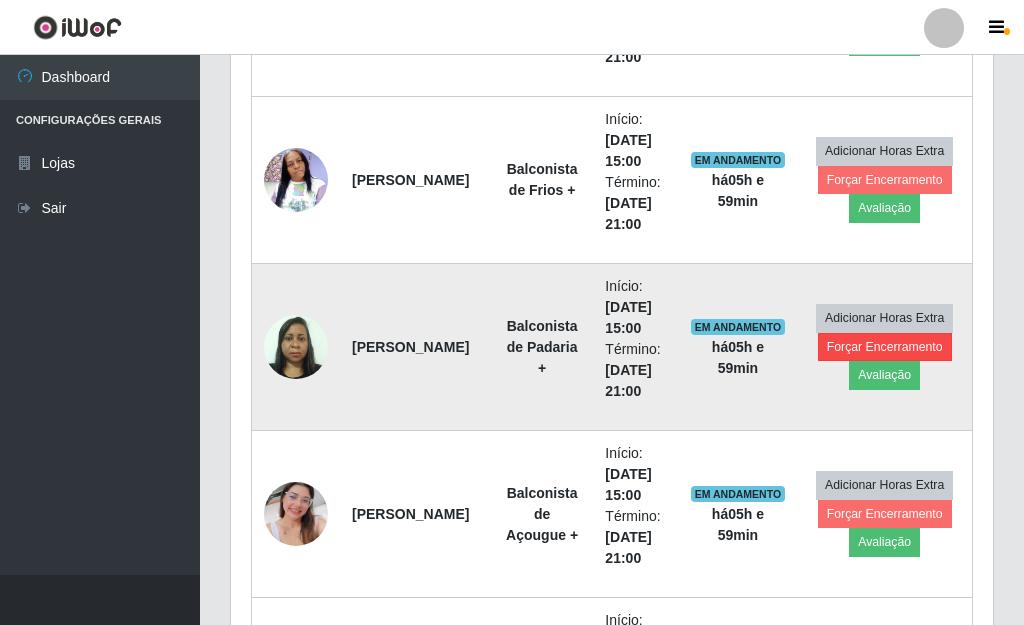 scroll, scrollTop: 999585, scrollLeft: 999255, axis: both 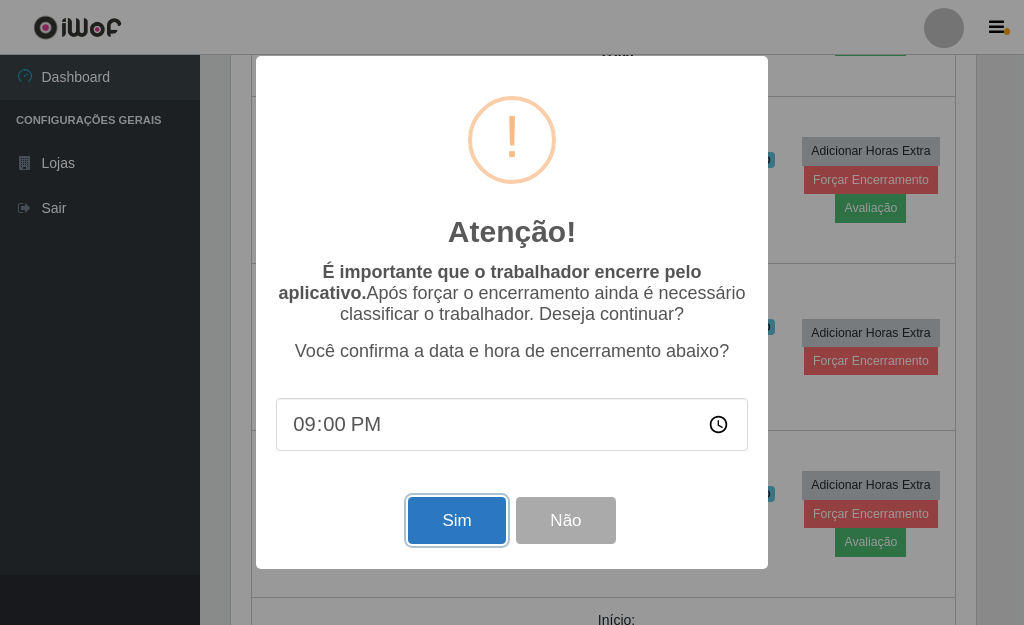 click on "Sim" at bounding box center (456, 520) 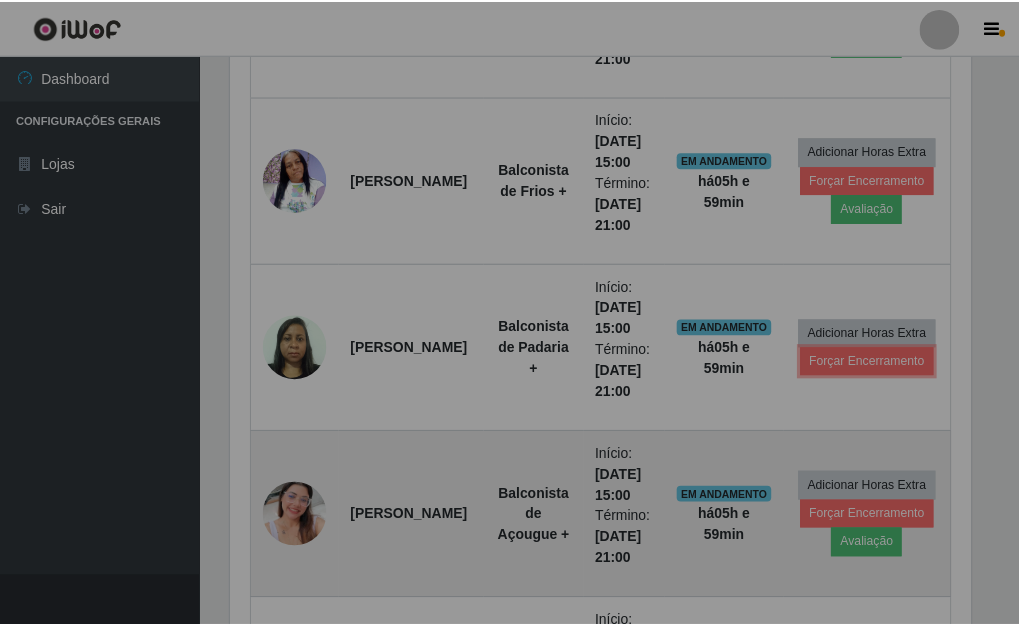 scroll, scrollTop: 999585, scrollLeft: 999243, axis: both 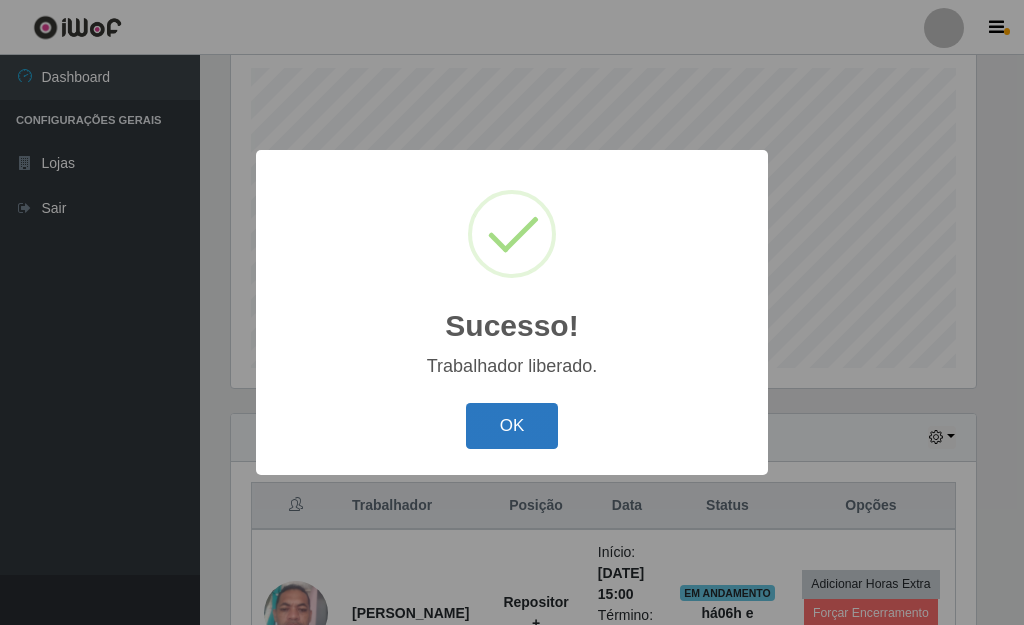 click on "OK" at bounding box center [512, 426] 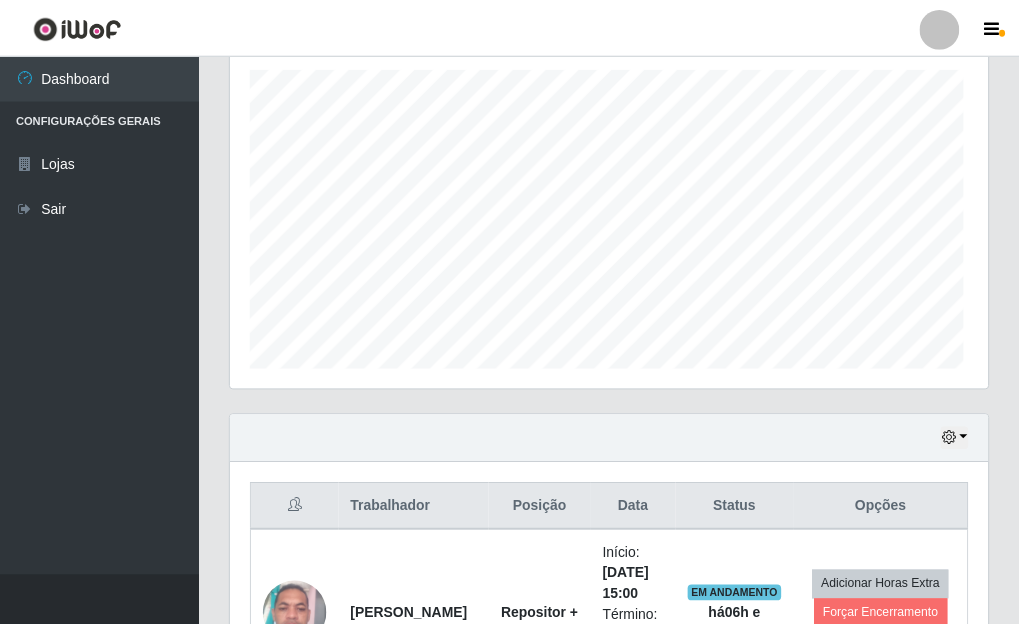 scroll 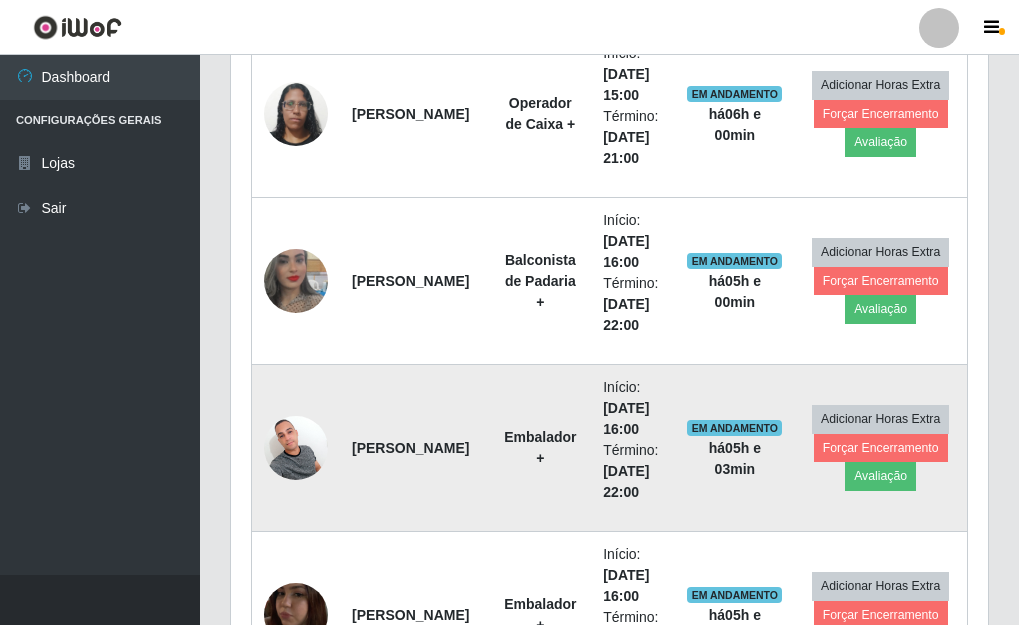 click at bounding box center [296, 447] 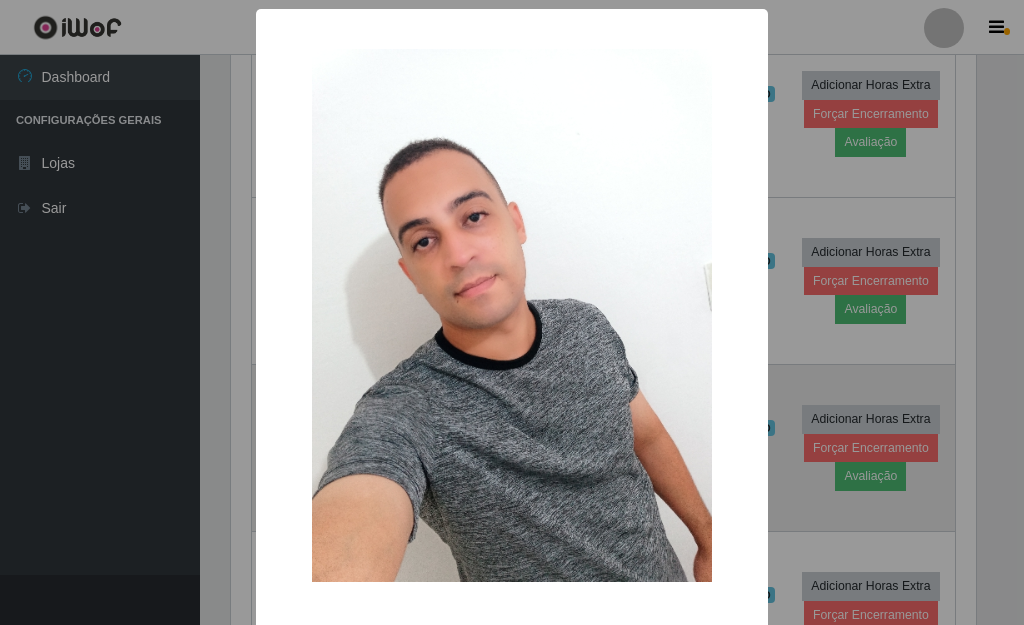 scroll, scrollTop: 999585, scrollLeft: 999255, axis: both 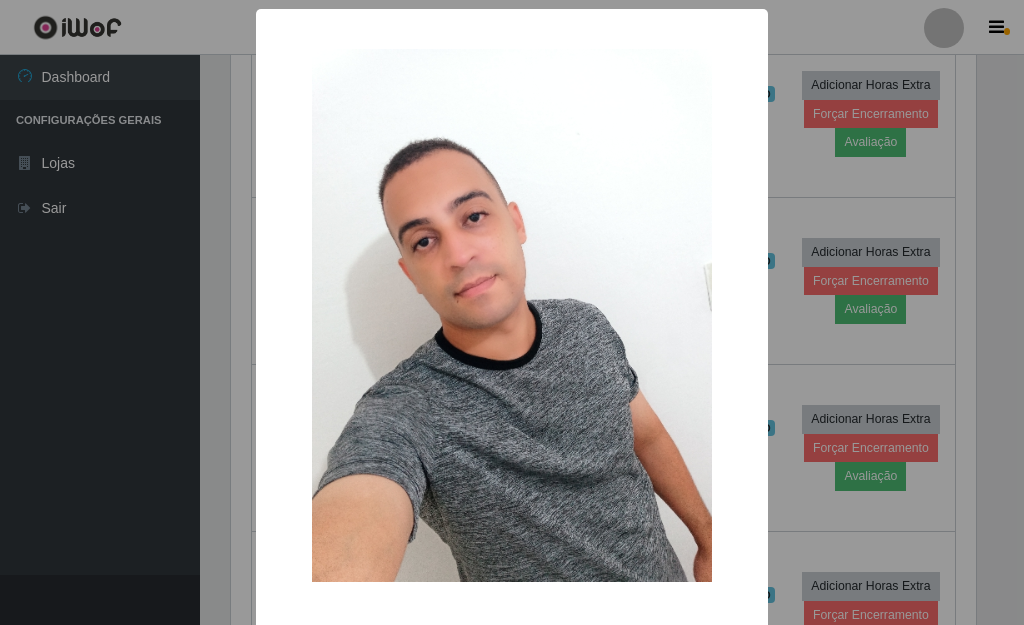 click on "× OK Cancel" at bounding box center (512, 312) 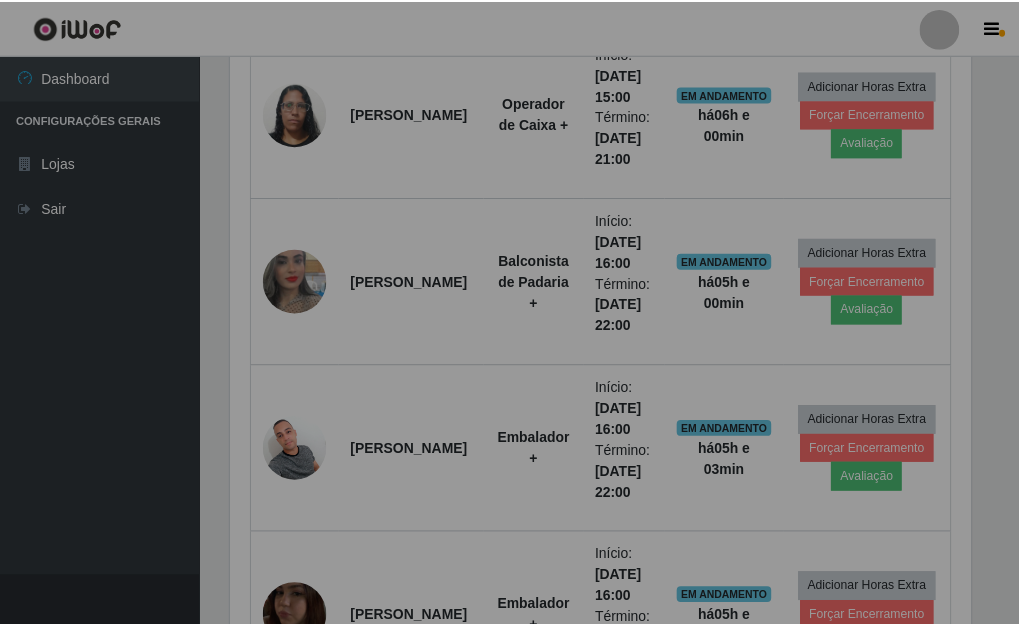 scroll, scrollTop: 999585, scrollLeft: 999243, axis: both 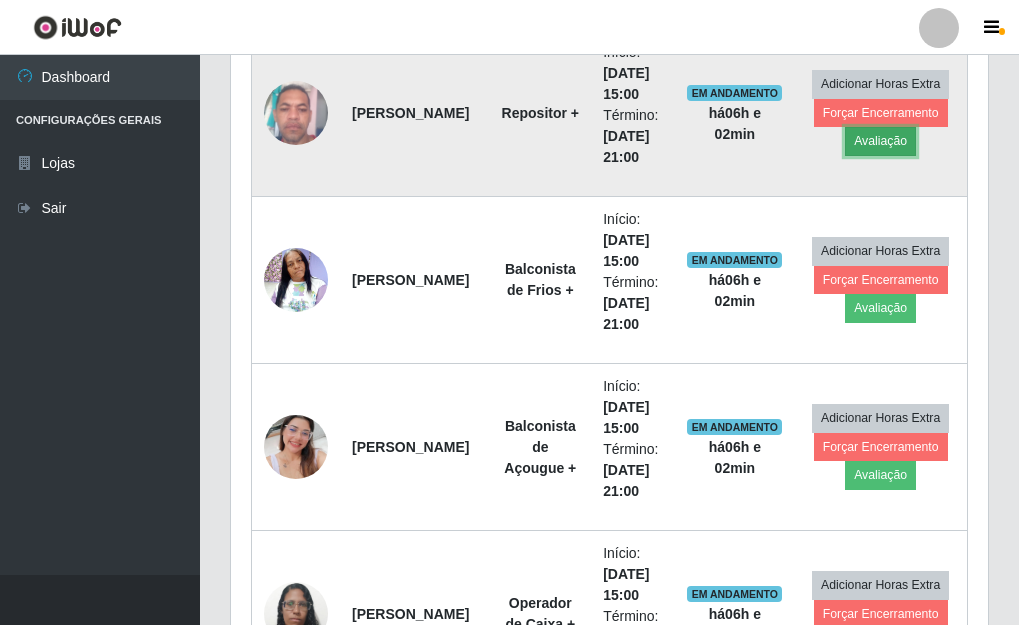 click on "Avaliação" at bounding box center [880, 141] 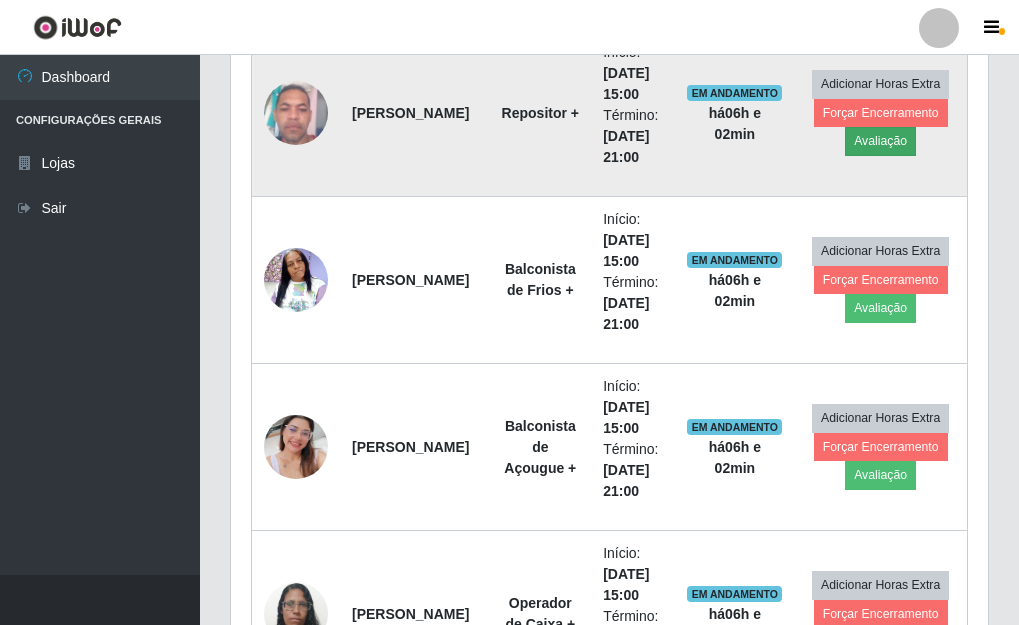 scroll, scrollTop: 999585, scrollLeft: 999255, axis: both 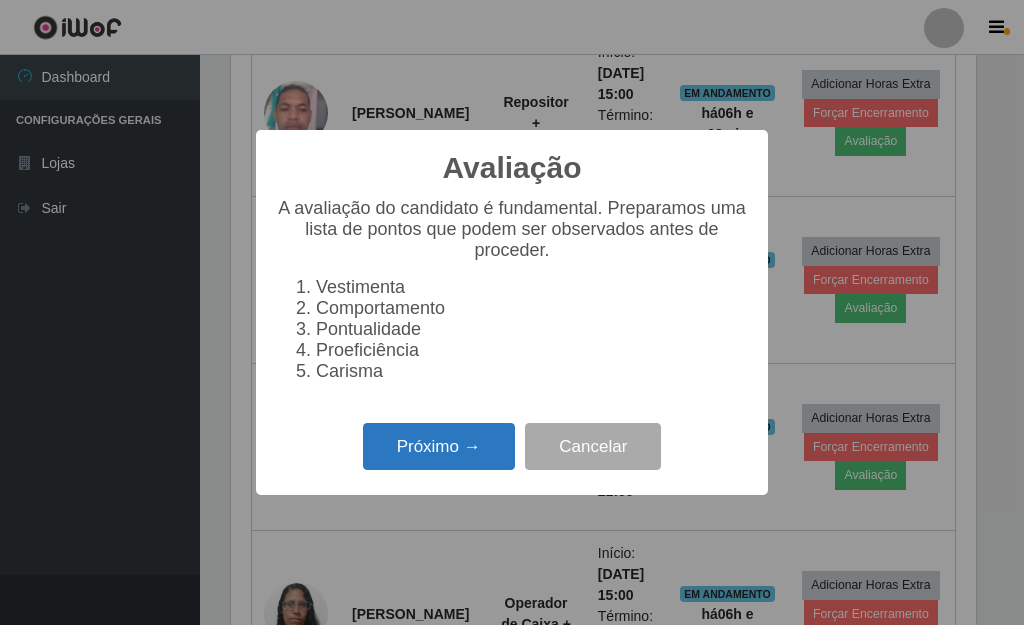 click on "Próximo →" at bounding box center (439, 446) 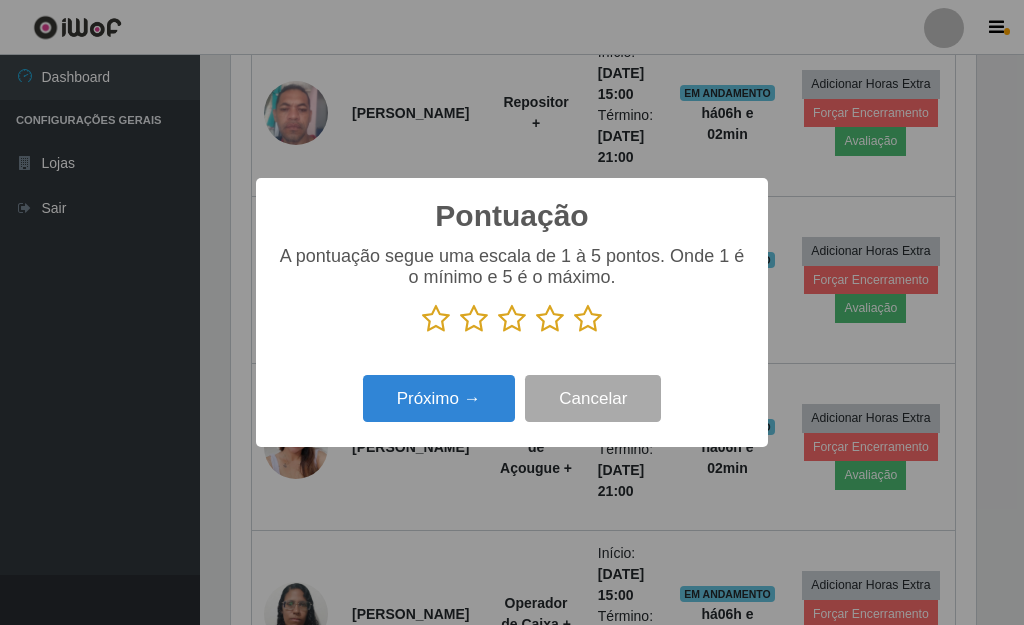 drag, startPoint x: 585, startPoint y: 326, endPoint x: 562, endPoint y: 334, distance: 24.351591 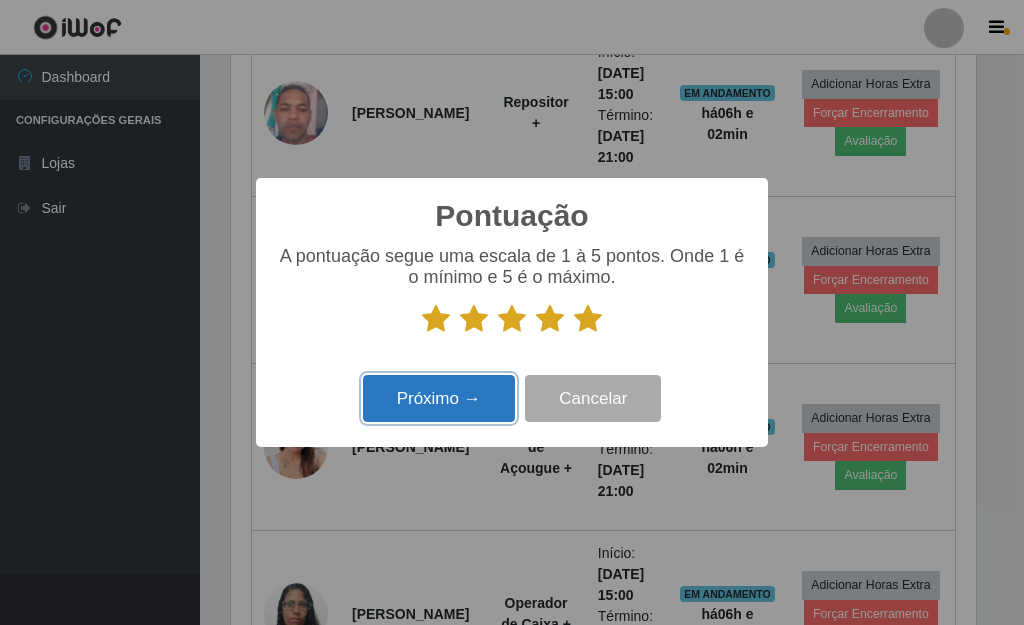 click on "Próximo →" at bounding box center [439, 398] 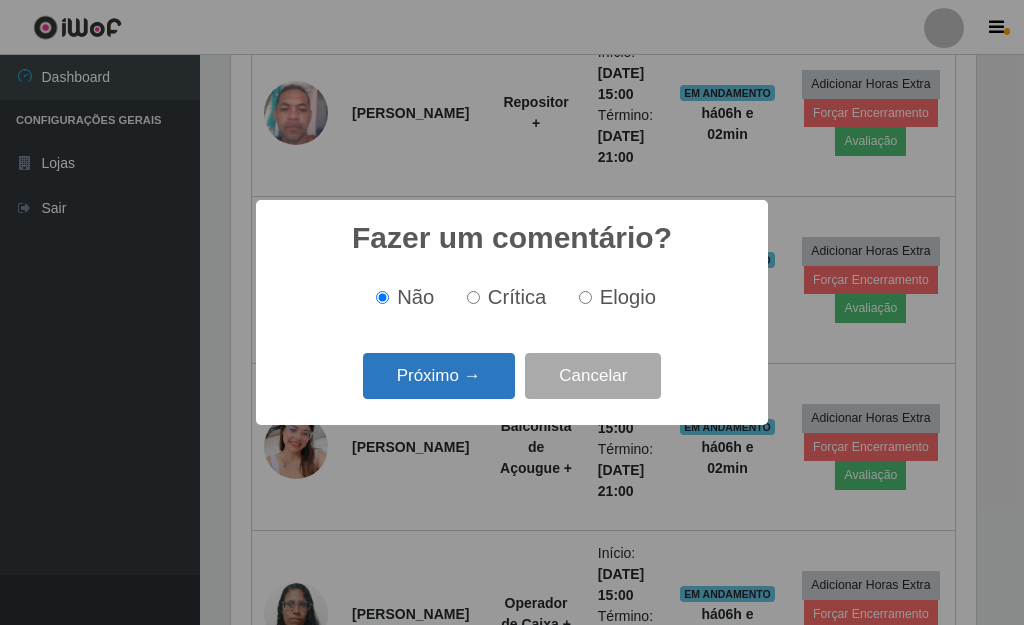 click on "Próximo →" at bounding box center [439, 376] 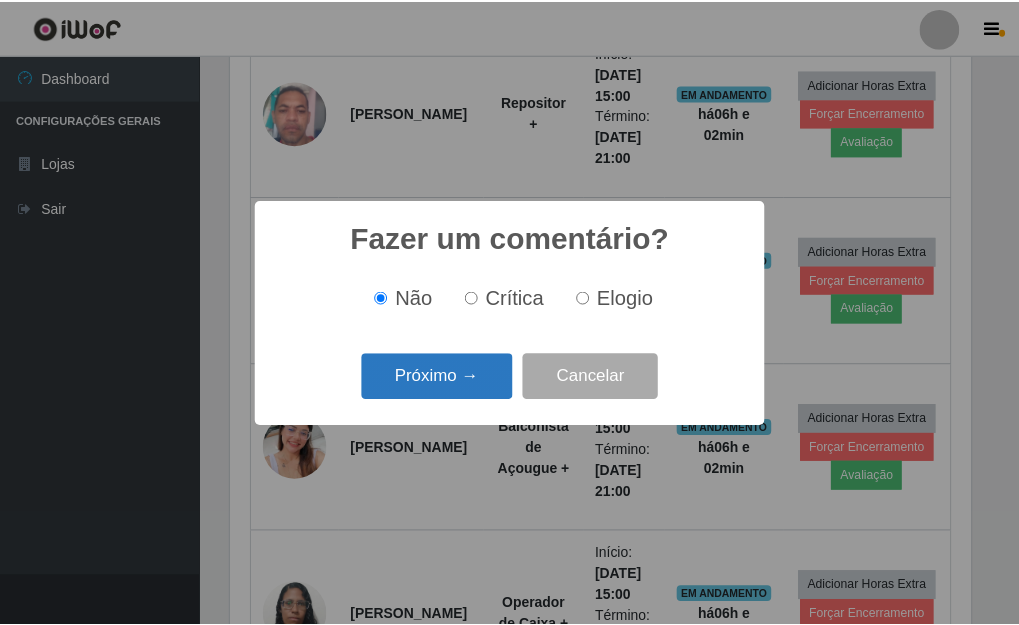 scroll, scrollTop: 999585, scrollLeft: 999255, axis: both 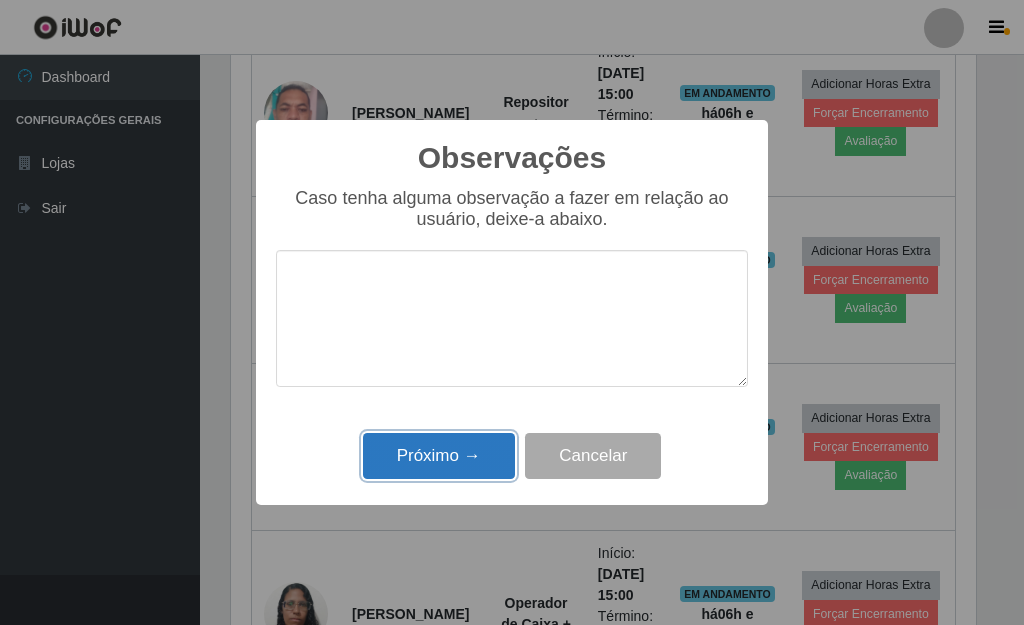 click on "Próximo →" at bounding box center (439, 456) 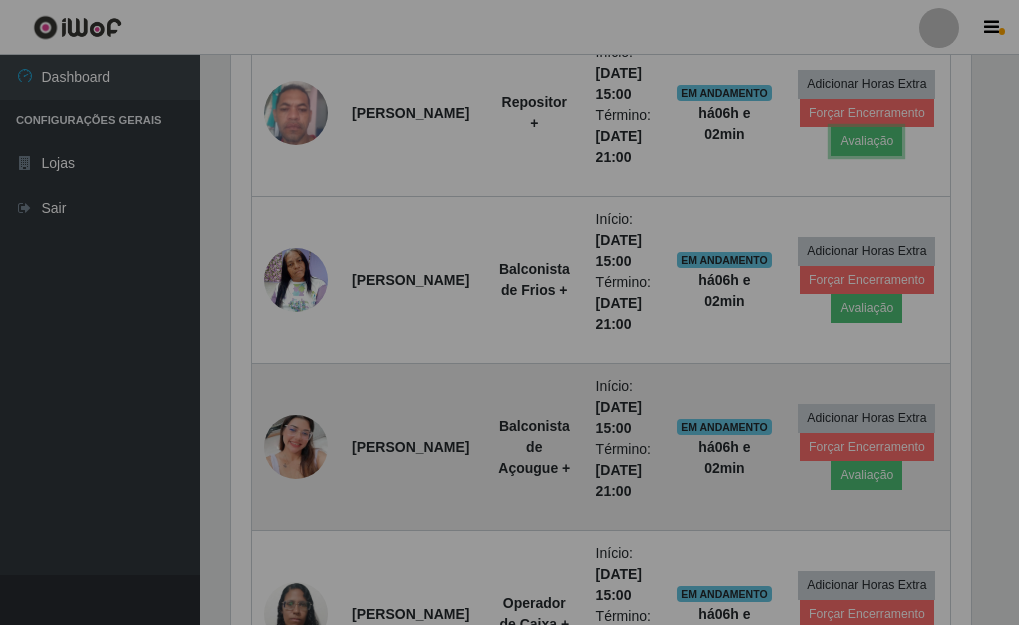 scroll, scrollTop: 999585, scrollLeft: 999243, axis: both 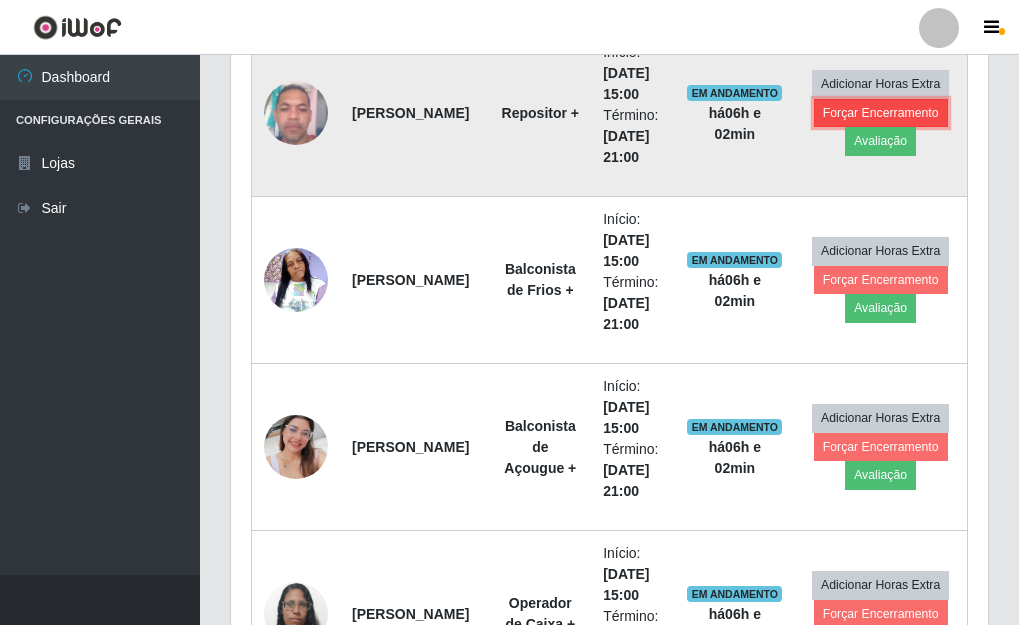 click on "Forçar Encerramento" at bounding box center (881, 113) 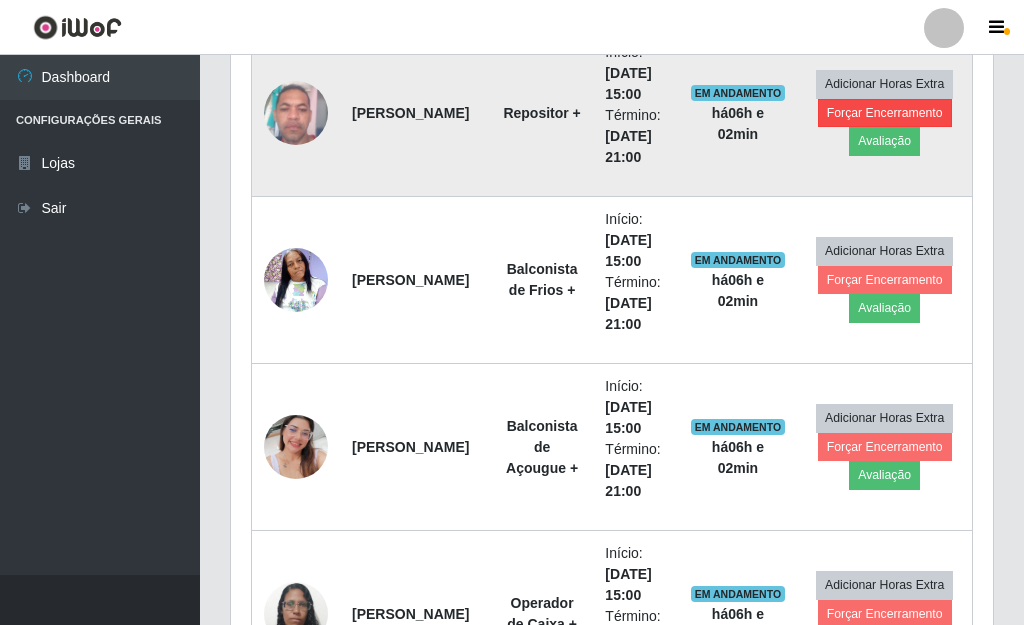 scroll, scrollTop: 999585, scrollLeft: 999255, axis: both 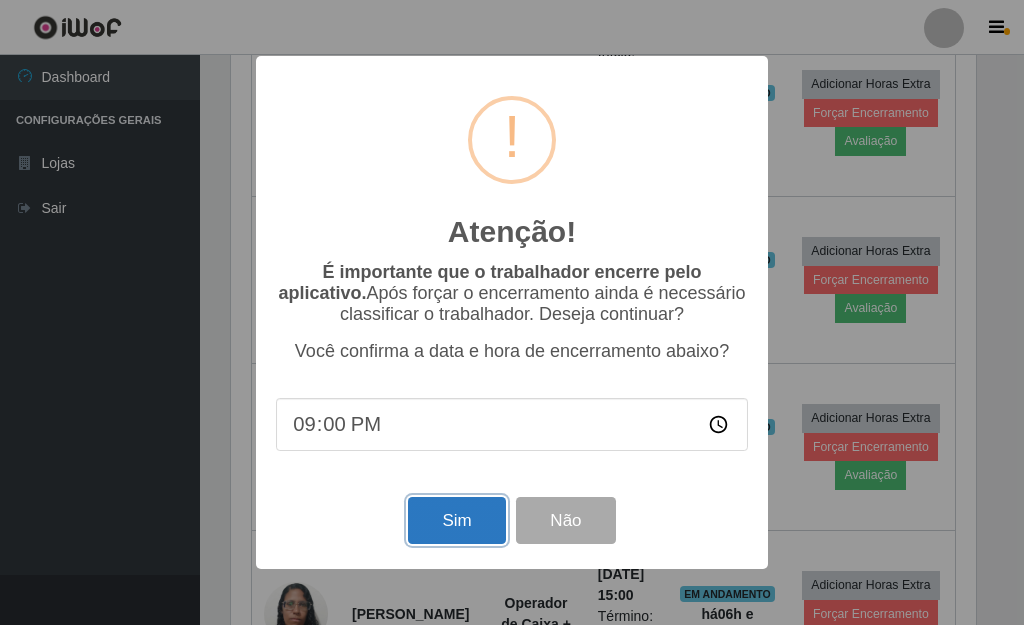 click on "Sim" at bounding box center [456, 520] 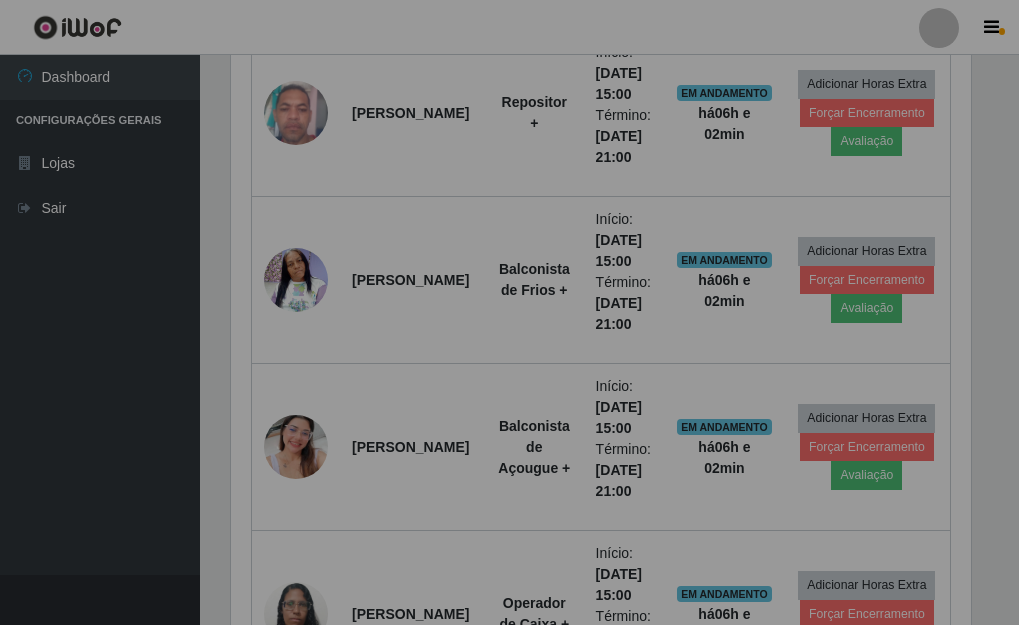 scroll, scrollTop: 999585, scrollLeft: 999243, axis: both 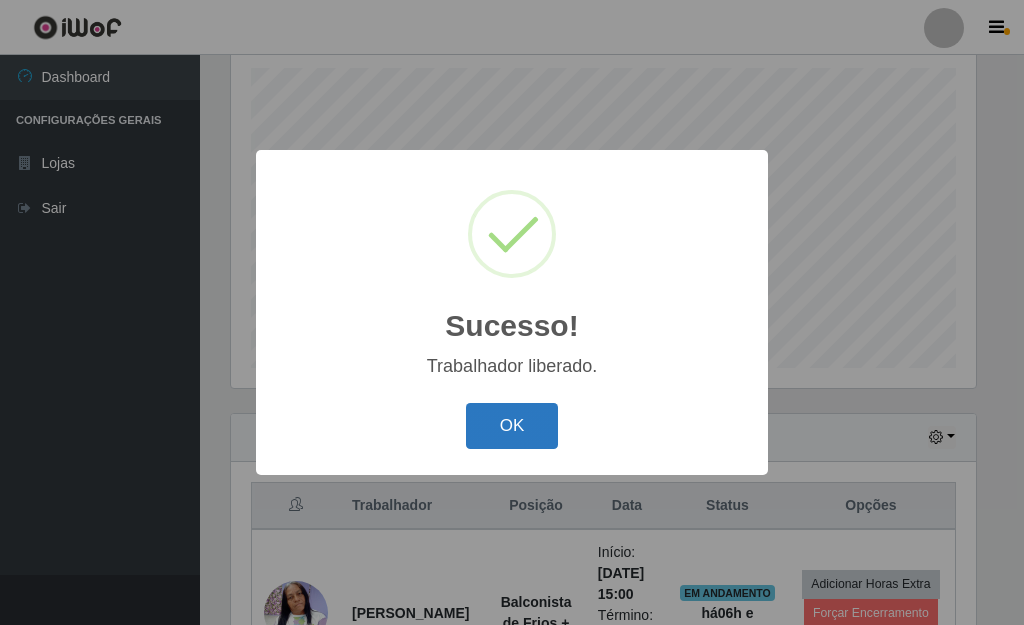 click on "OK" at bounding box center [512, 426] 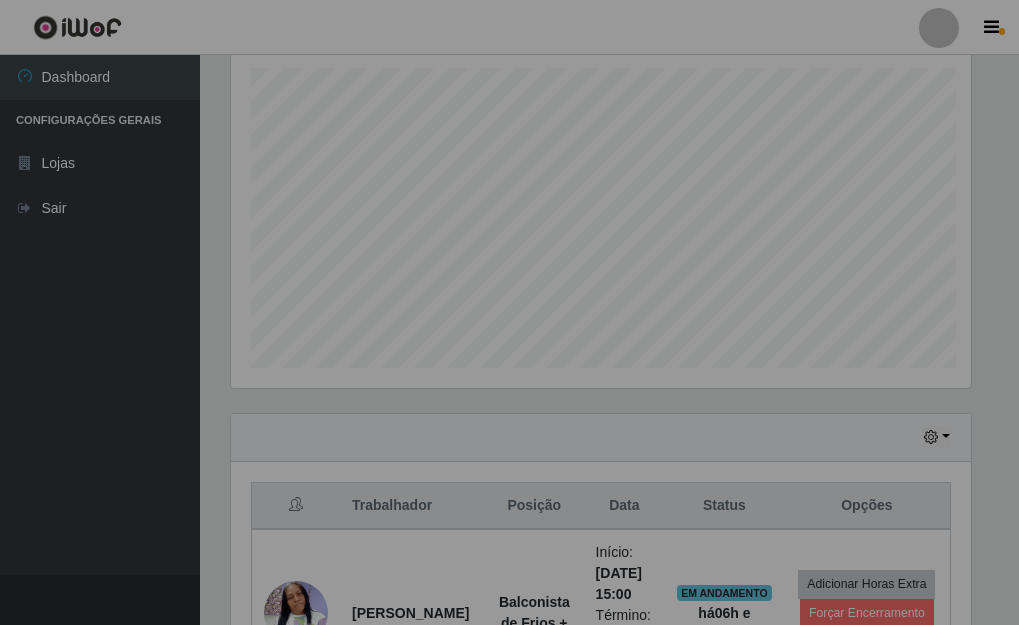 scroll, scrollTop: 999585, scrollLeft: 999243, axis: both 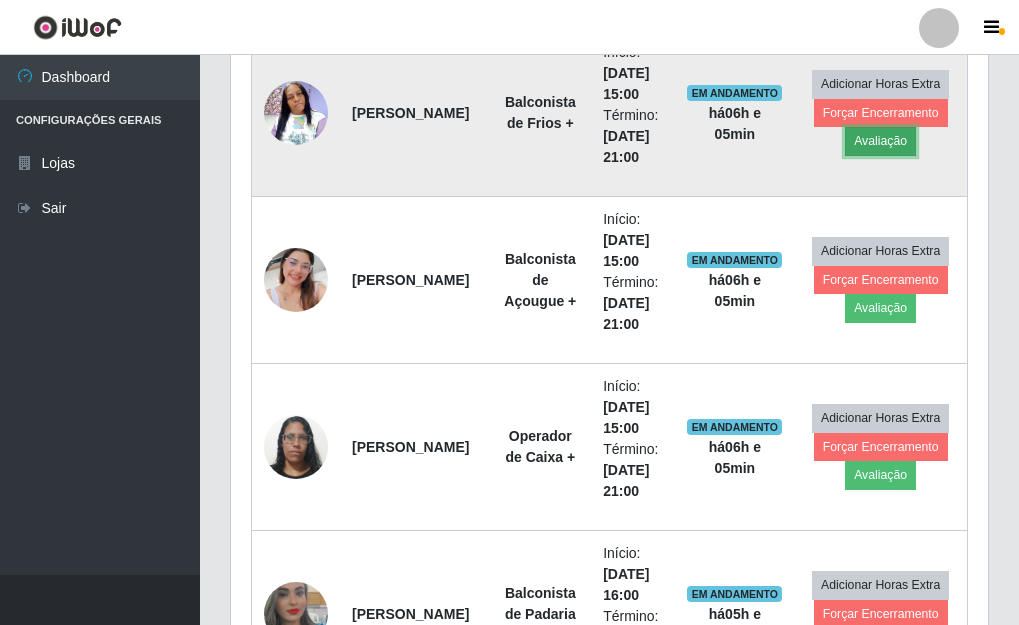 click on "Avaliação" at bounding box center [880, 141] 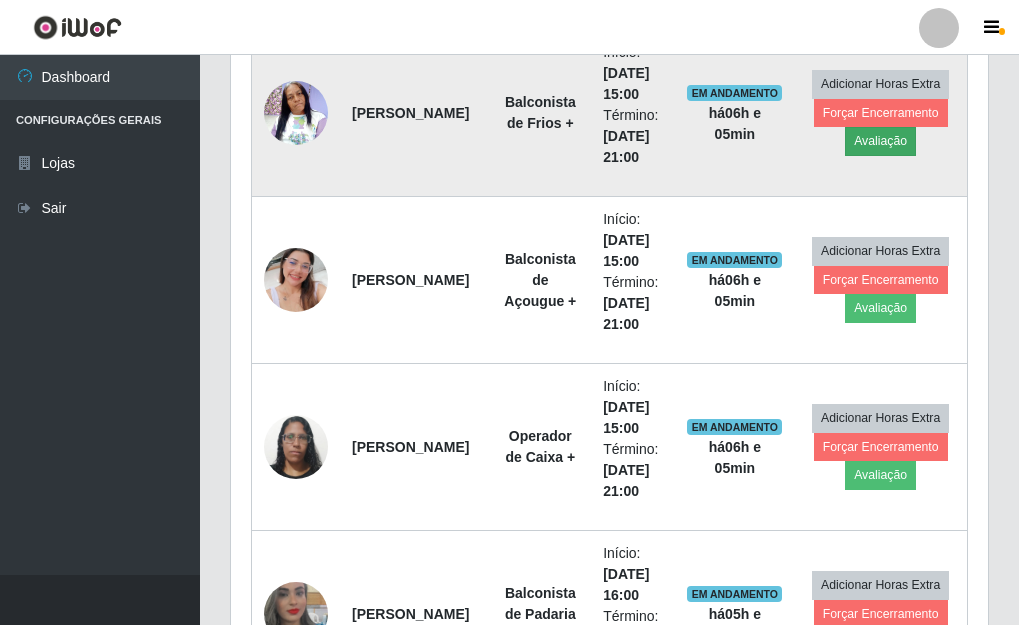 scroll, scrollTop: 999585, scrollLeft: 999255, axis: both 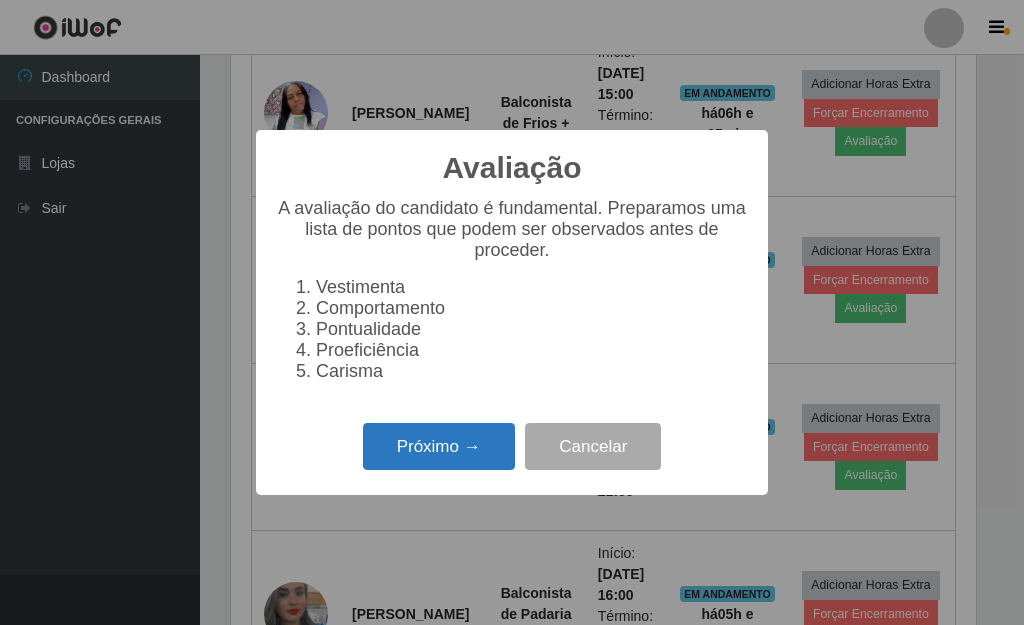 click on "Próximo →" at bounding box center (439, 446) 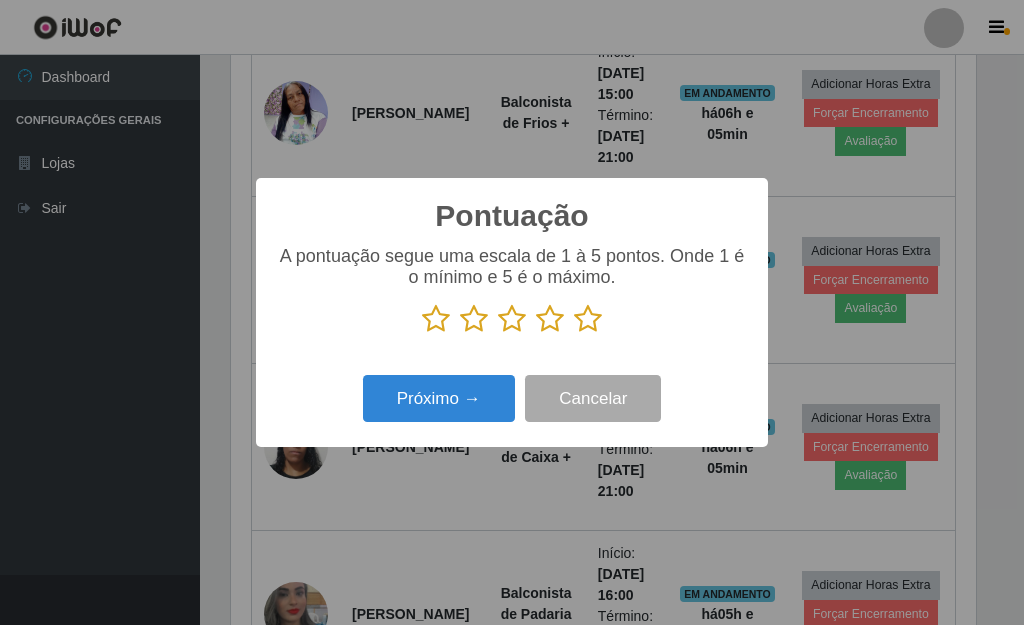 scroll, scrollTop: 999585, scrollLeft: 999255, axis: both 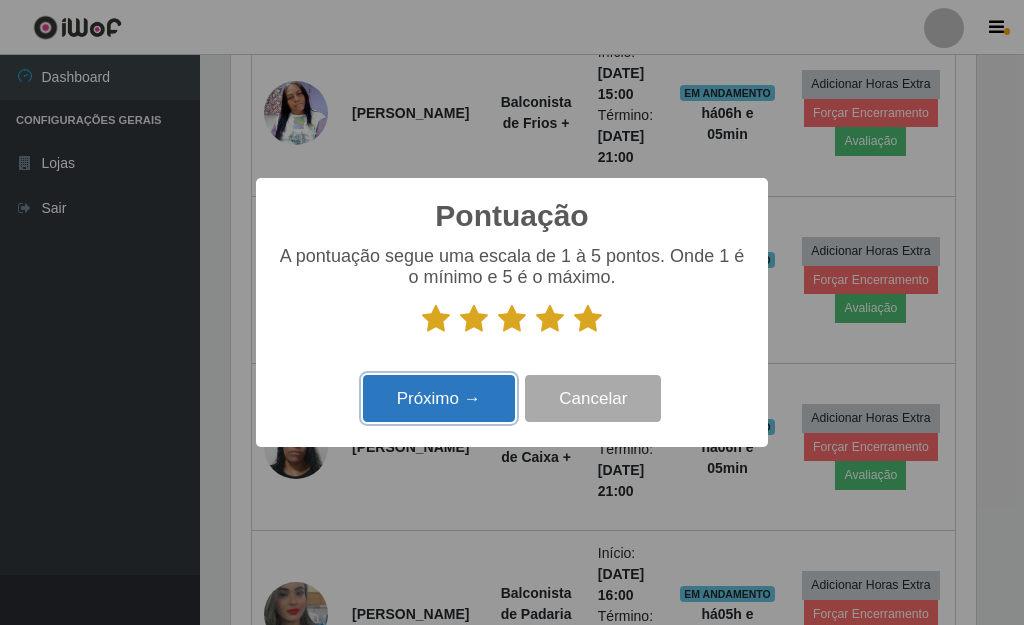 click on "Próximo →" at bounding box center [439, 398] 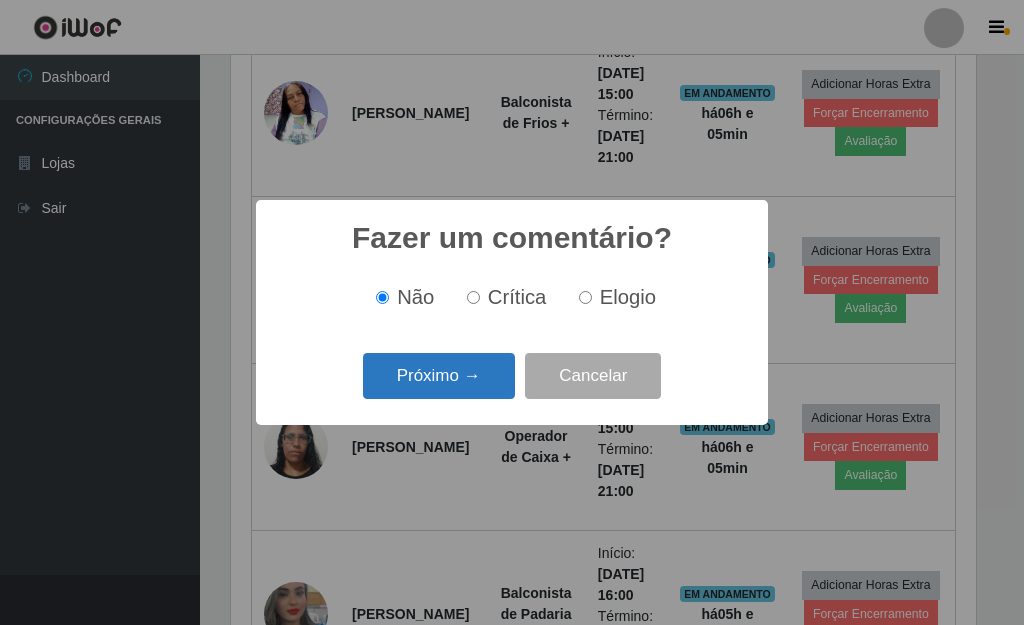 click on "Próximo →" at bounding box center (439, 376) 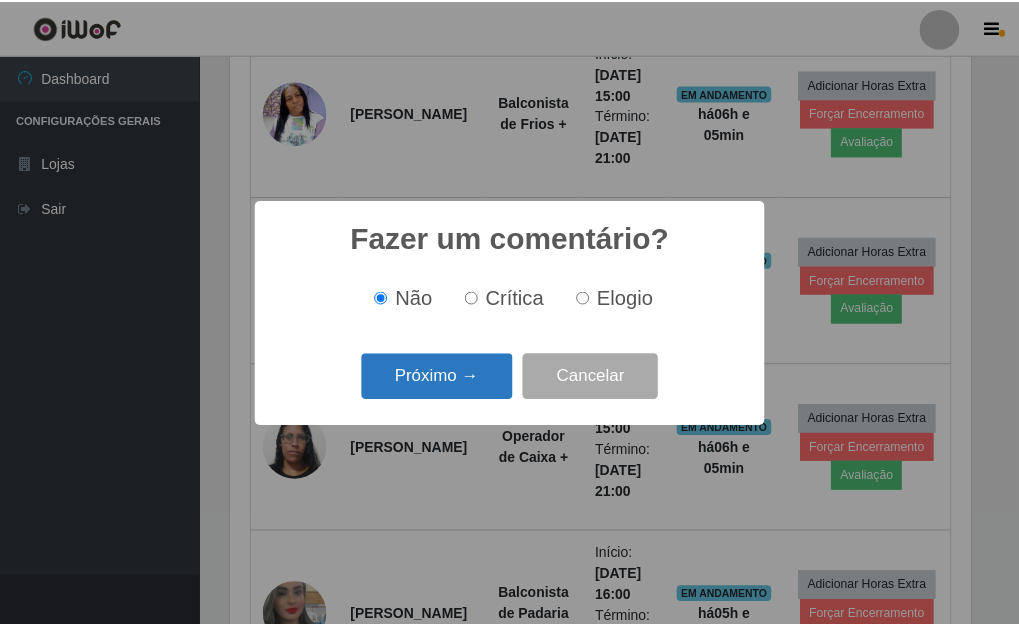 scroll, scrollTop: 999585, scrollLeft: 999255, axis: both 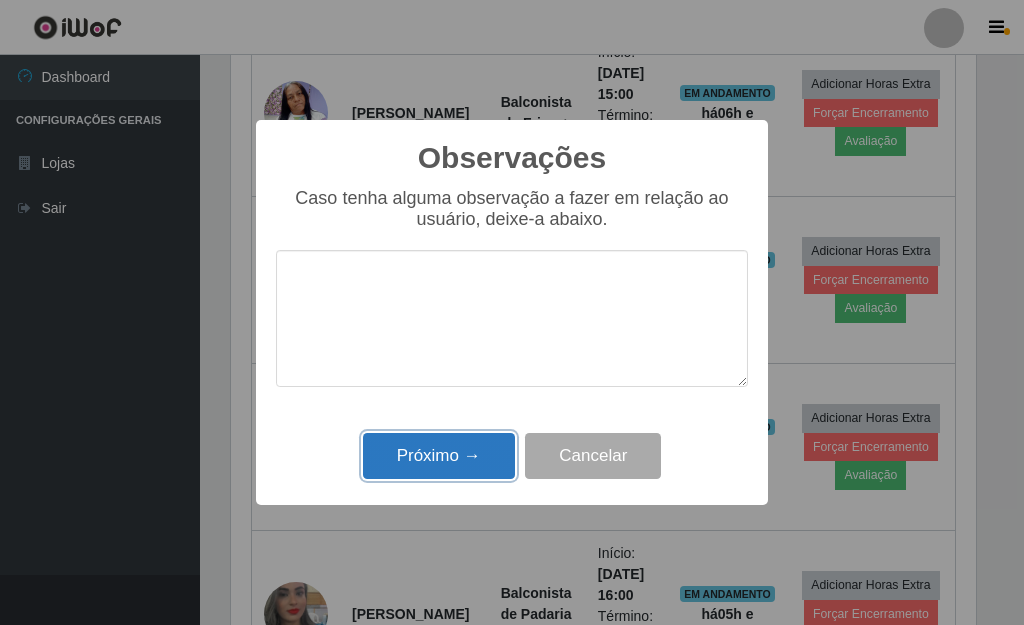 click on "Próximo →" at bounding box center [439, 456] 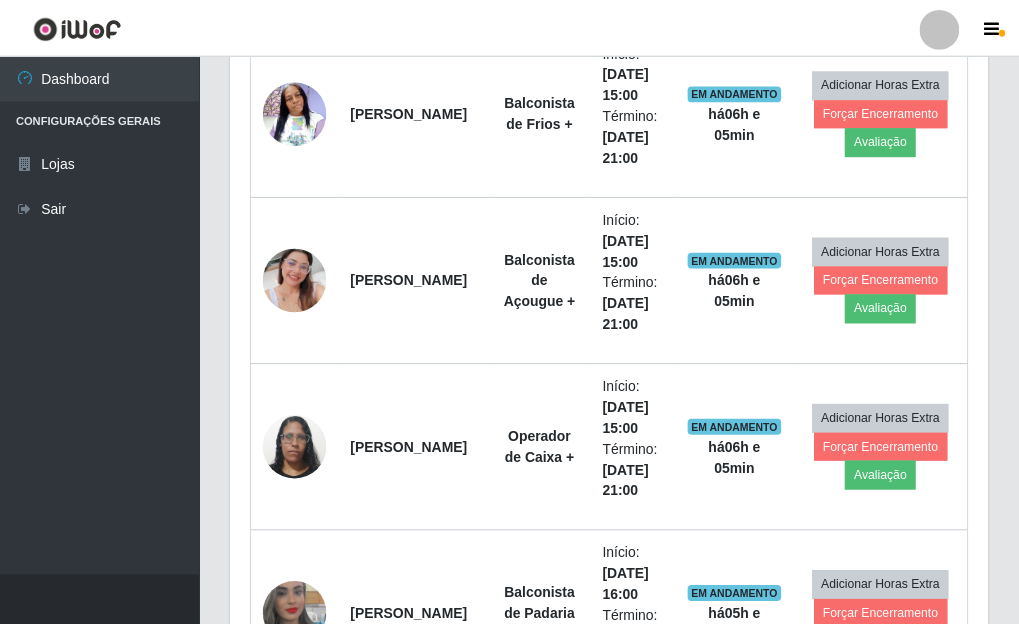 scroll, scrollTop: 999585, scrollLeft: 999243, axis: both 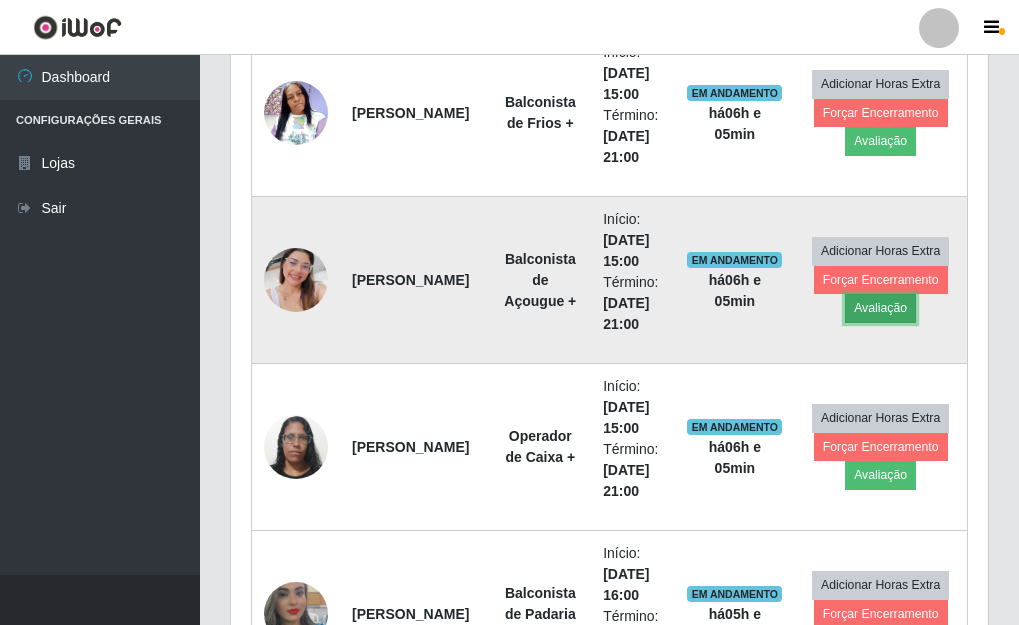 click on "Avaliação" at bounding box center [880, 308] 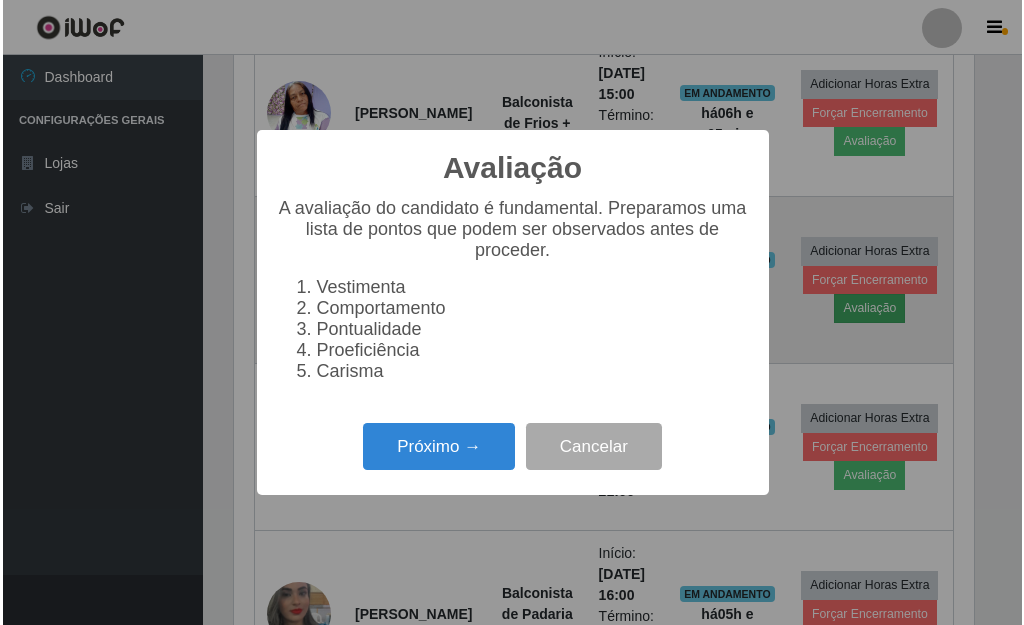 scroll, scrollTop: 999585, scrollLeft: 999255, axis: both 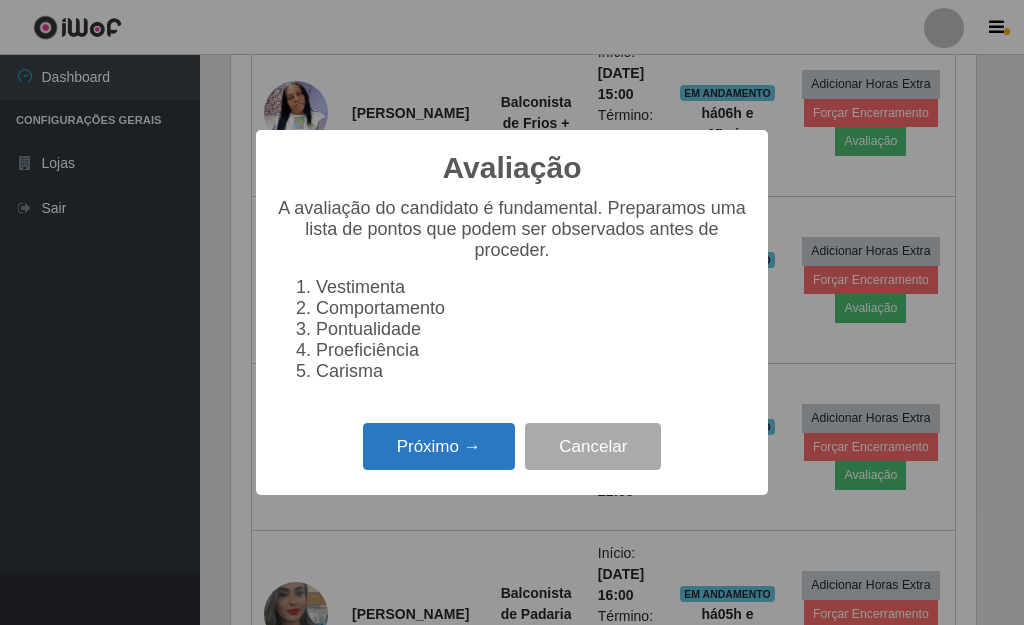 click on "Próximo →" at bounding box center (439, 446) 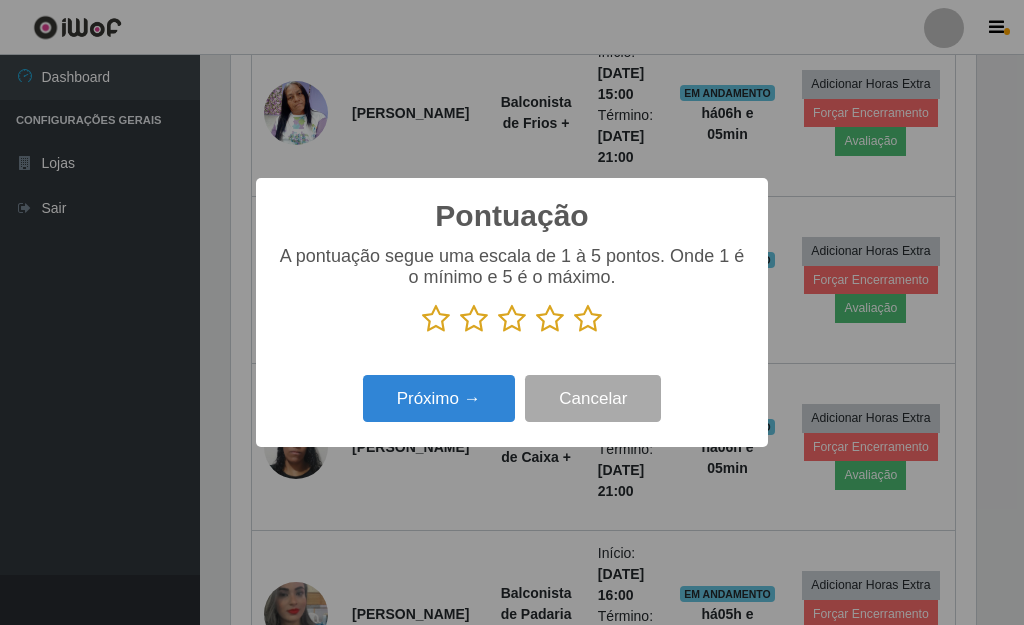 click at bounding box center (588, 319) 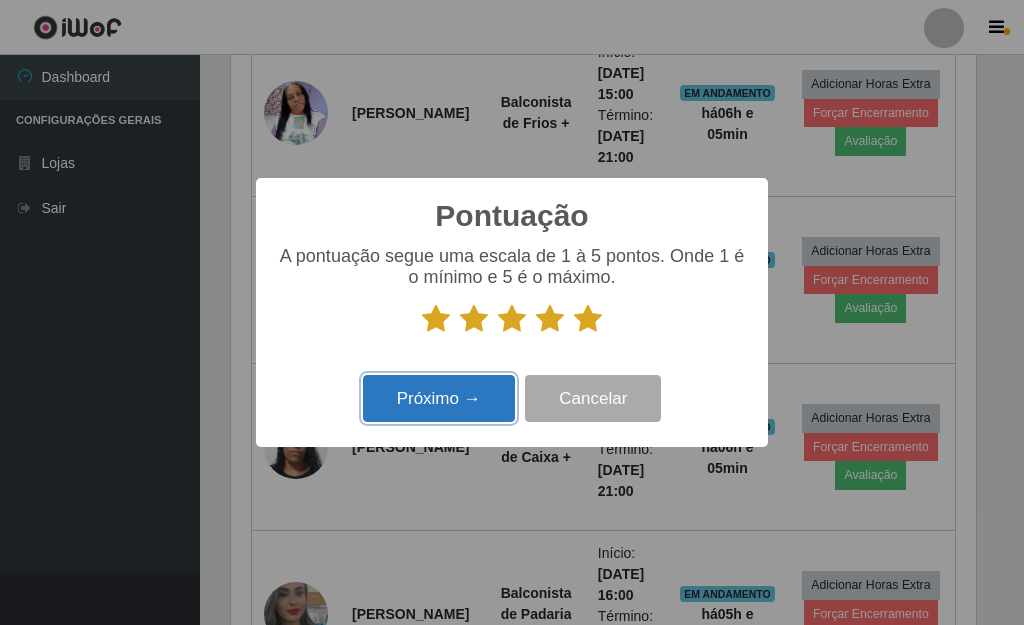 click on "Próximo →" at bounding box center [439, 398] 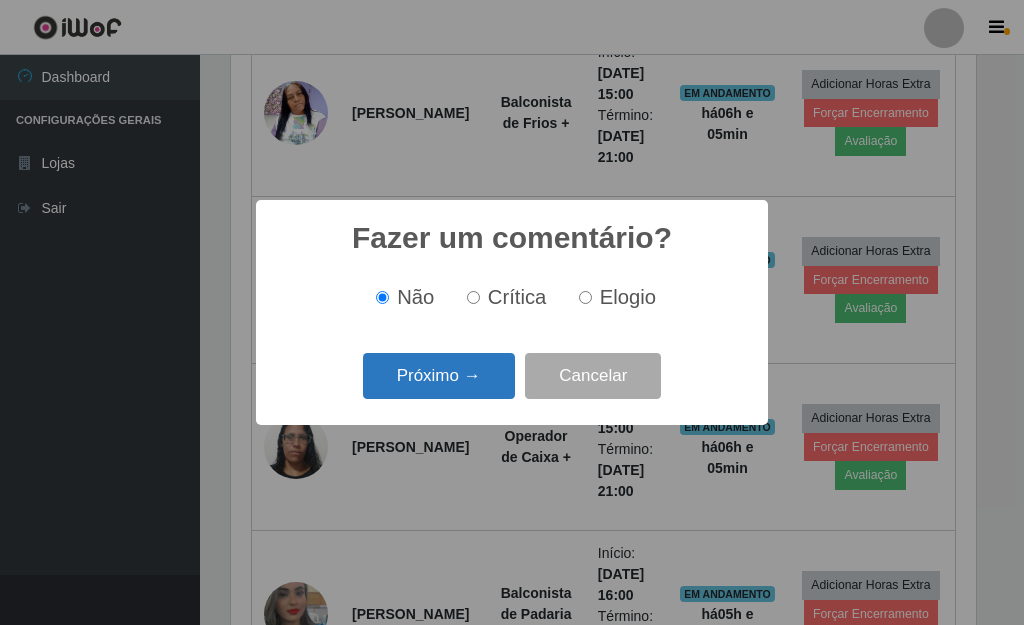 click on "Próximo →" at bounding box center [439, 376] 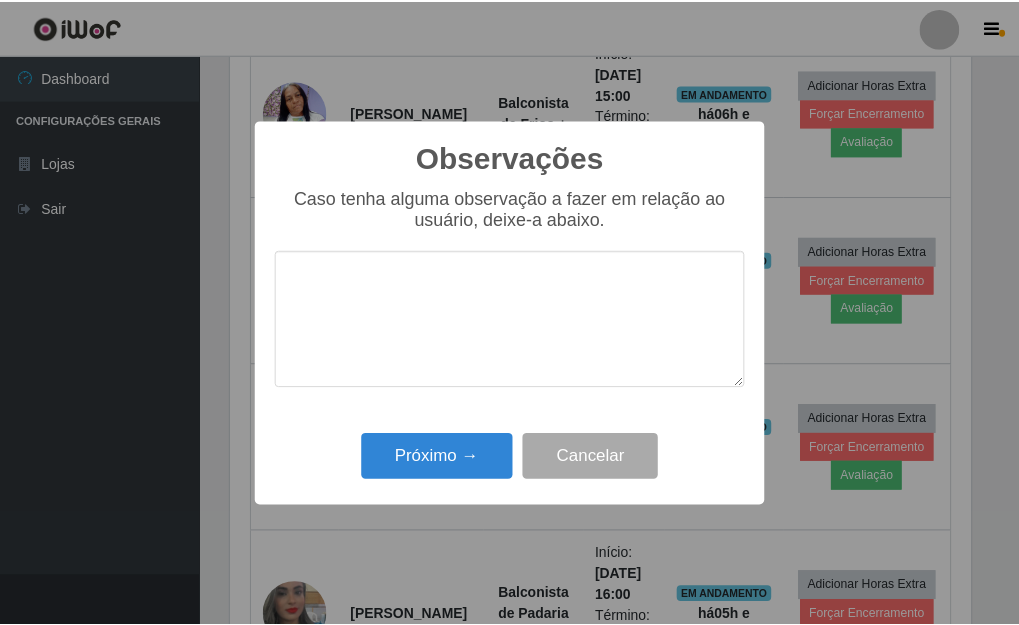 scroll, scrollTop: 999585, scrollLeft: 999255, axis: both 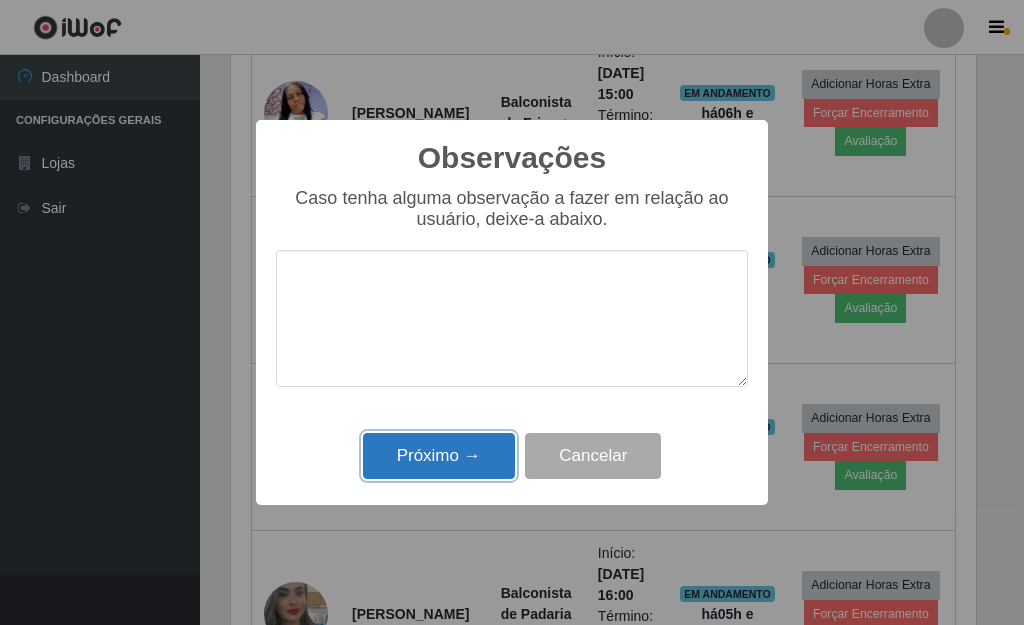 click on "Próximo →" at bounding box center (439, 456) 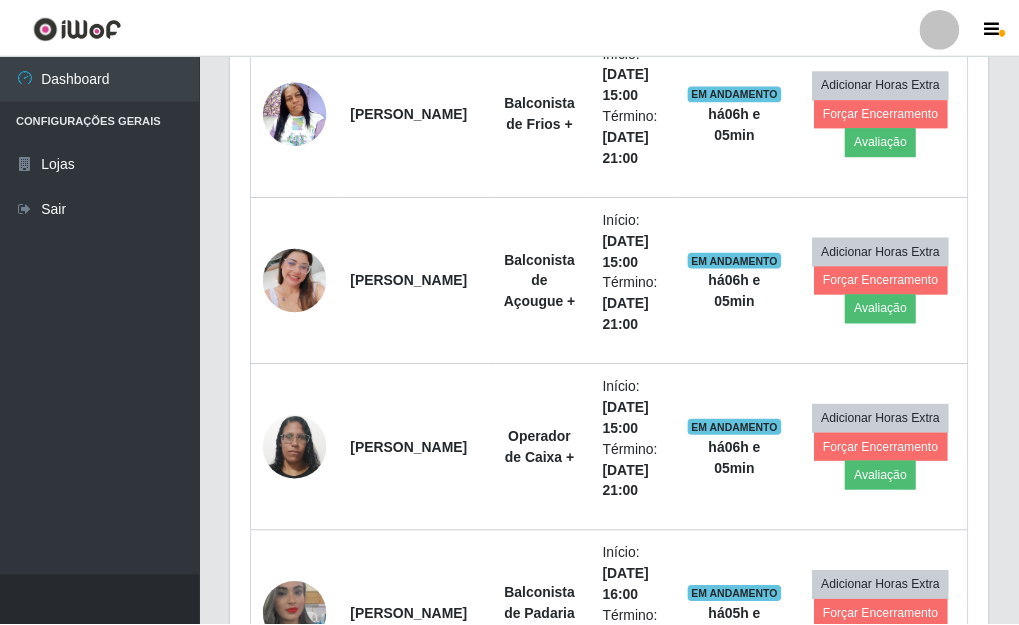 scroll, scrollTop: 999585, scrollLeft: 999243, axis: both 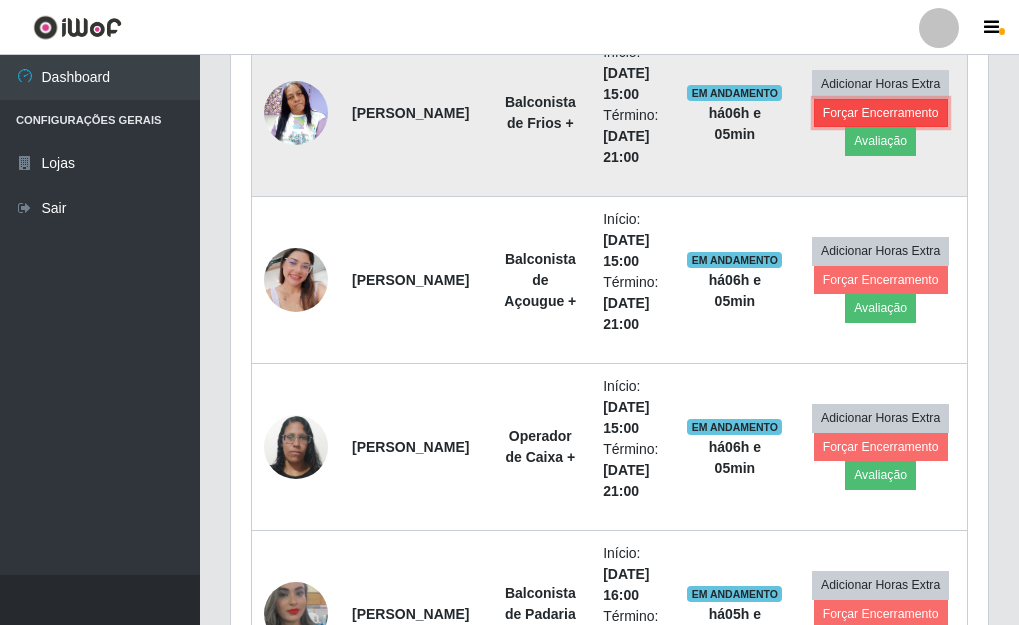click on "Forçar Encerramento" at bounding box center [881, 113] 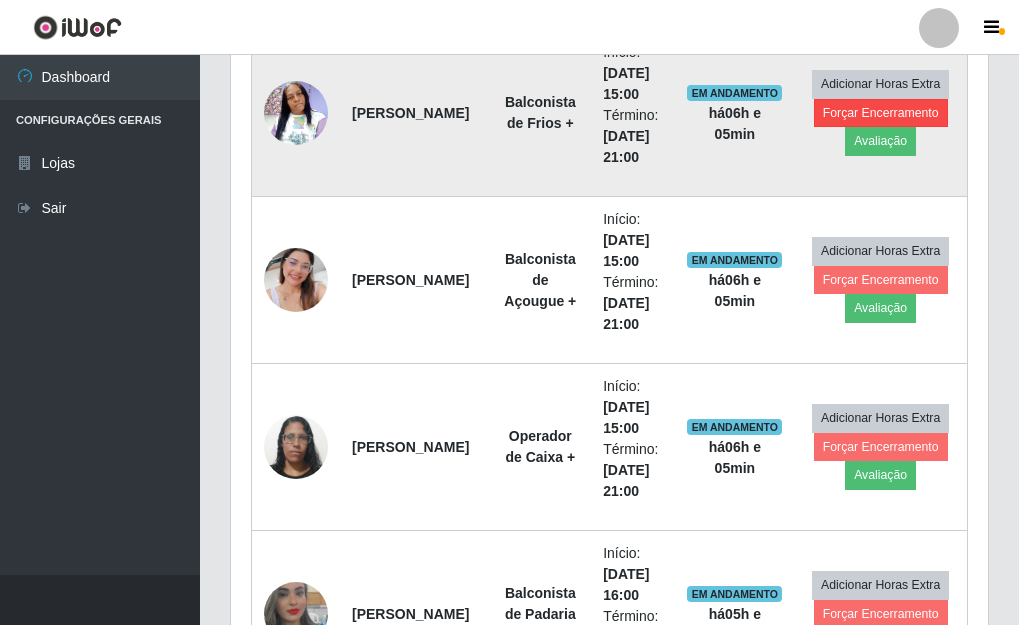 scroll, scrollTop: 999585, scrollLeft: 999255, axis: both 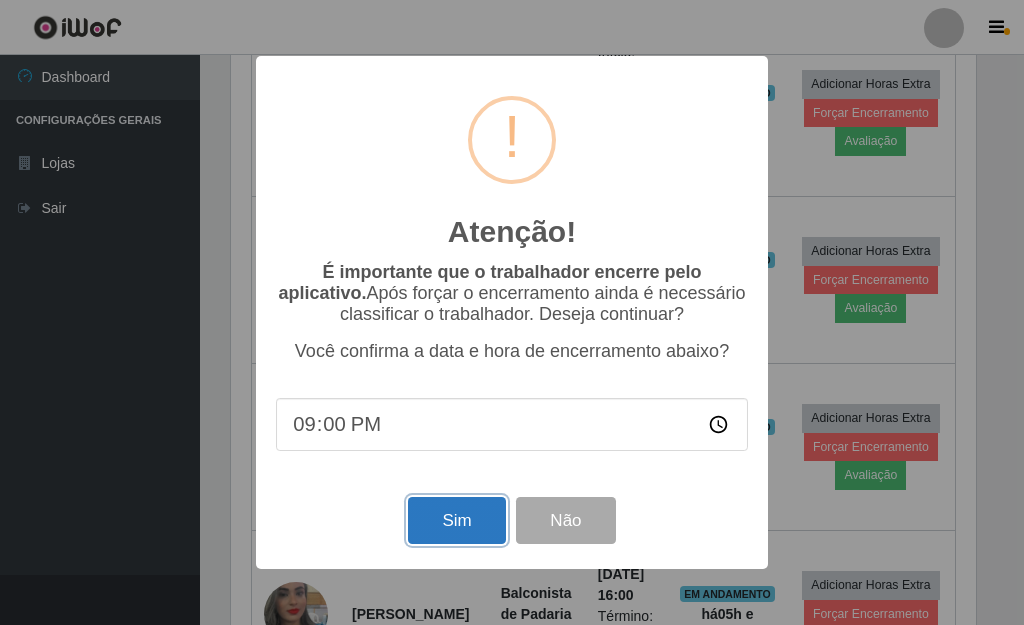 click on "Sim" at bounding box center (456, 520) 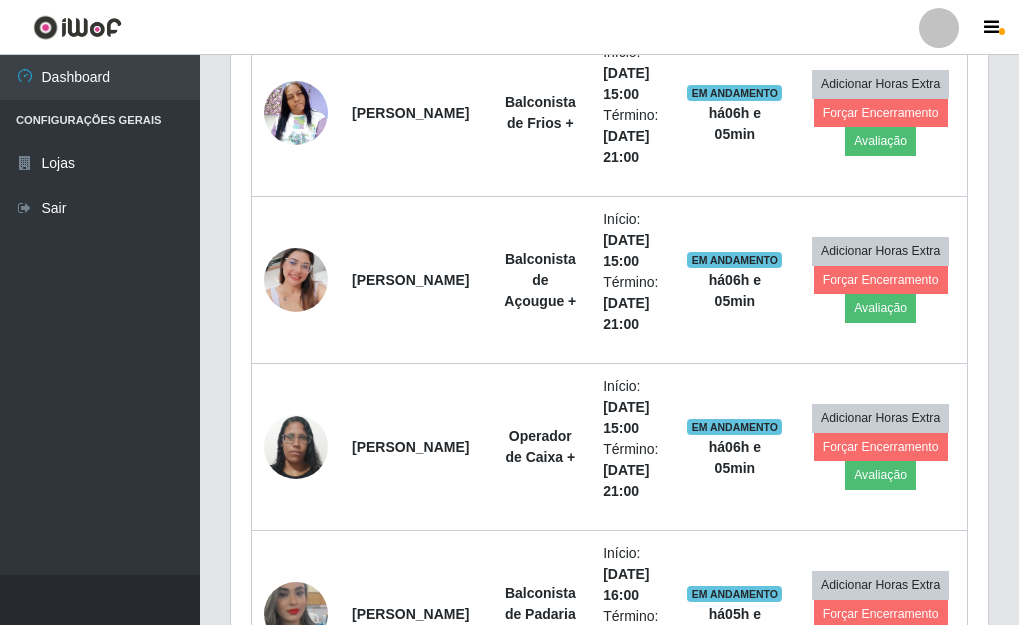 scroll, scrollTop: 999585, scrollLeft: 999243, axis: both 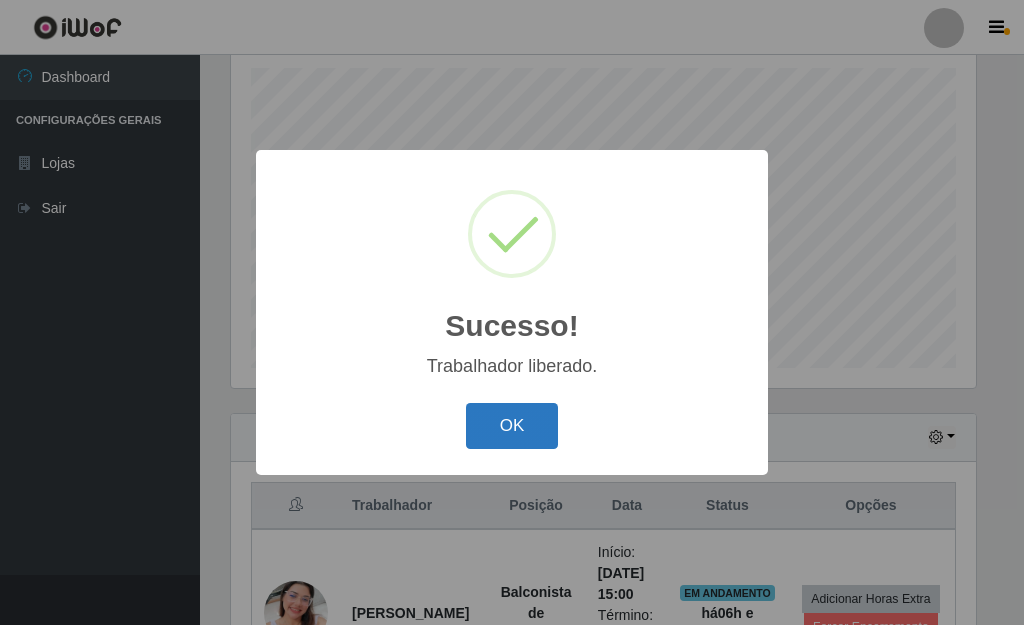 click on "OK" at bounding box center (512, 426) 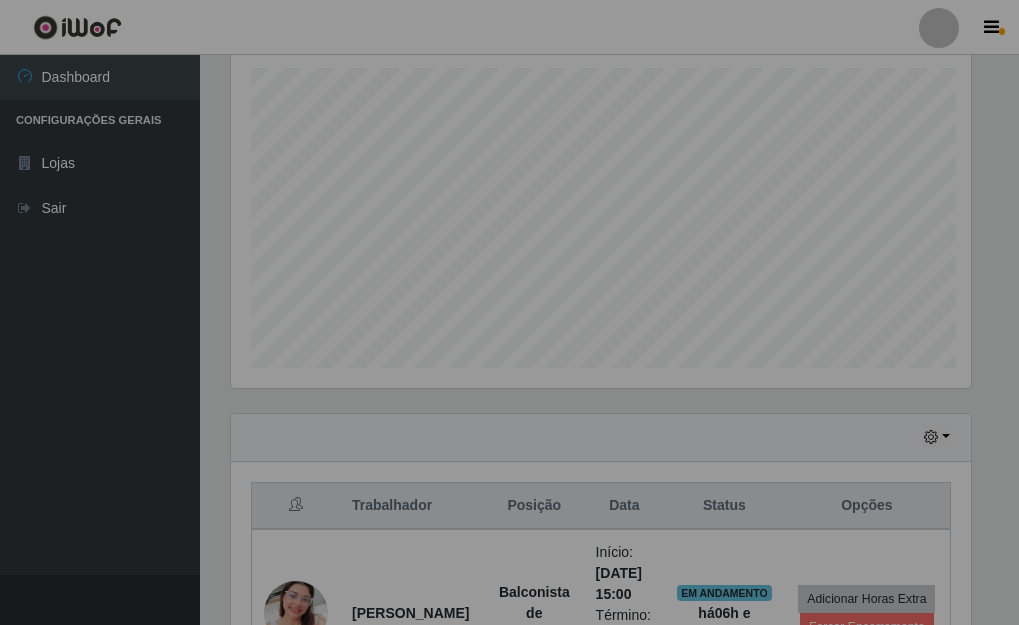 scroll, scrollTop: 999585, scrollLeft: 999243, axis: both 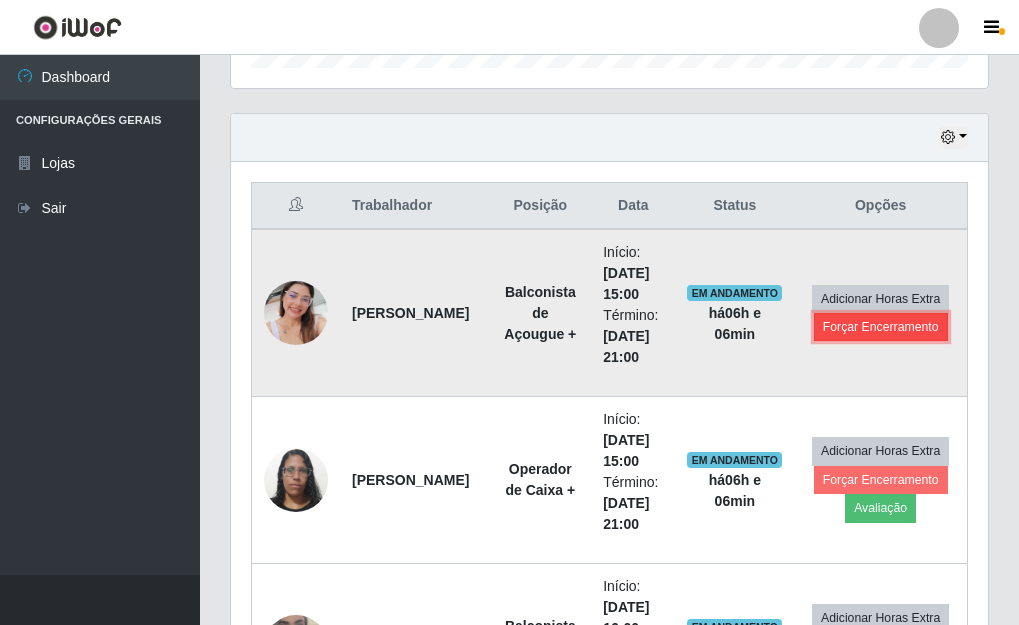 click on "Forçar Encerramento" at bounding box center (881, 327) 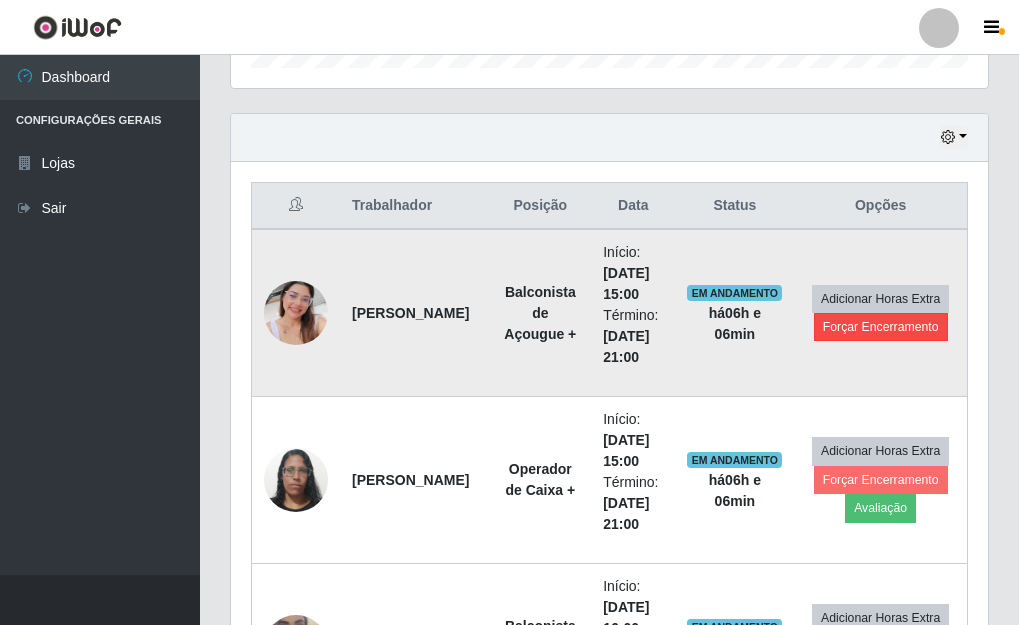 scroll, scrollTop: 999585, scrollLeft: 999255, axis: both 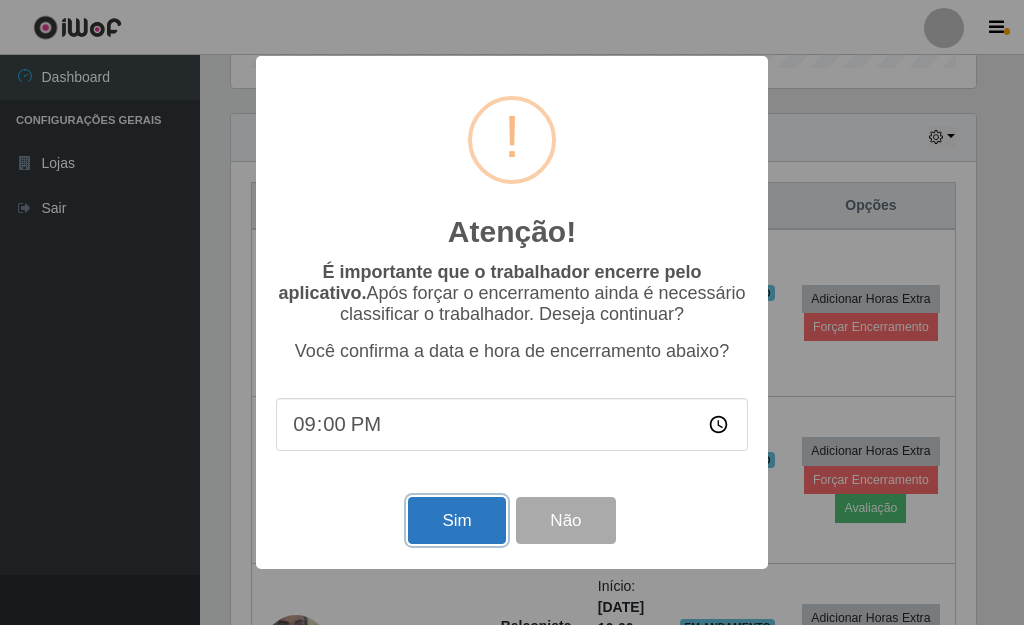 click on "Sim" at bounding box center (456, 520) 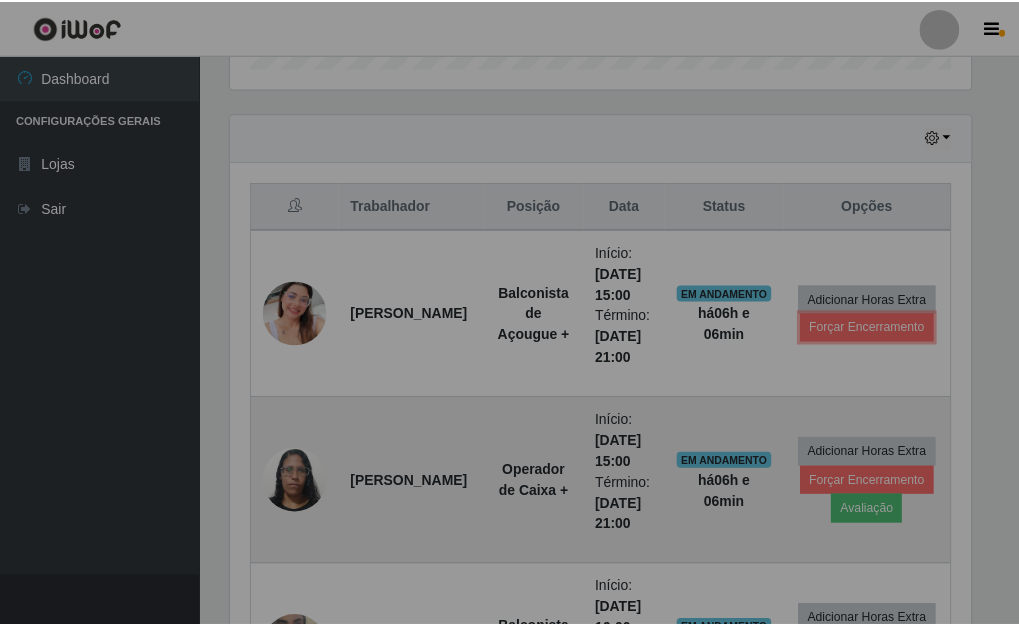 scroll, scrollTop: 999585, scrollLeft: 999243, axis: both 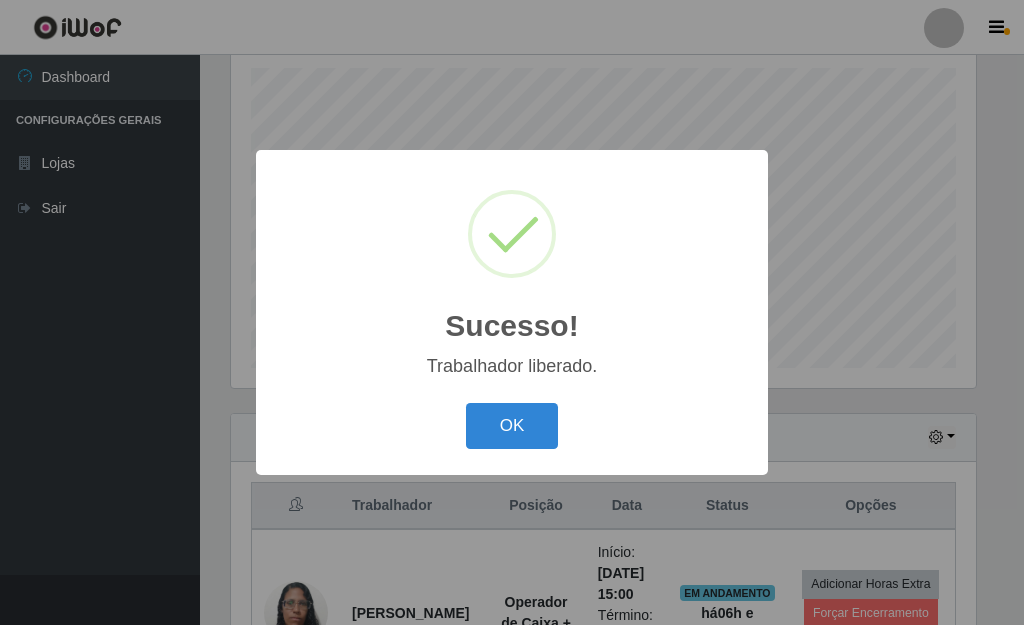 click on "OK" at bounding box center (512, 426) 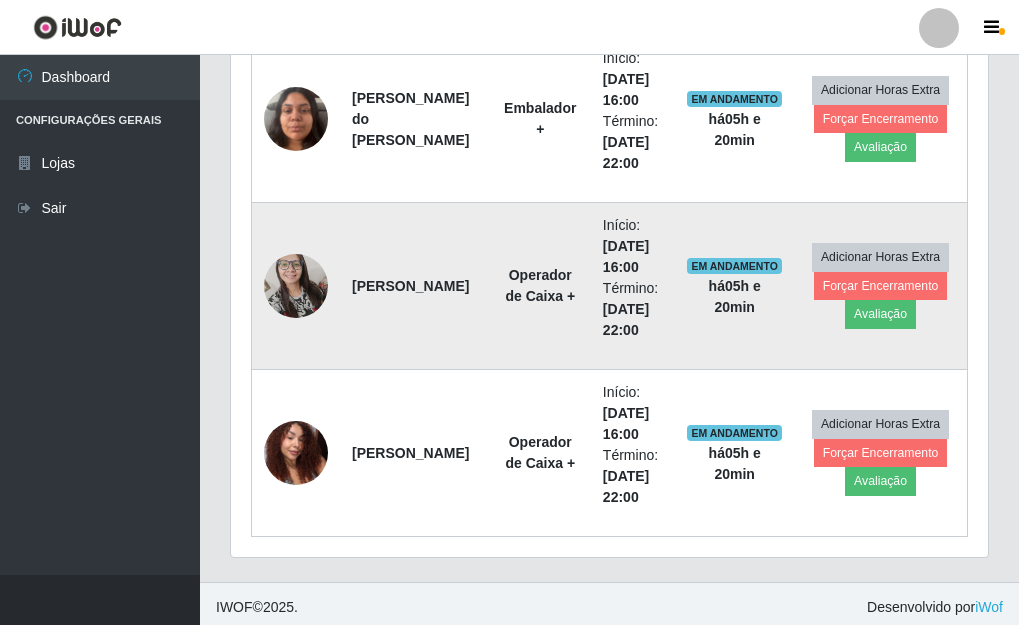 scroll, scrollTop: 1683, scrollLeft: 0, axis: vertical 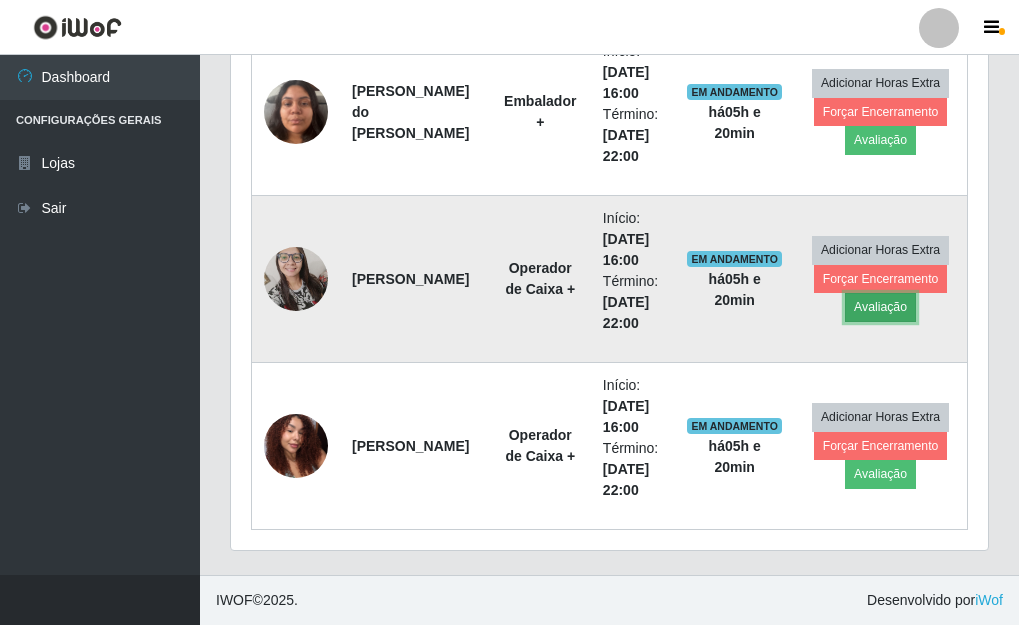 click on "Avaliação" at bounding box center [880, 307] 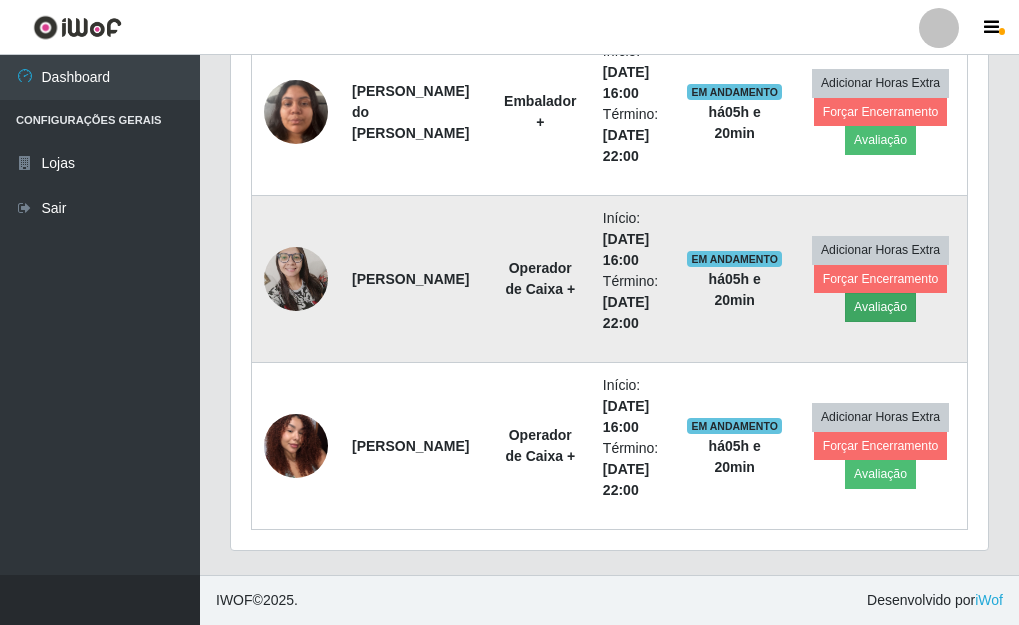 scroll, scrollTop: 999585, scrollLeft: 999255, axis: both 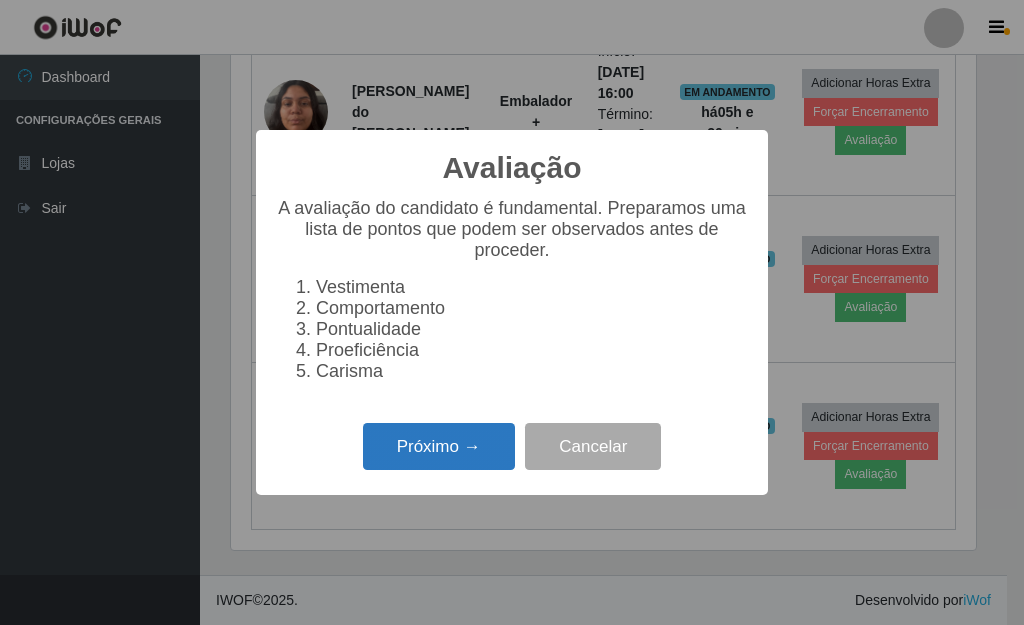 click on "Próximo →" at bounding box center (439, 446) 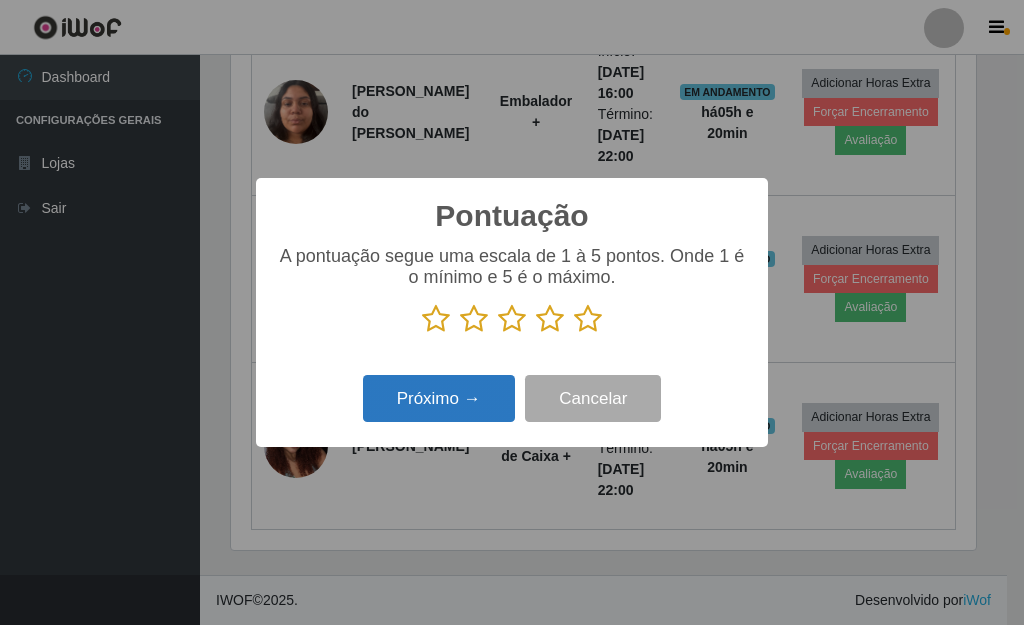 scroll, scrollTop: 999585, scrollLeft: 999255, axis: both 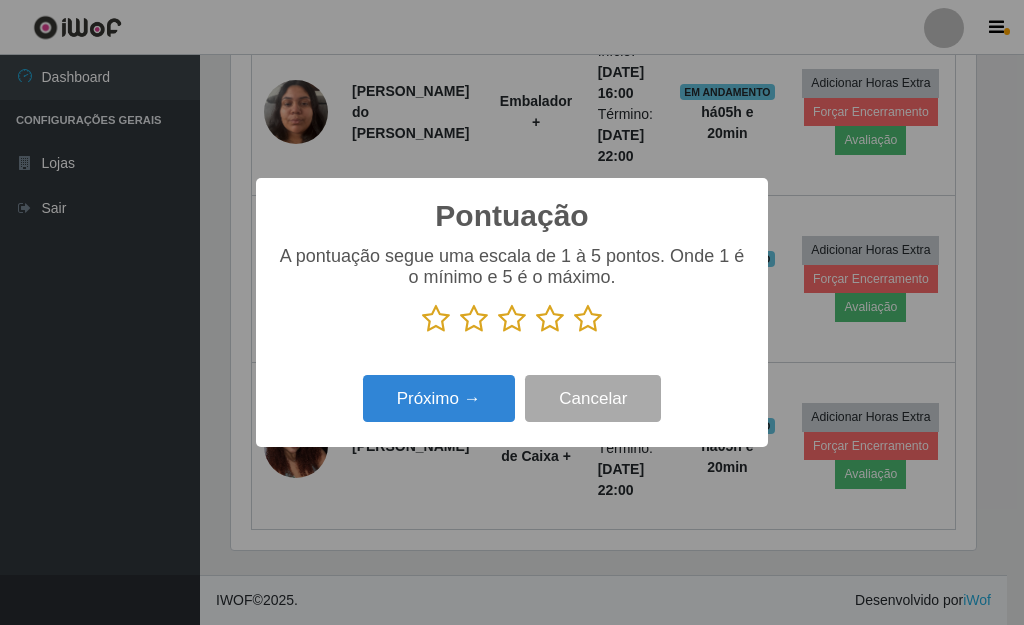 click at bounding box center [588, 319] 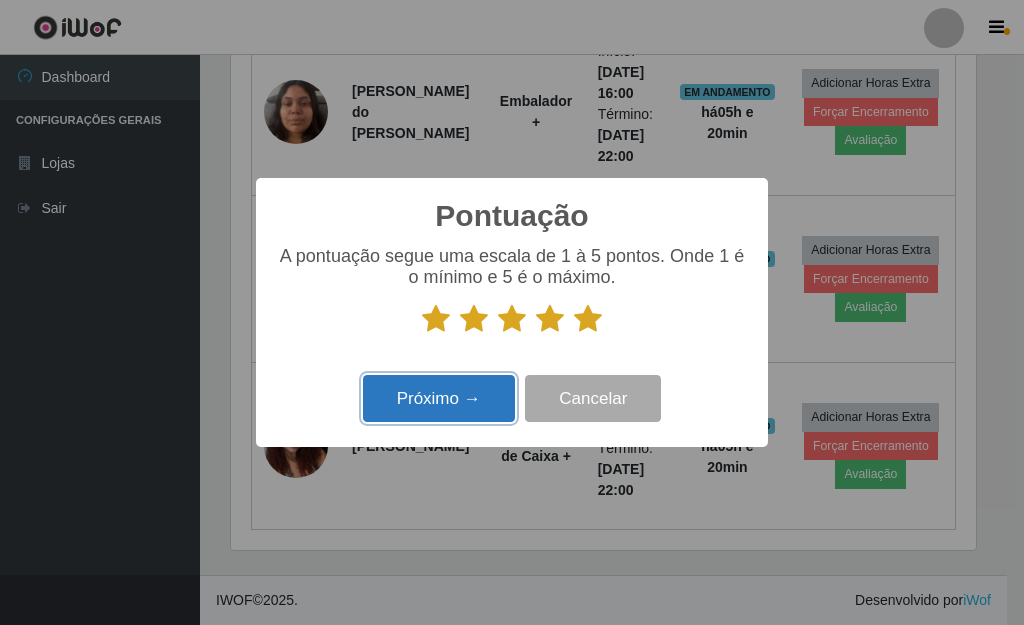 click on "Próximo →" at bounding box center (439, 398) 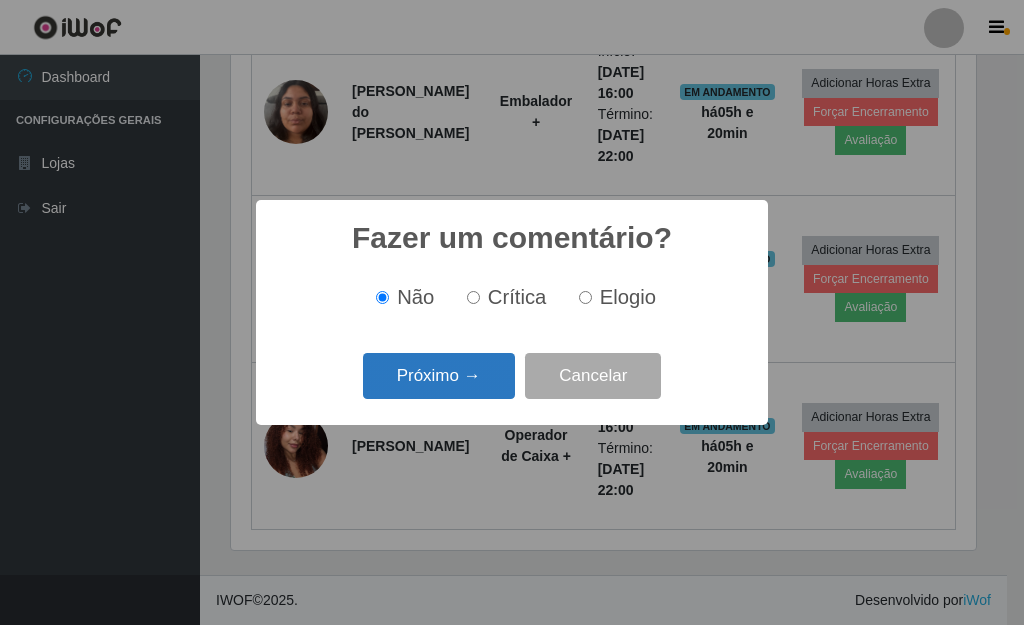 click on "Próximo →" at bounding box center (439, 376) 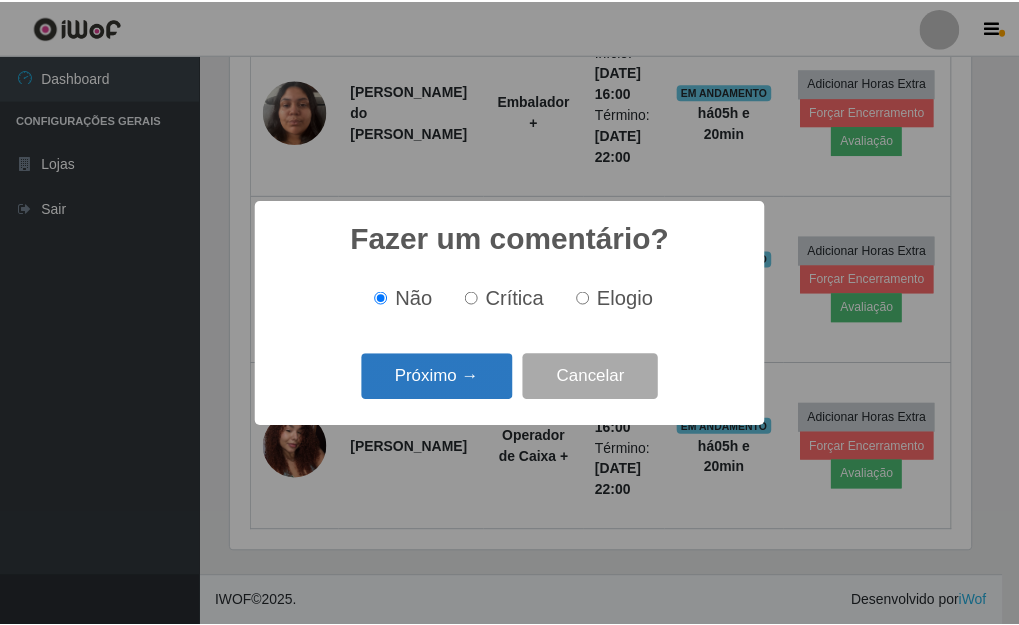 scroll, scrollTop: 999585, scrollLeft: 999255, axis: both 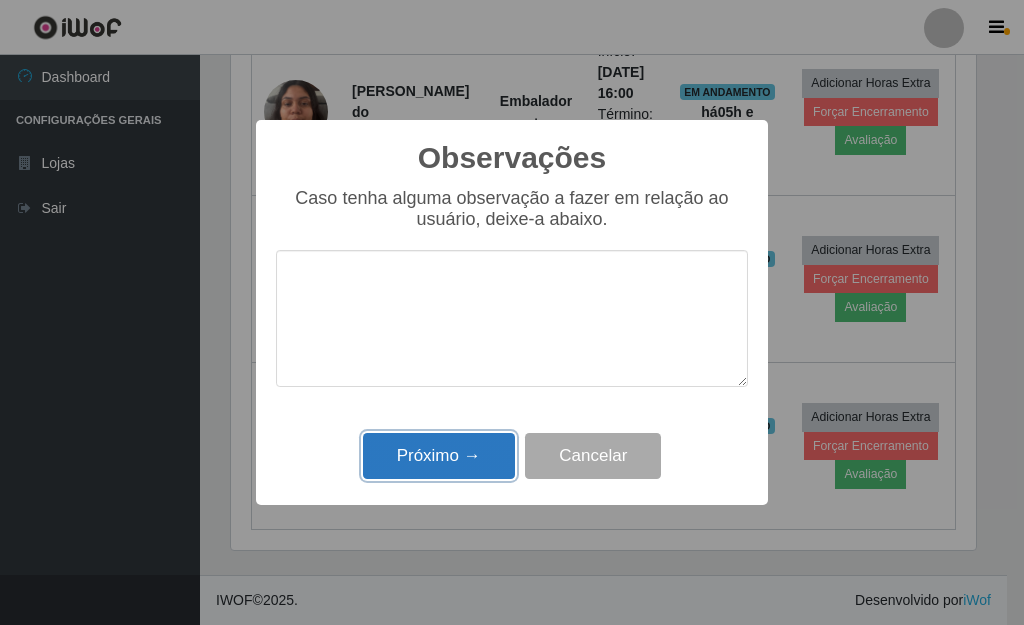 click on "Próximo →" at bounding box center [439, 456] 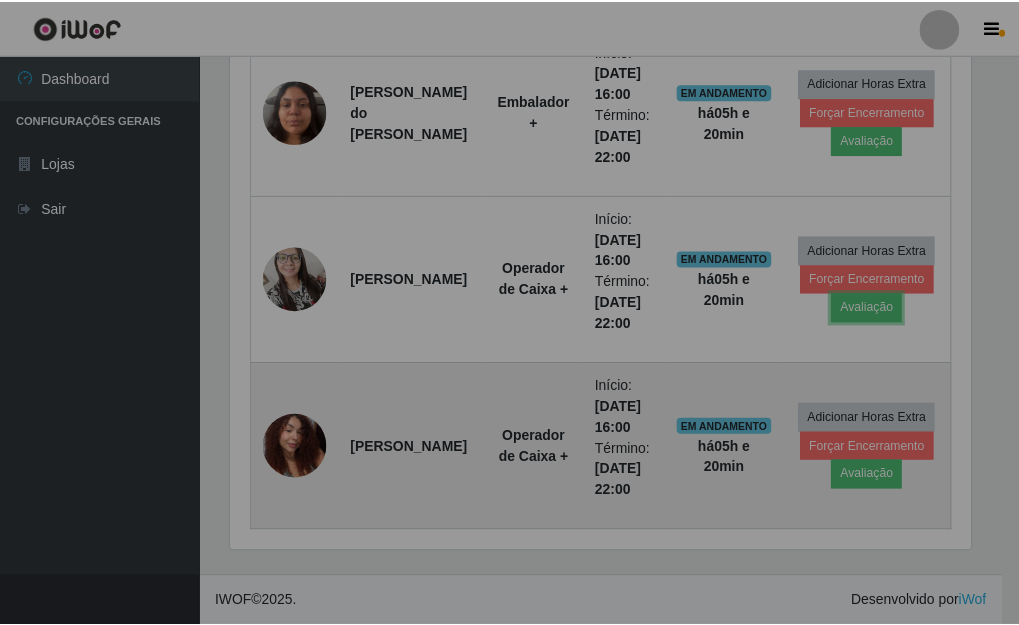 scroll, scrollTop: 999585, scrollLeft: 999243, axis: both 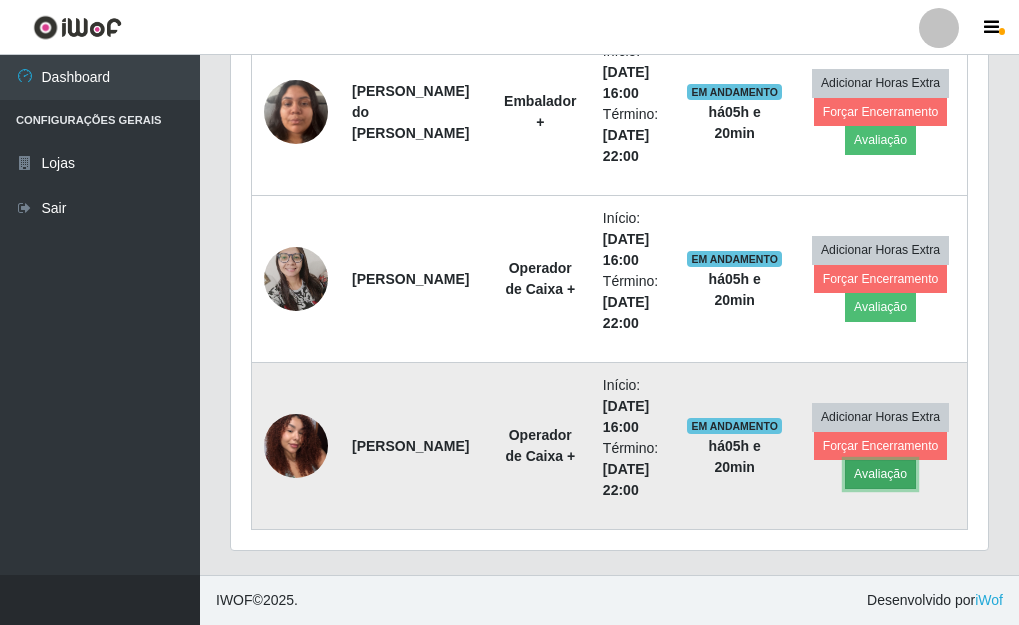click on "Avaliação" at bounding box center [880, 474] 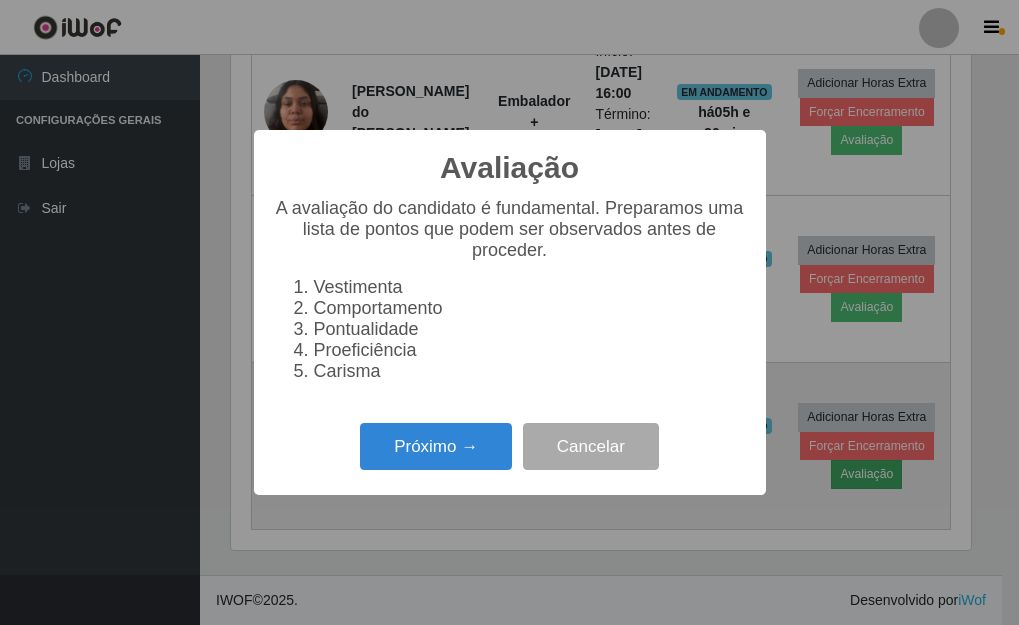 scroll, scrollTop: 999585, scrollLeft: 999255, axis: both 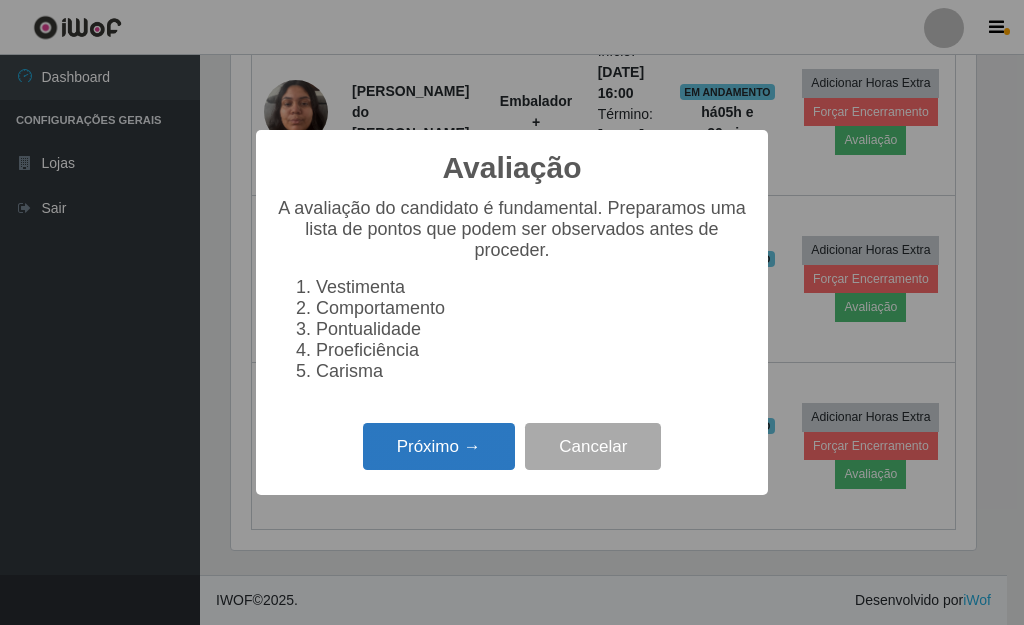 click on "Próximo →" at bounding box center [439, 446] 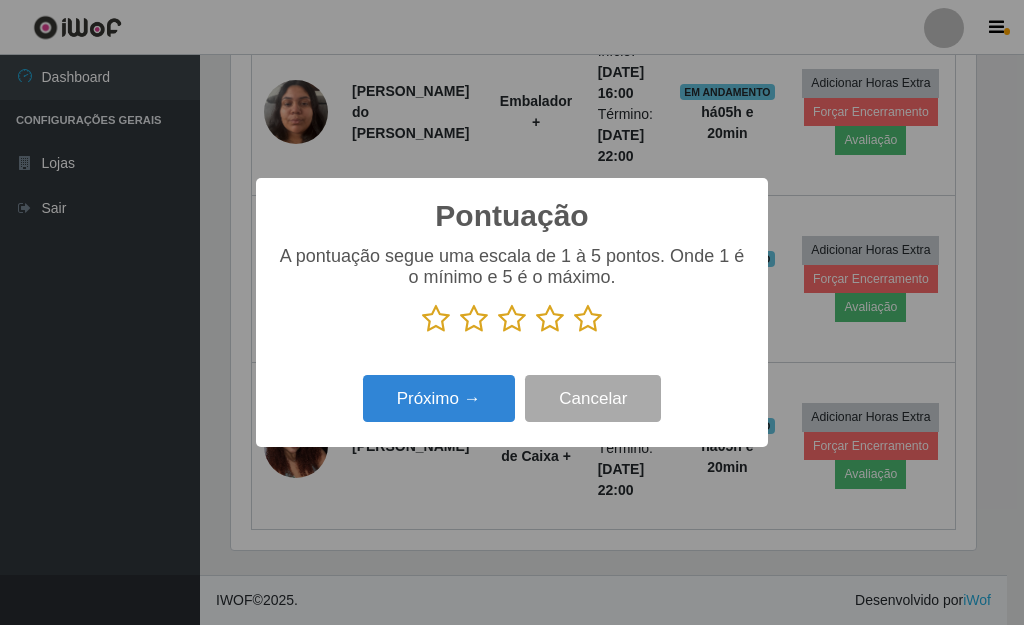 drag, startPoint x: 587, startPoint y: 323, endPoint x: 524, endPoint y: 365, distance: 75.716576 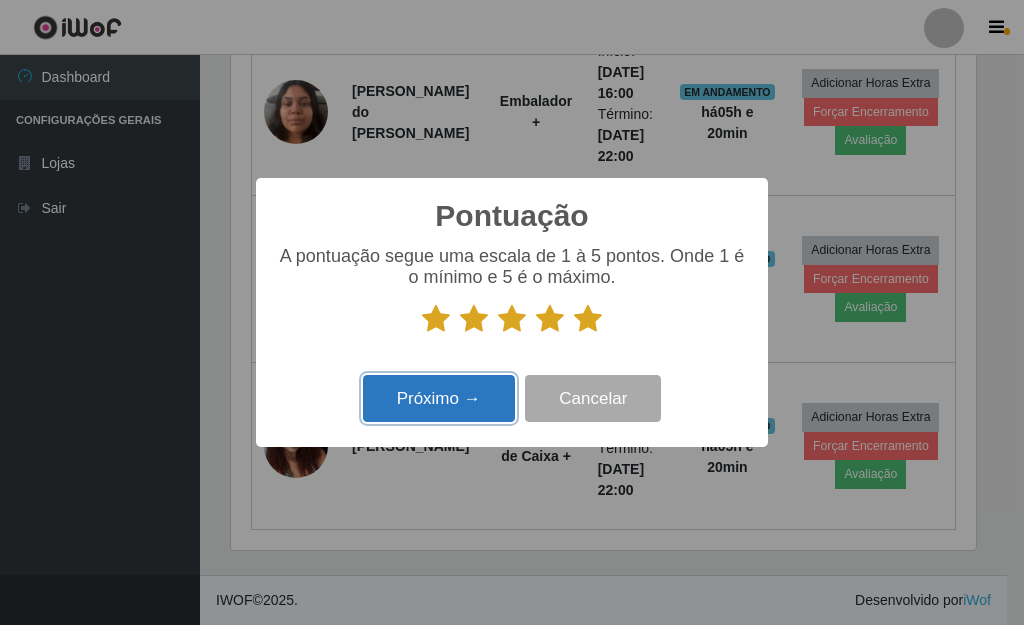 click on "Próximo →" at bounding box center (439, 398) 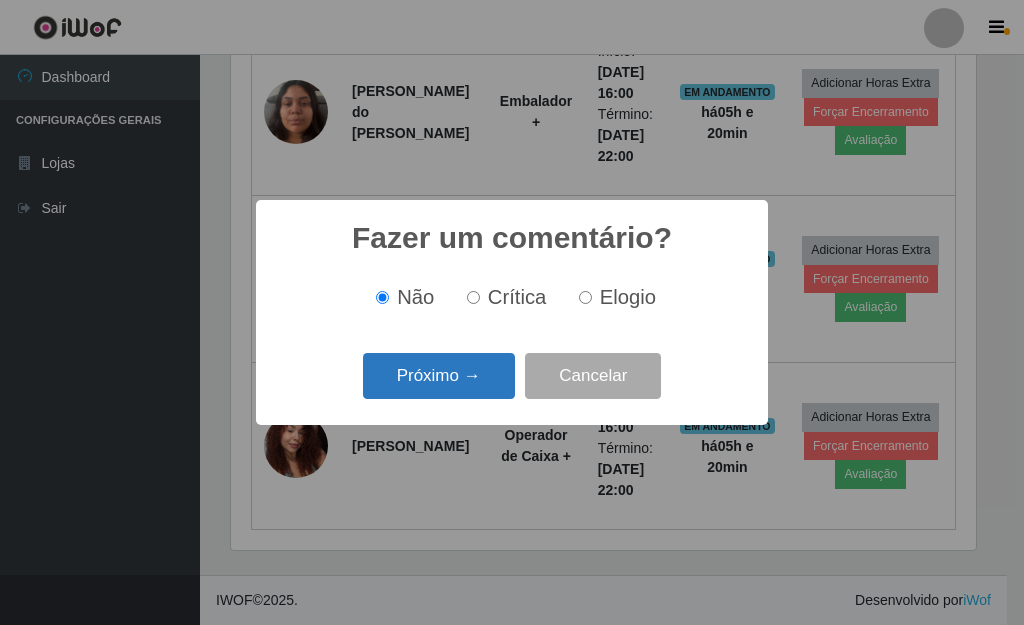 click on "Próximo →" at bounding box center (439, 376) 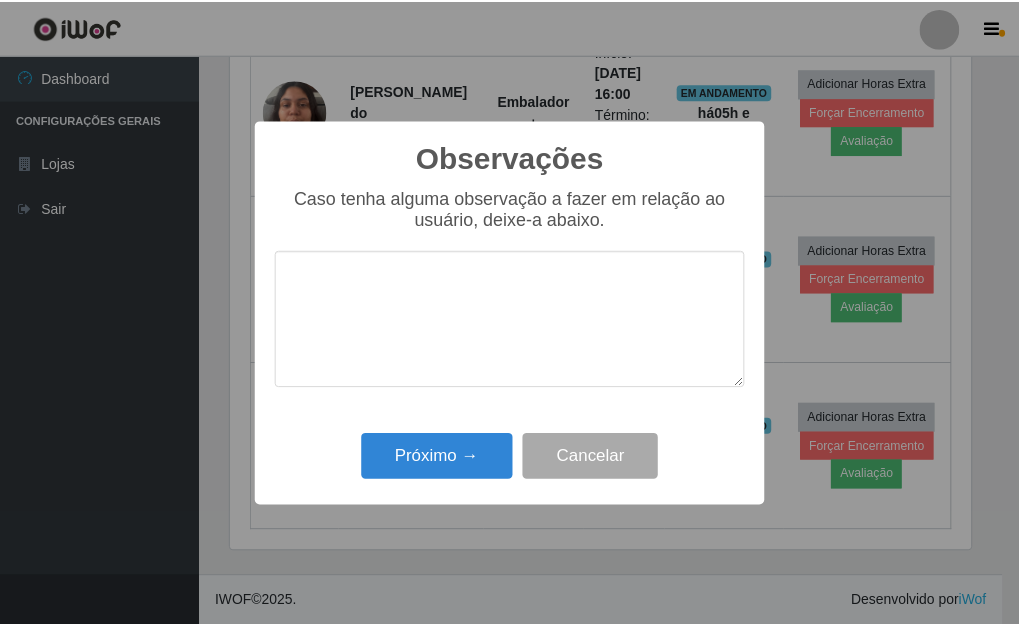 scroll, scrollTop: 999585, scrollLeft: 999255, axis: both 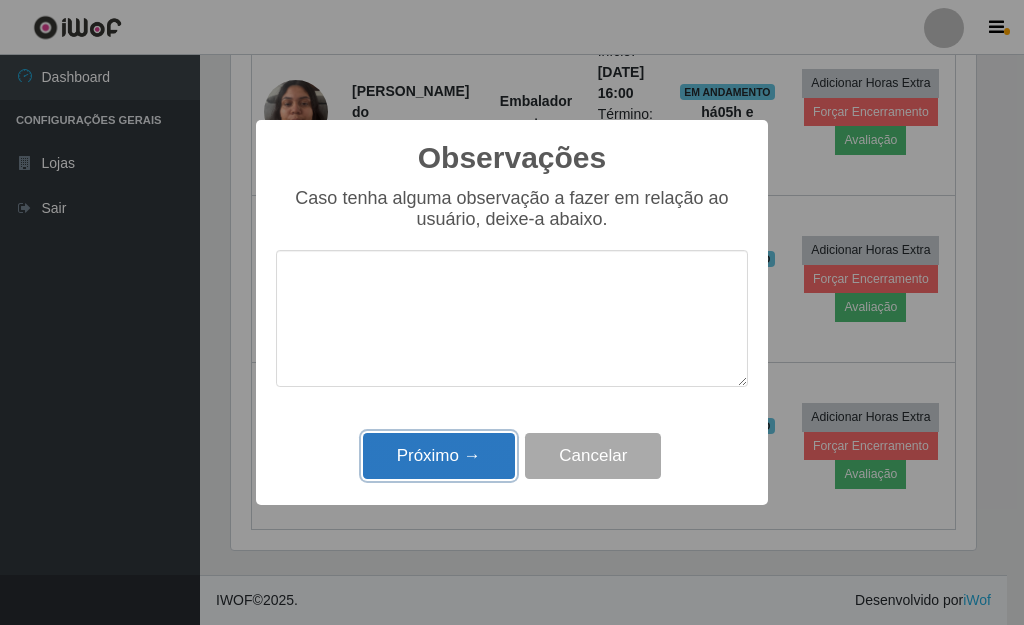 click on "Próximo →" at bounding box center [439, 456] 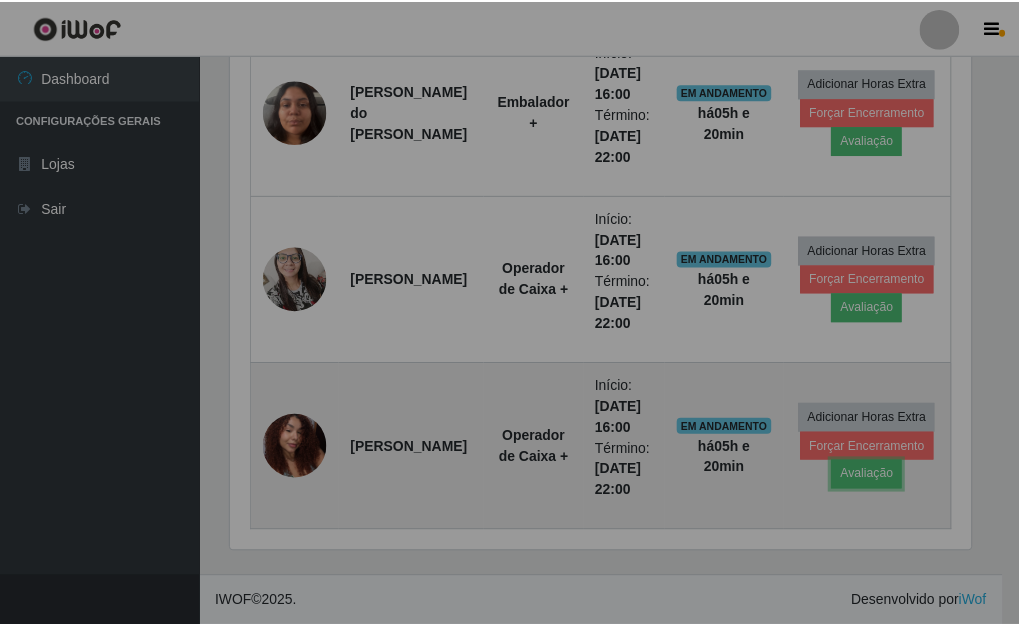 scroll, scrollTop: 999585, scrollLeft: 999243, axis: both 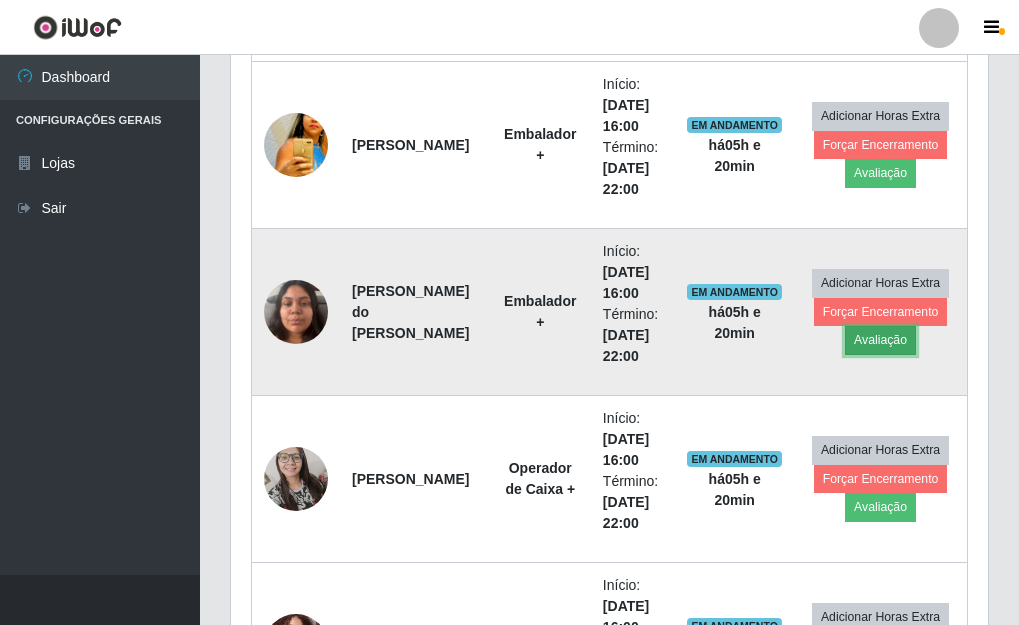 click on "Avaliação" at bounding box center [880, 340] 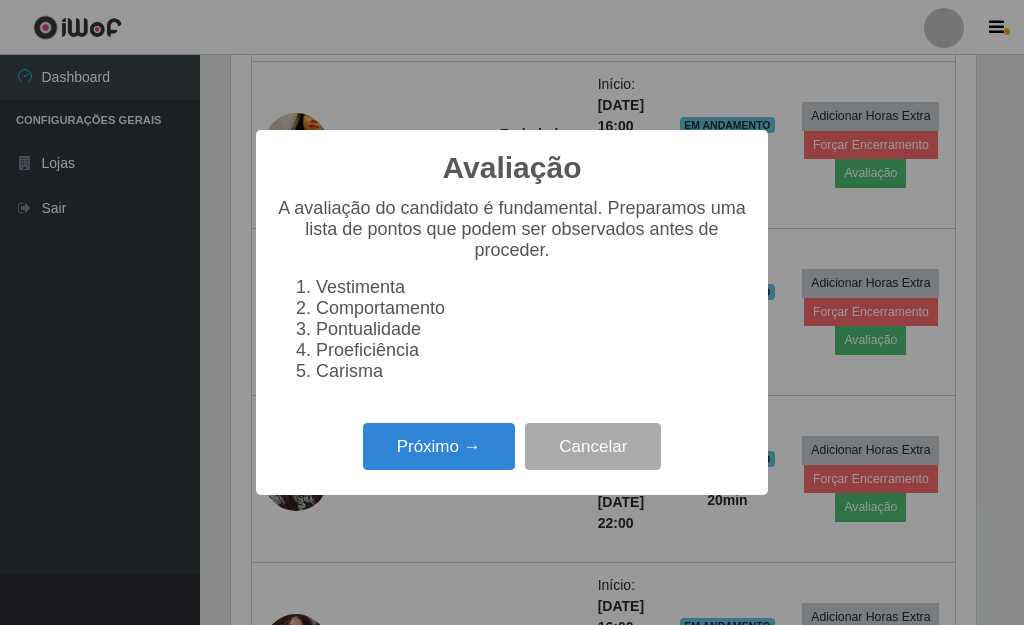 scroll, scrollTop: 999585, scrollLeft: 999255, axis: both 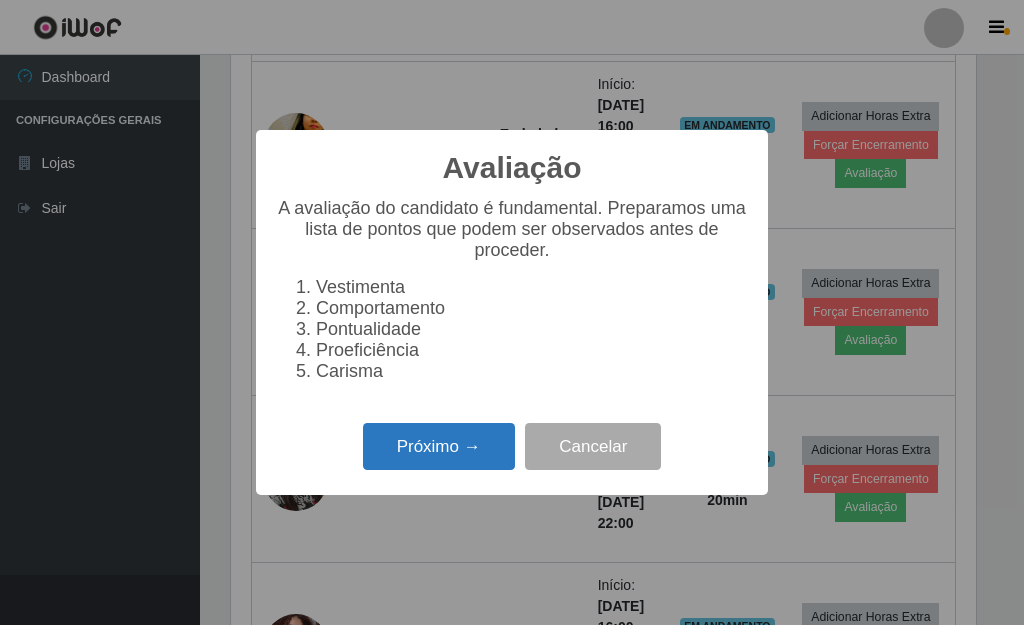 click on "Próximo →" at bounding box center [439, 446] 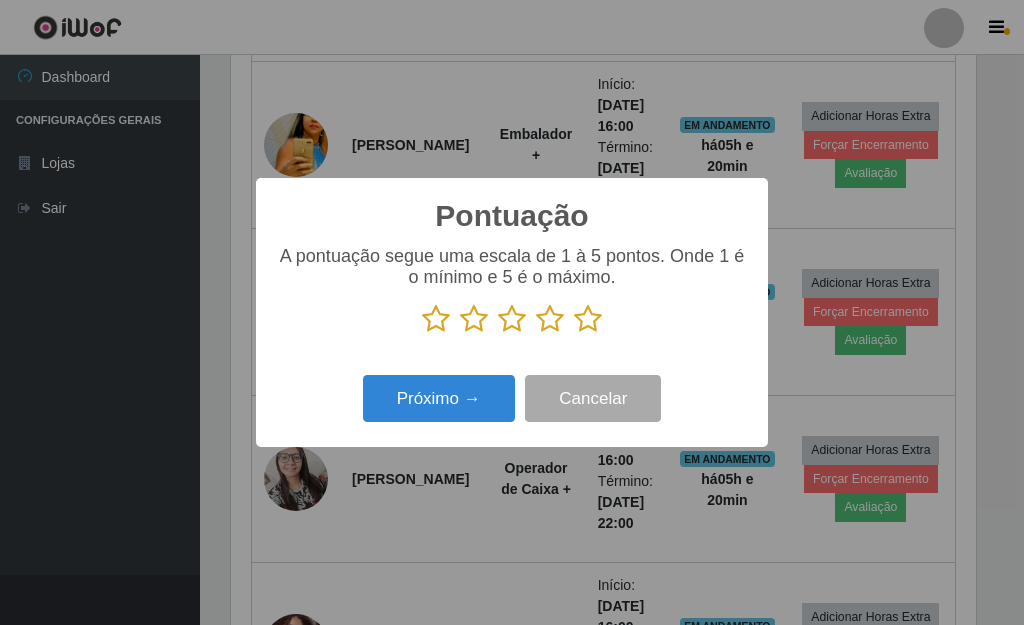 scroll, scrollTop: 999585, scrollLeft: 999255, axis: both 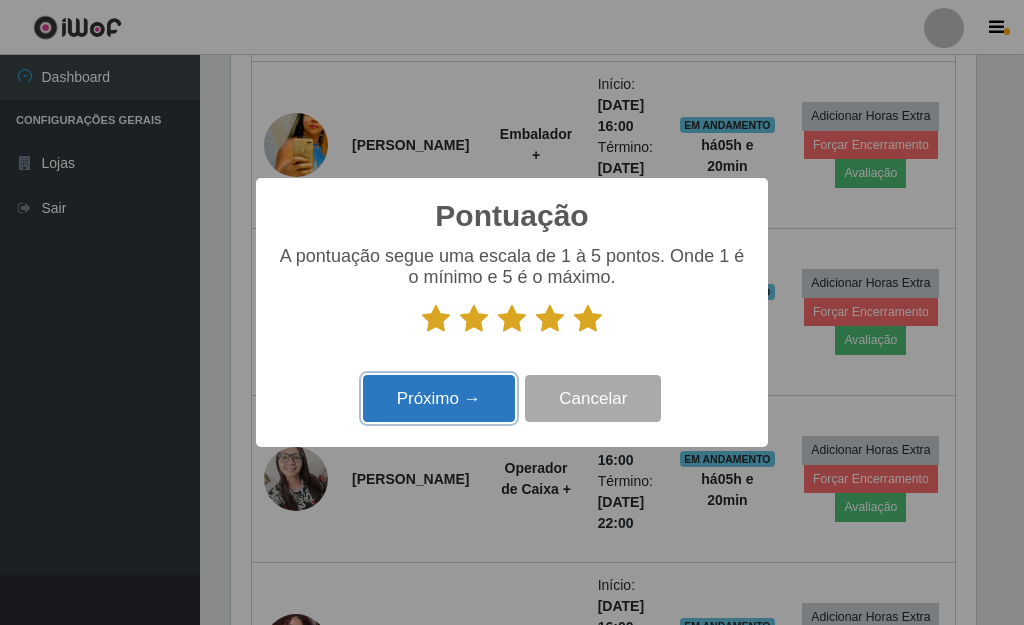 click on "Próximo →" at bounding box center (439, 398) 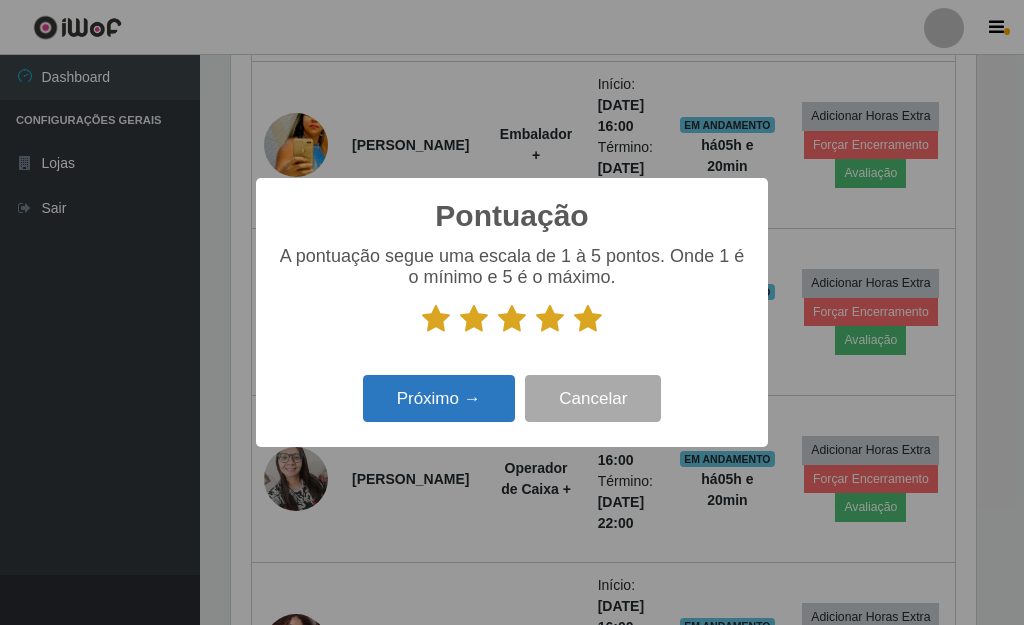 scroll, scrollTop: 999585, scrollLeft: 999255, axis: both 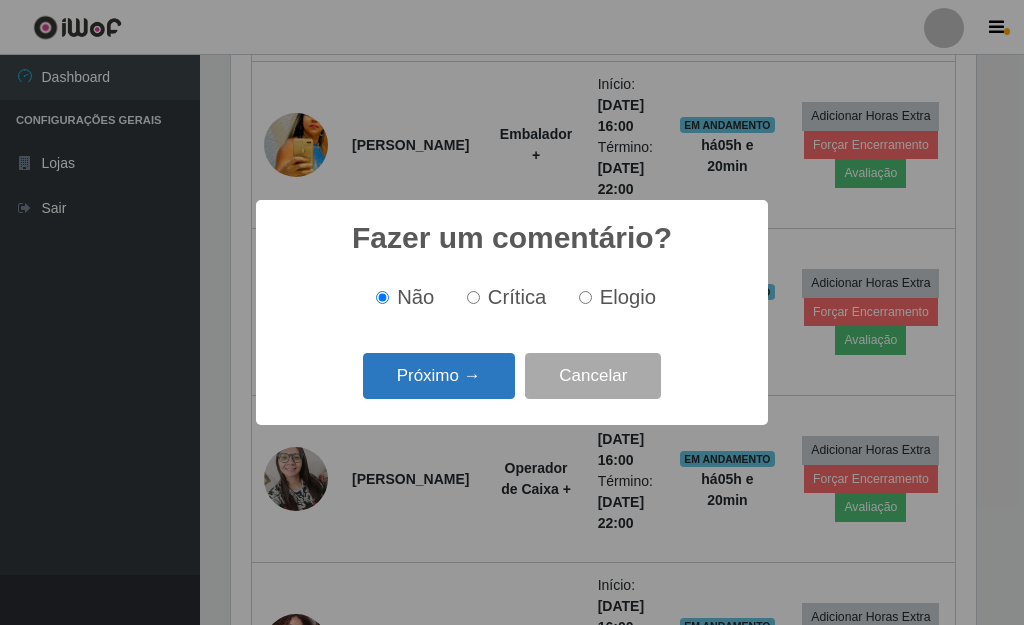 click on "Próximo →" at bounding box center (439, 376) 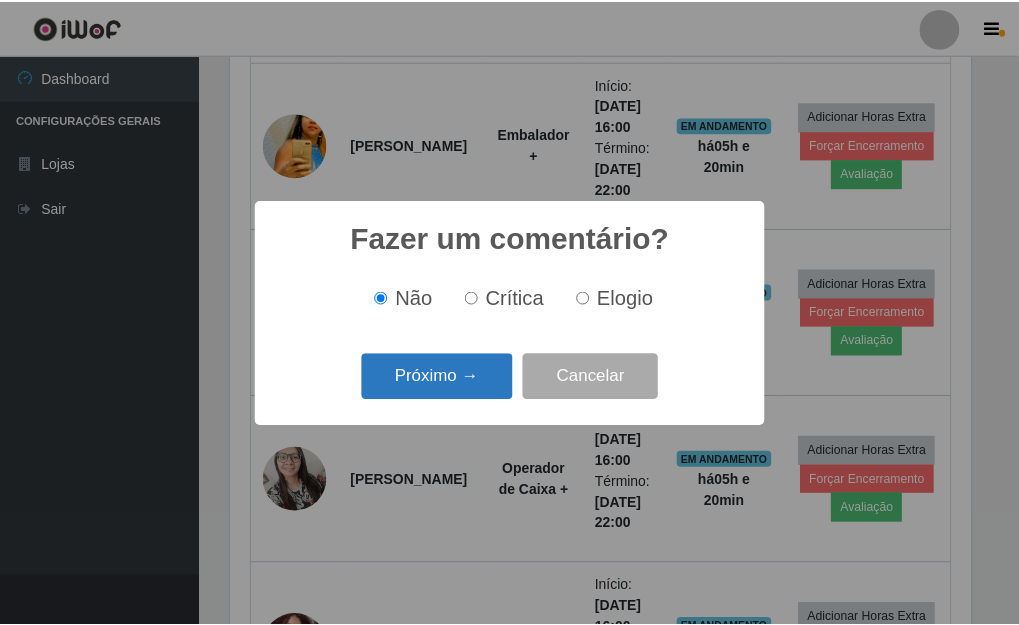 scroll, scrollTop: 999585, scrollLeft: 999255, axis: both 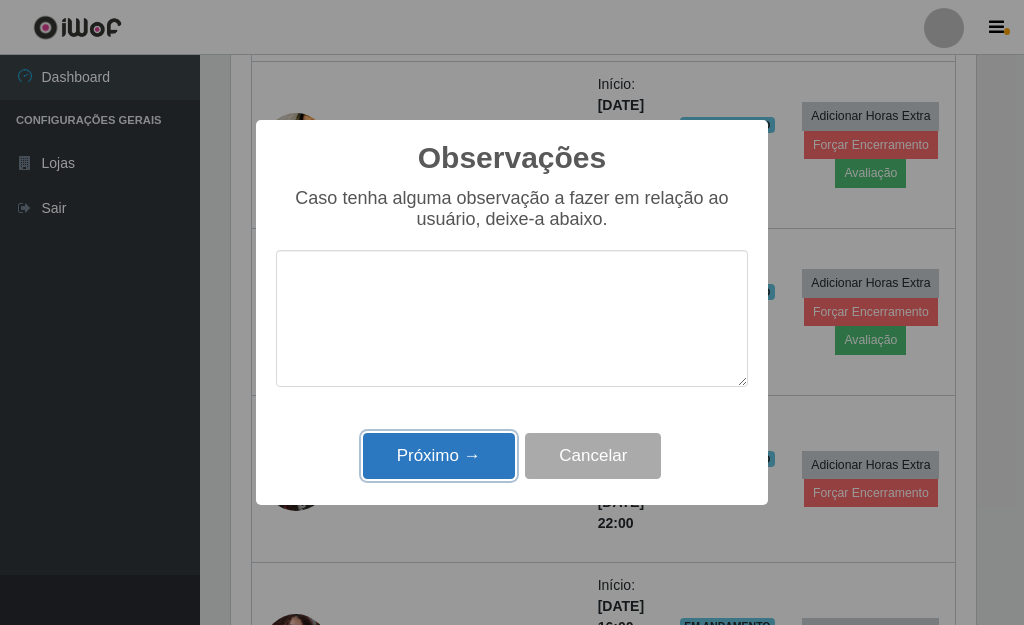 click on "Próximo →" at bounding box center (439, 456) 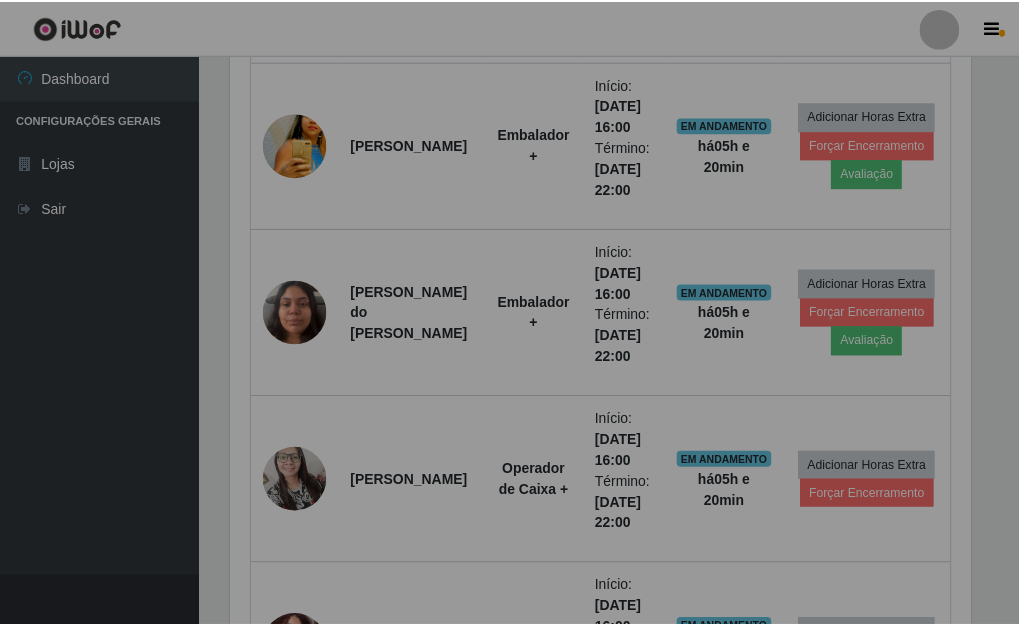 scroll, scrollTop: 999585, scrollLeft: 999243, axis: both 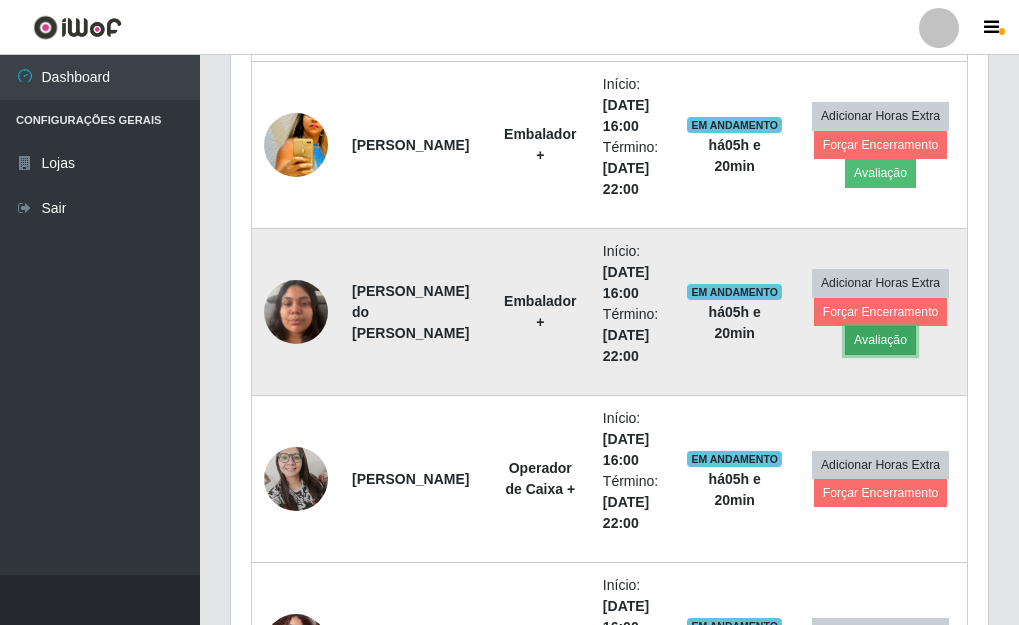 click on "Avaliação" at bounding box center [880, 340] 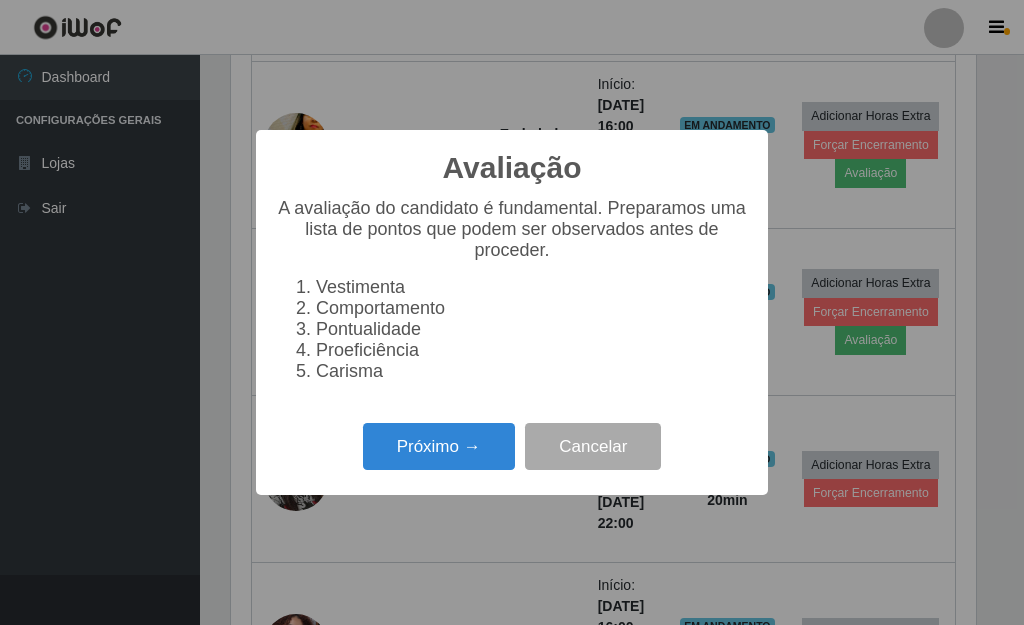 scroll, scrollTop: 999585, scrollLeft: 999255, axis: both 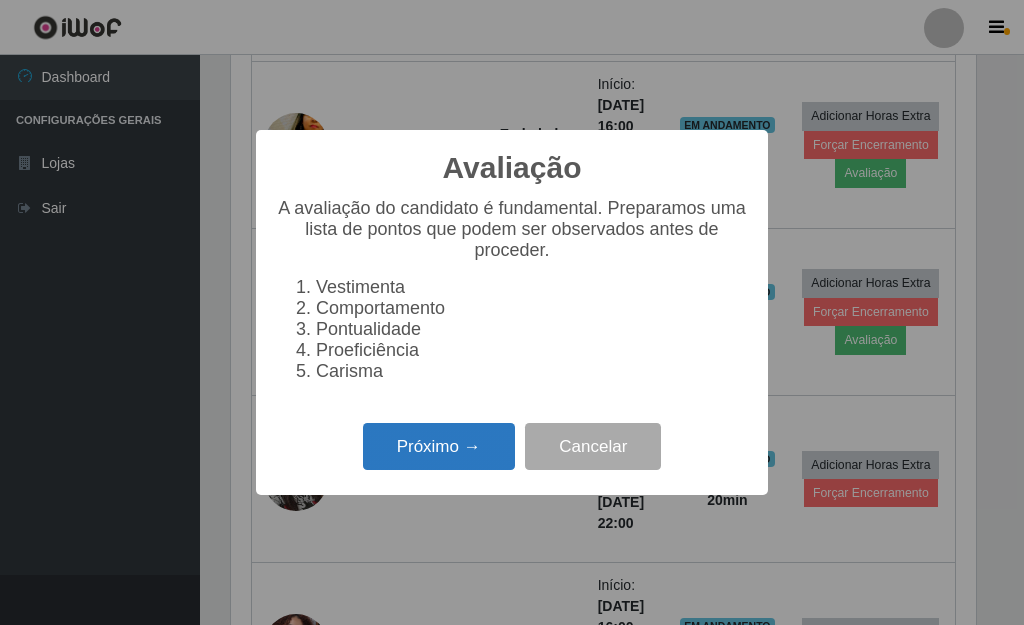 click on "Próximo →" at bounding box center (439, 446) 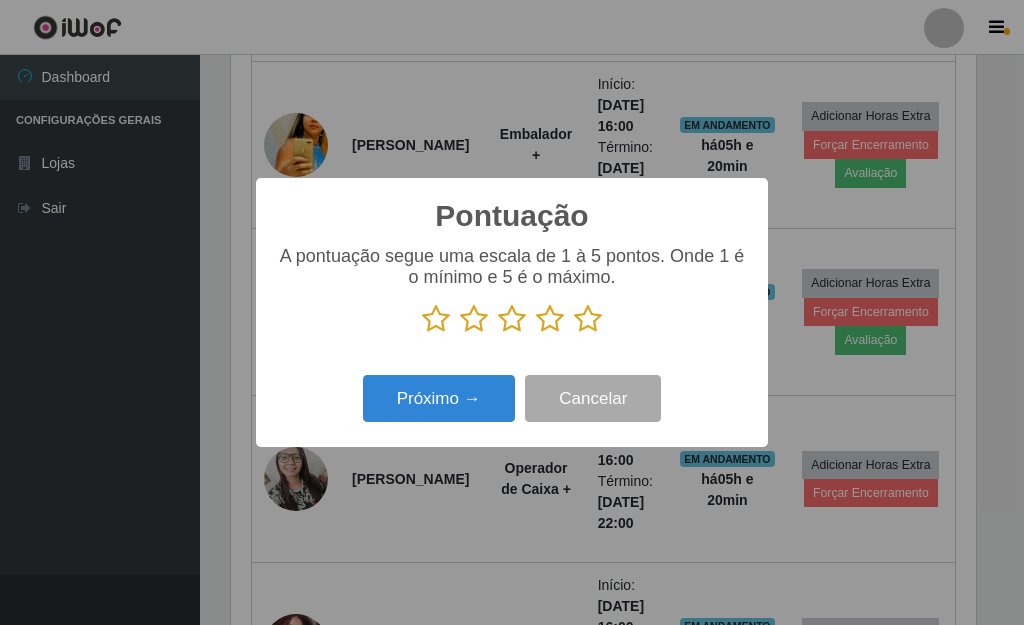 drag, startPoint x: 579, startPoint y: 327, endPoint x: 551, endPoint y: 339, distance: 30.463093 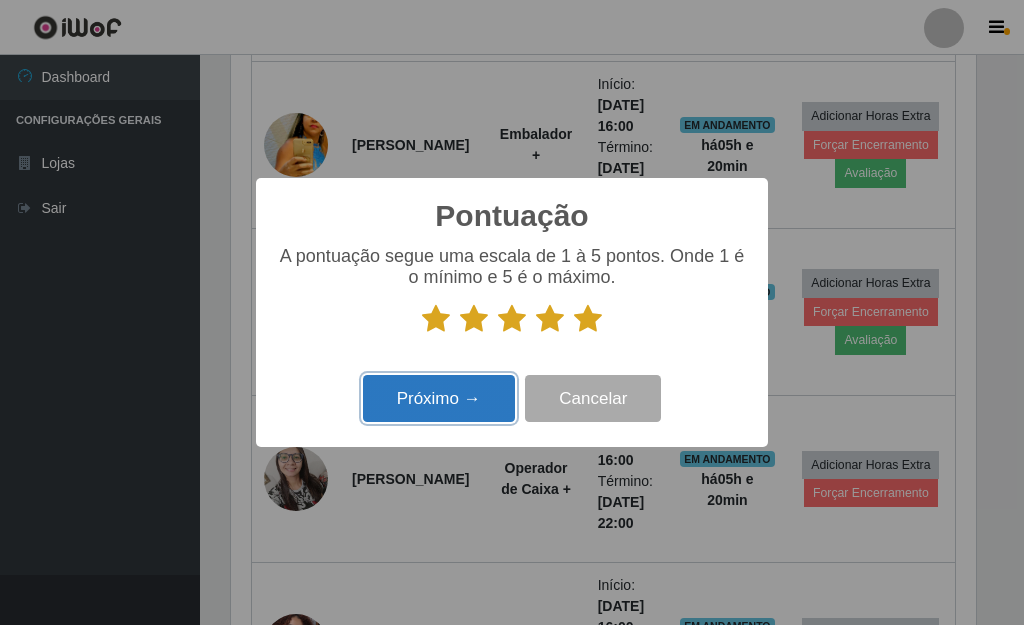 click on "Próximo →" at bounding box center (439, 398) 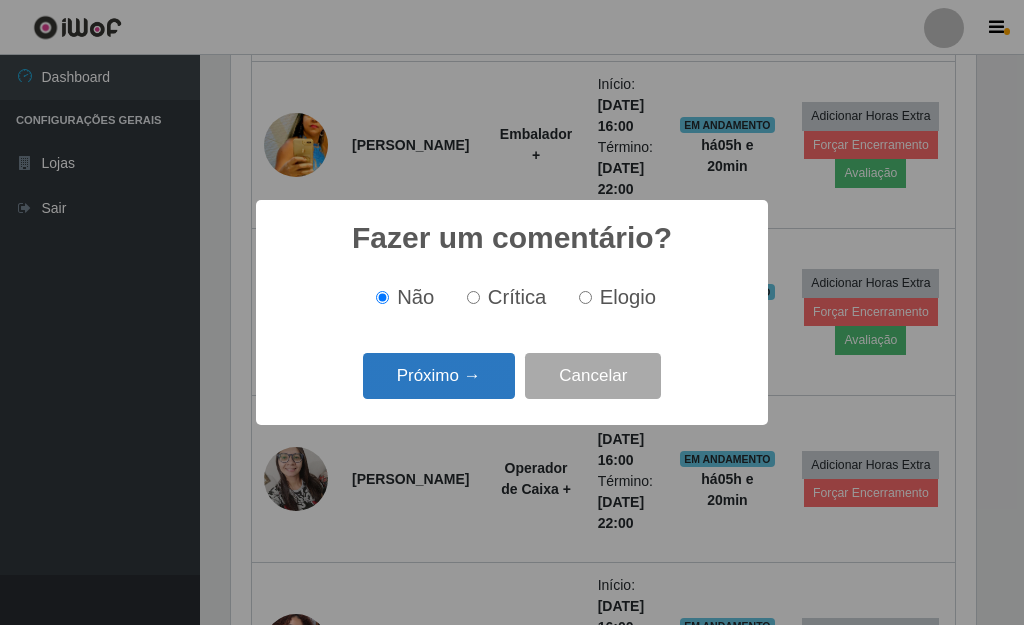 click on "Próximo →" at bounding box center (439, 376) 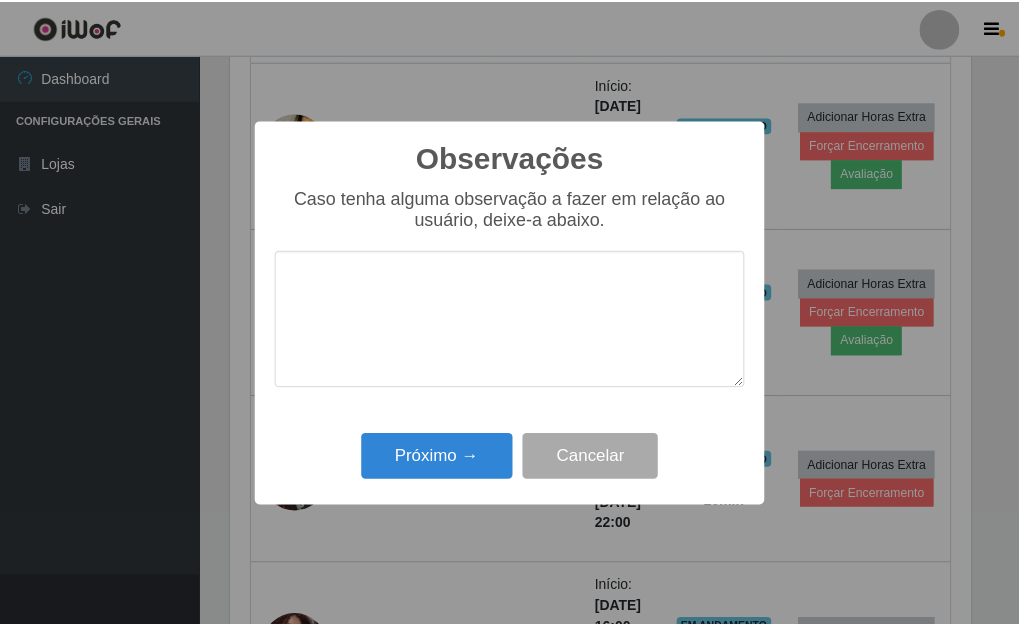 scroll, scrollTop: 999585, scrollLeft: 999255, axis: both 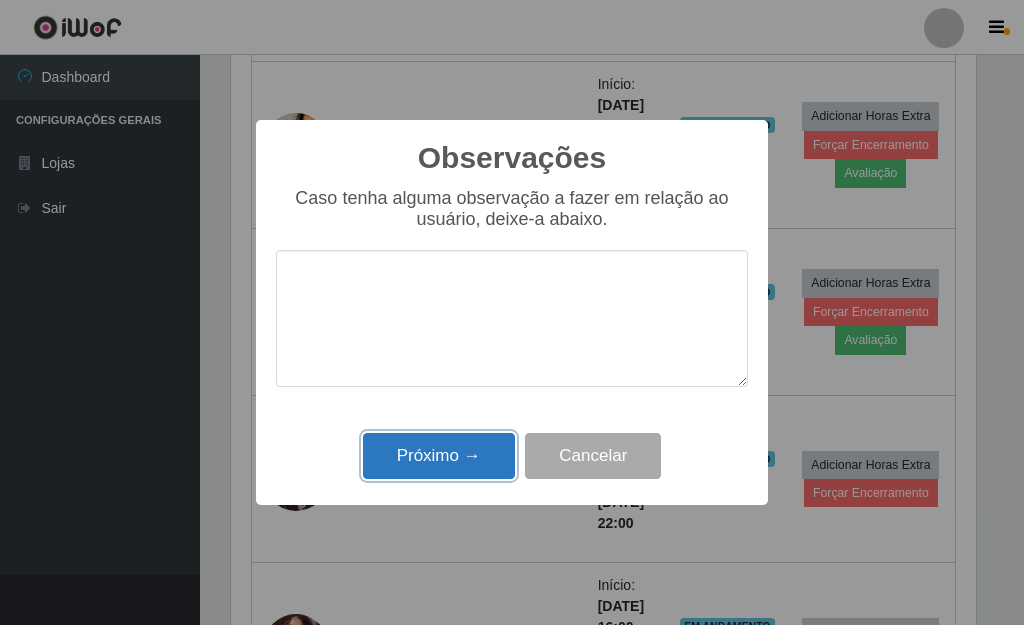 click on "Próximo →" at bounding box center (439, 456) 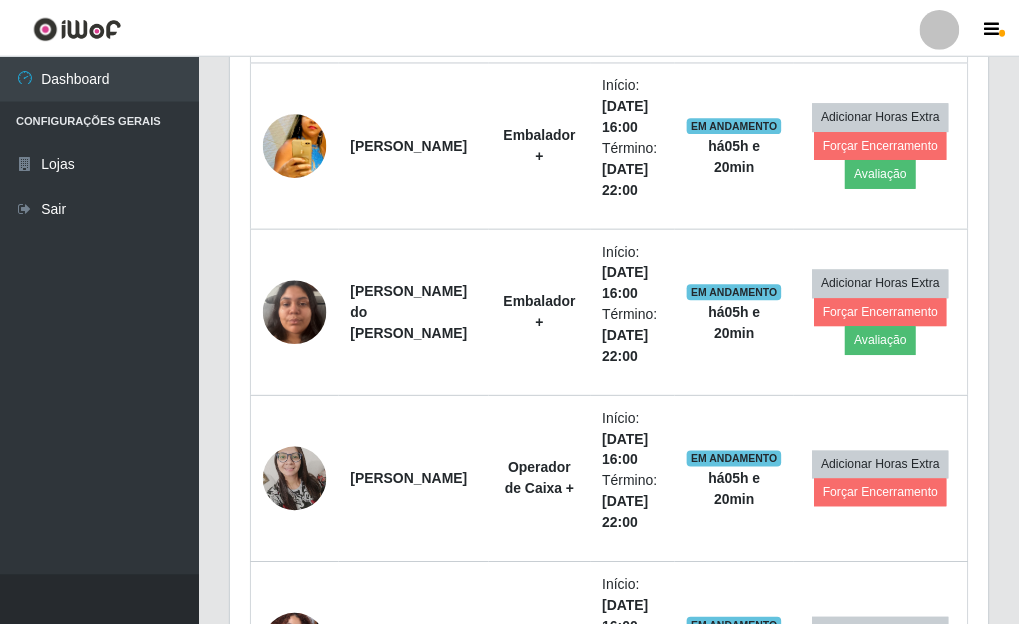 scroll, scrollTop: 999585, scrollLeft: 999243, axis: both 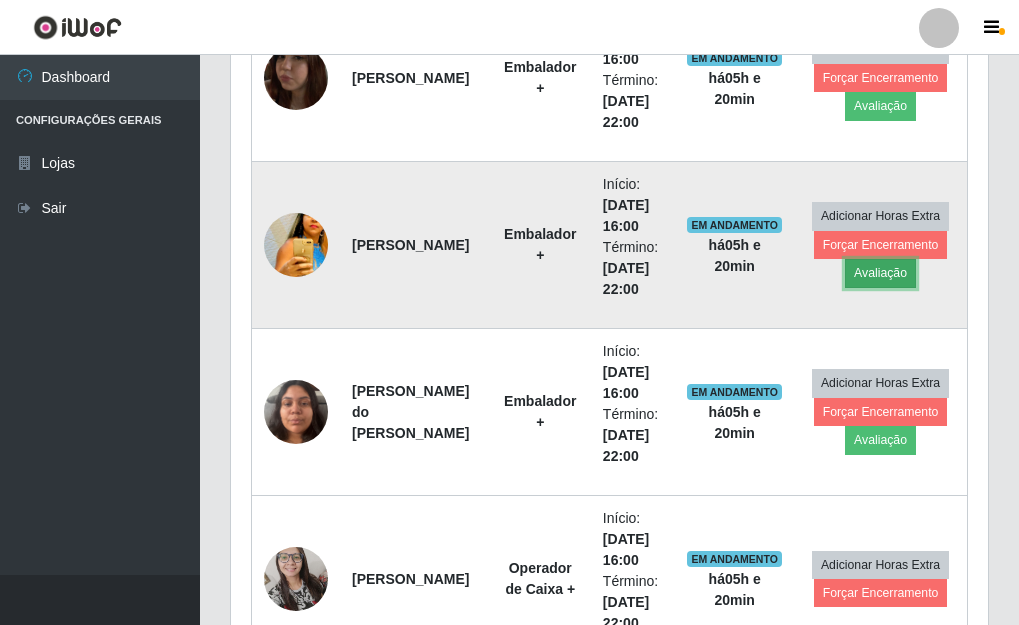 click on "Avaliação" at bounding box center (880, 273) 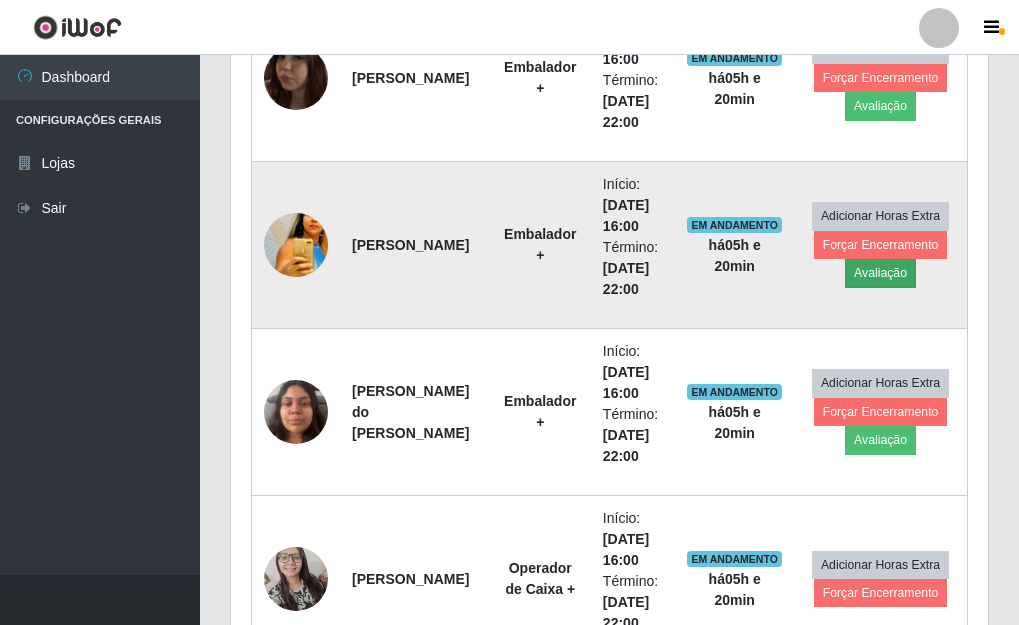 scroll, scrollTop: 999585, scrollLeft: 999255, axis: both 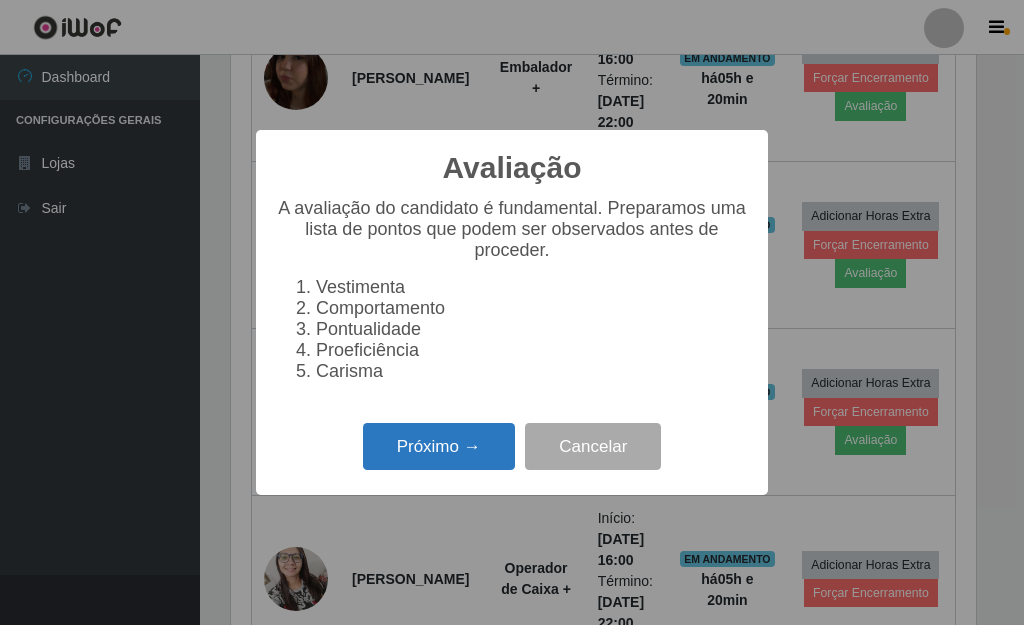 click on "Próximo →" at bounding box center (439, 446) 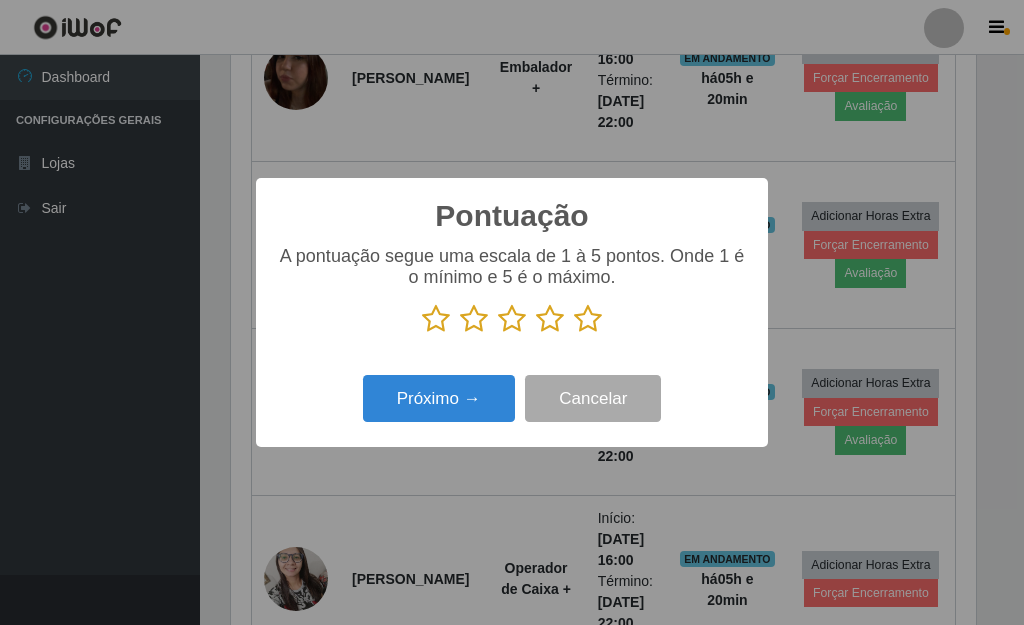 click at bounding box center (588, 319) 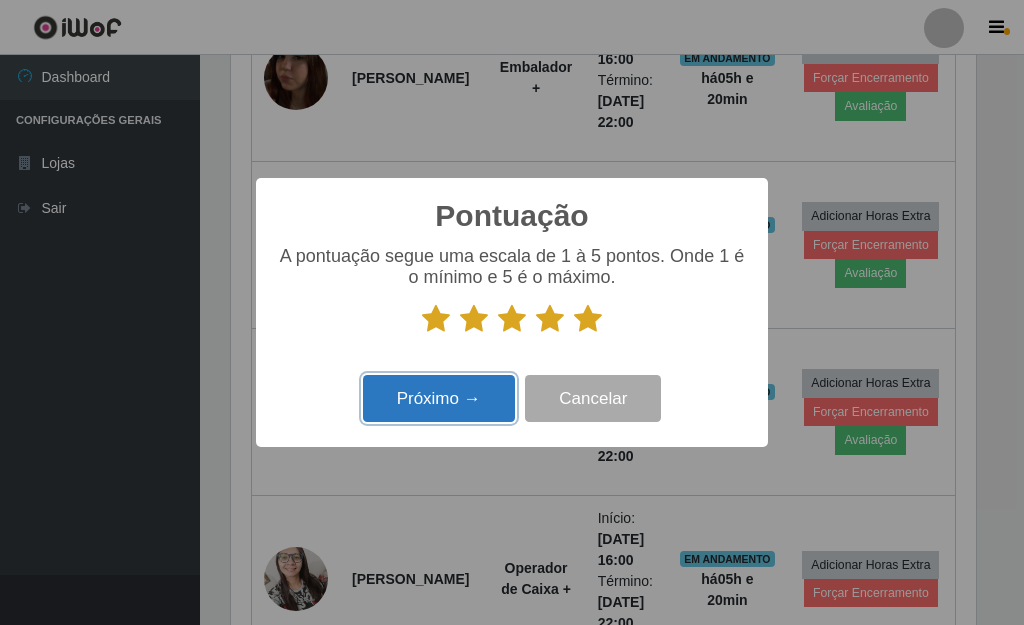 click on "Próximo →" at bounding box center (439, 398) 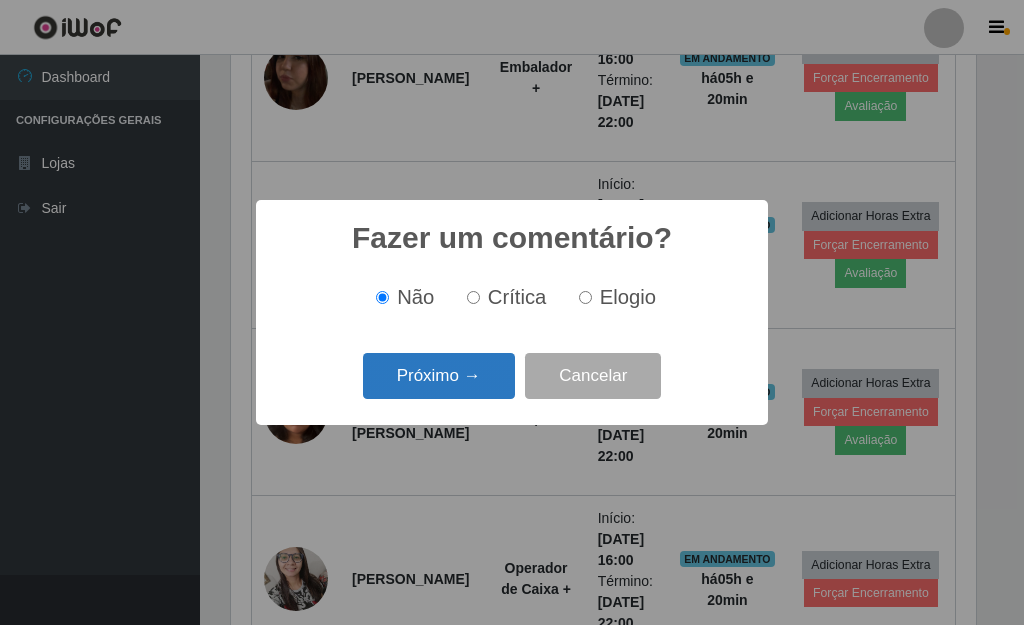 click on "Próximo →" at bounding box center [439, 376] 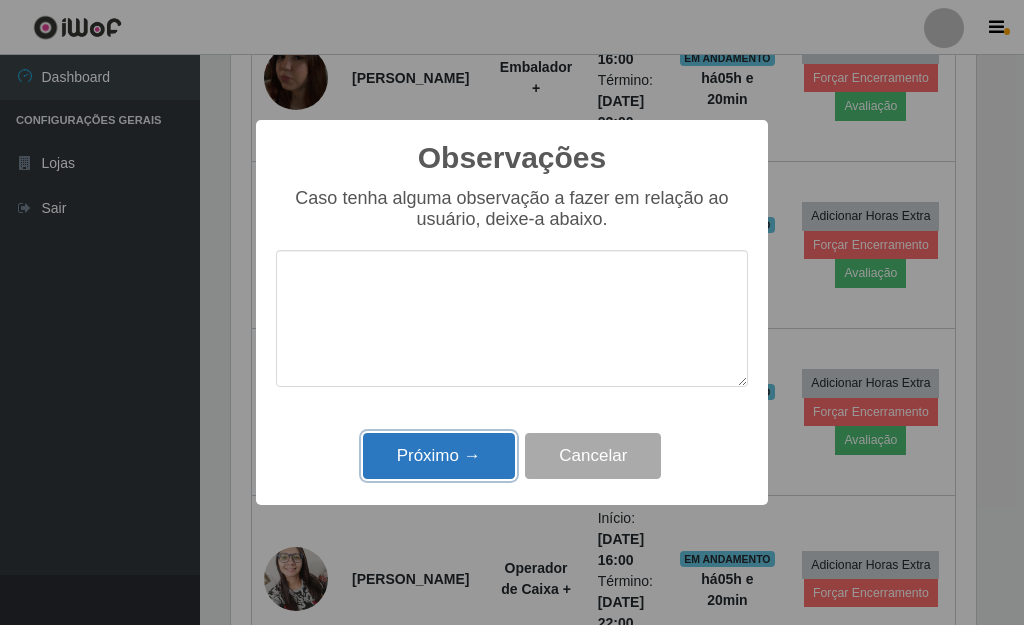 click on "Próximo →" at bounding box center [439, 456] 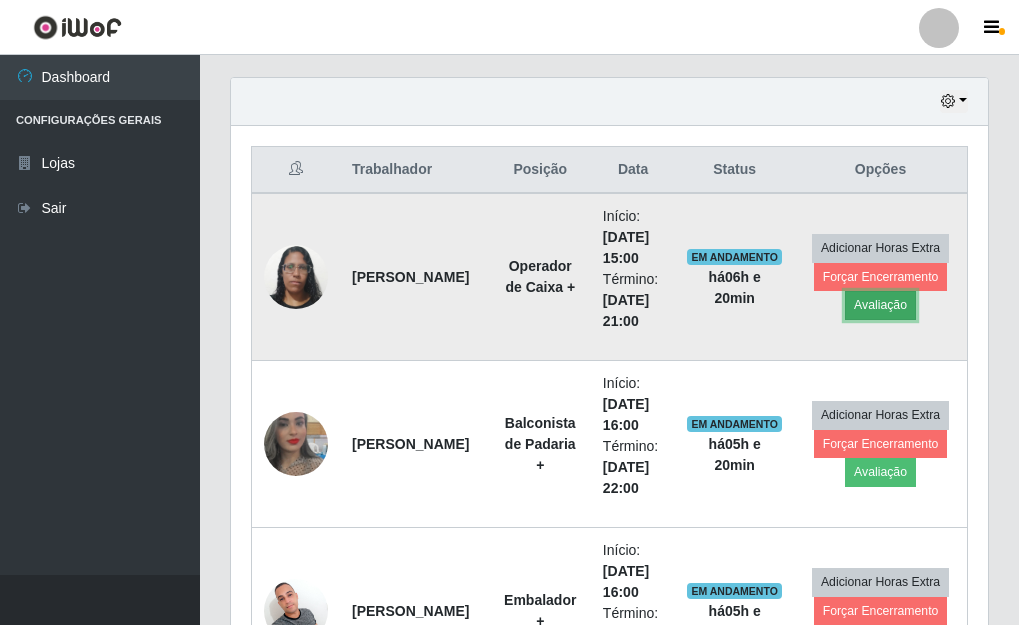 click on "Avaliação" at bounding box center (880, 305) 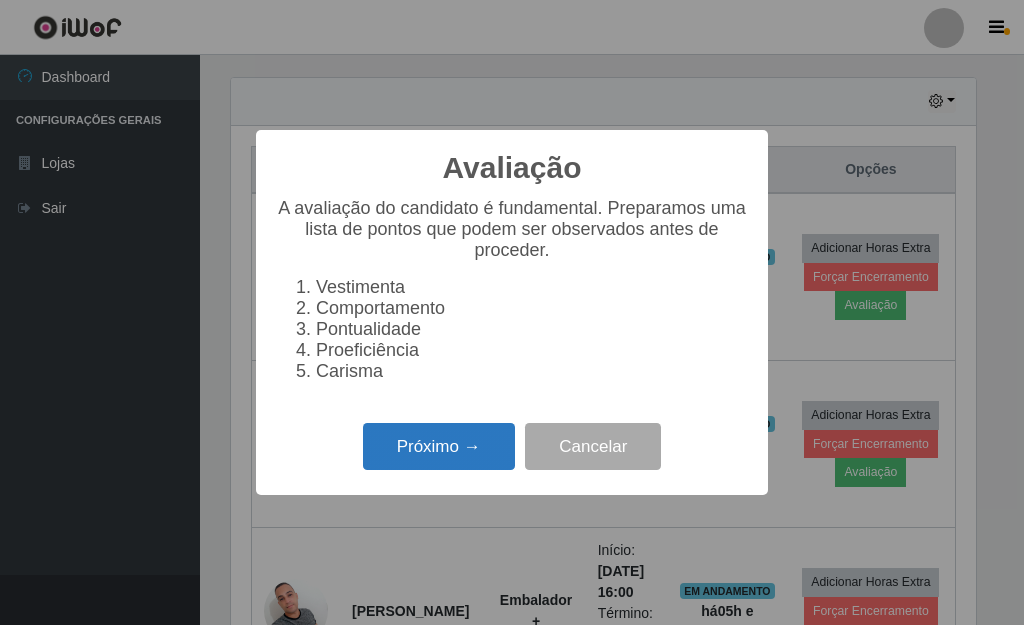 click on "Próximo →" at bounding box center [439, 446] 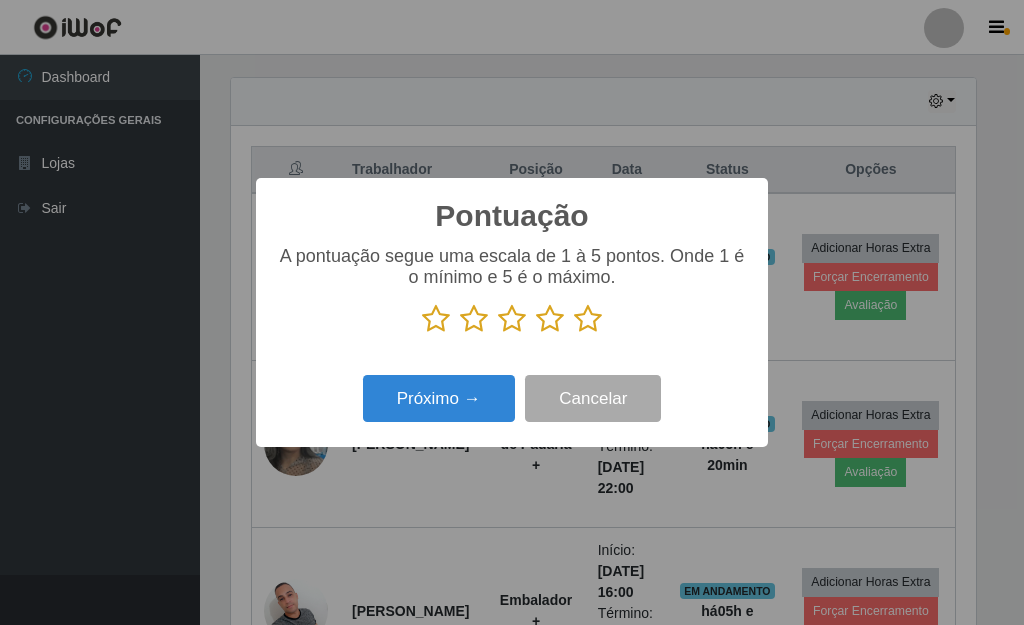 click at bounding box center [588, 319] 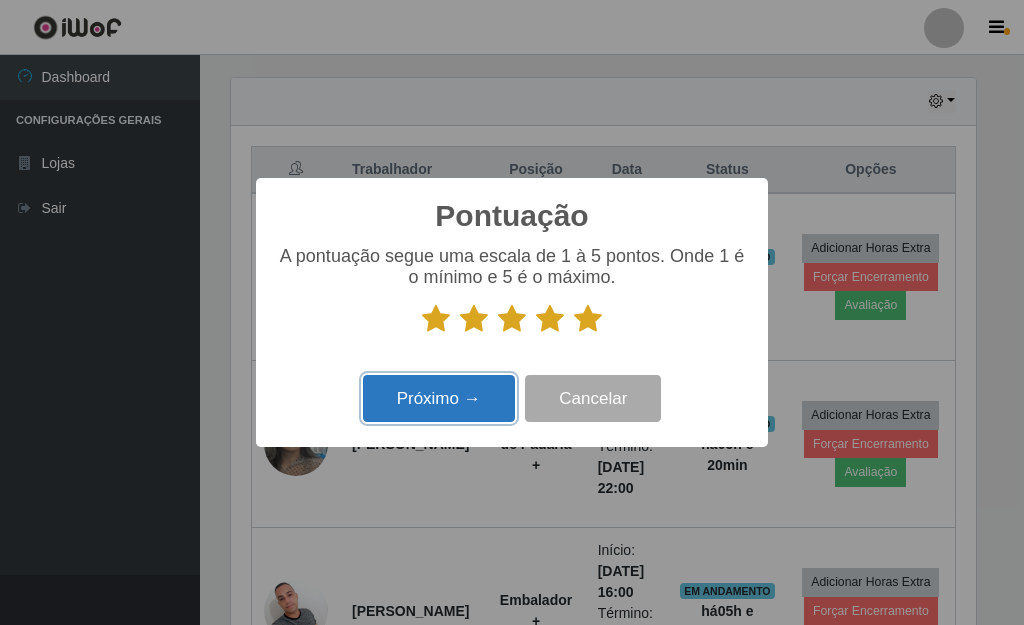 click on "Próximo →" at bounding box center [439, 398] 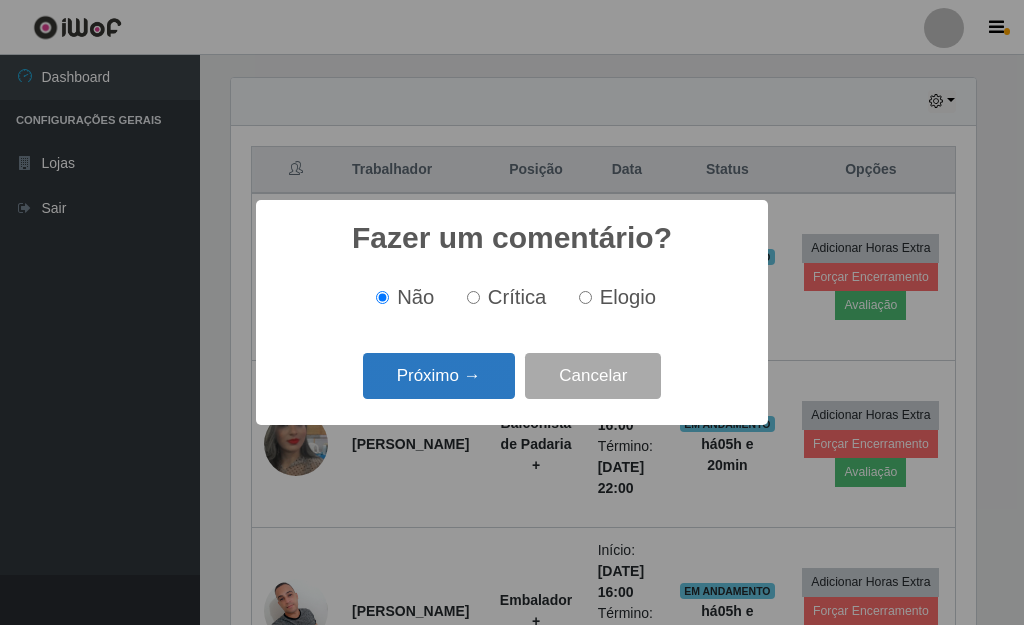 click on "Próximo →" at bounding box center (439, 376) 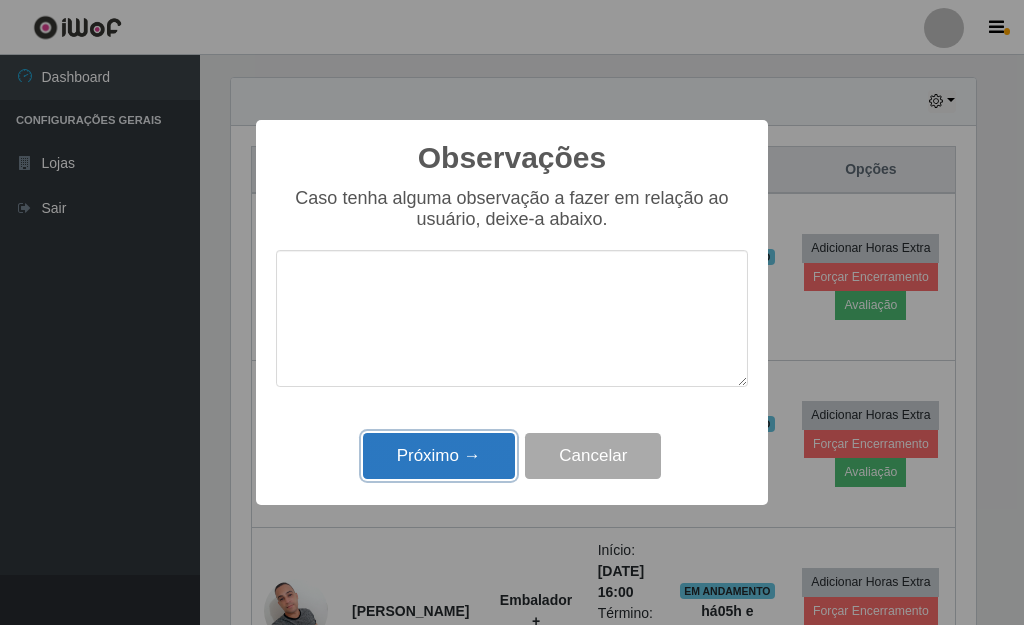 click on "Próximo →" at bounding box center [439, 456] 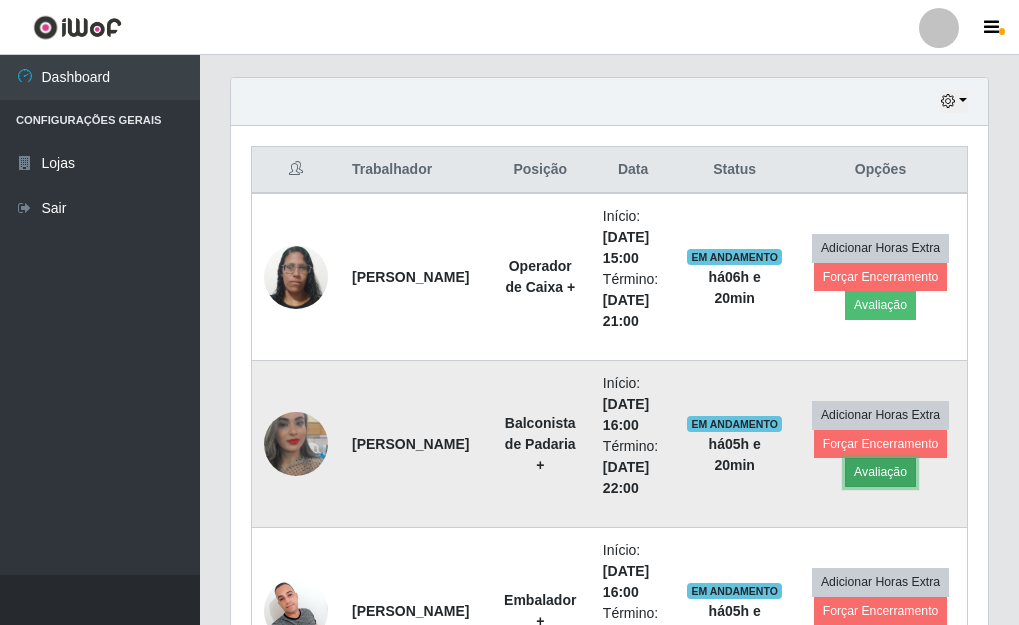click on "Avaliação" at bounding box center [880, 472] 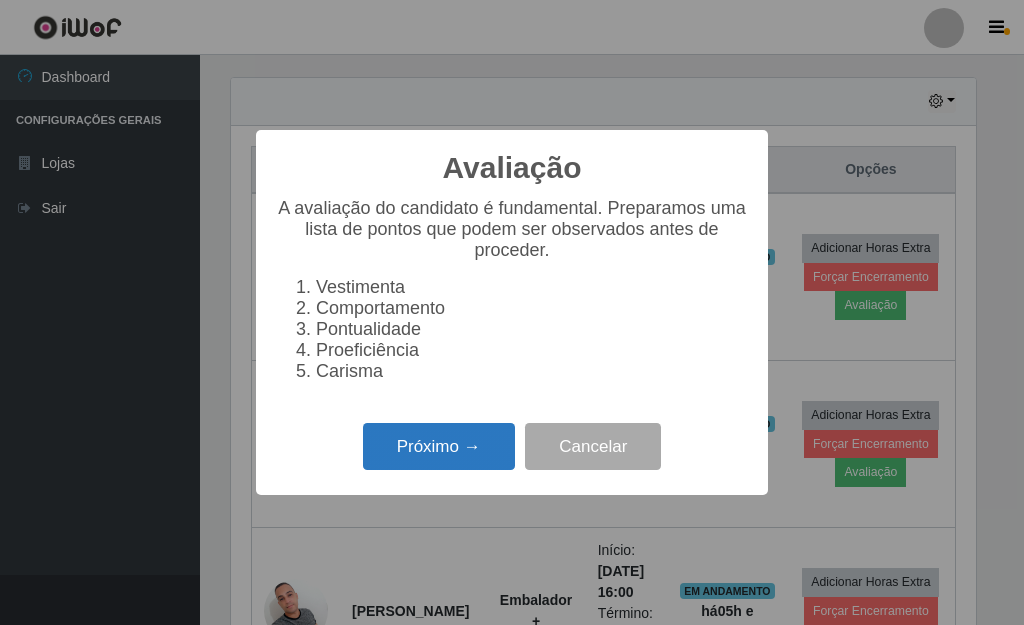 click on "Próximo →" at bounding box center (439, 446) 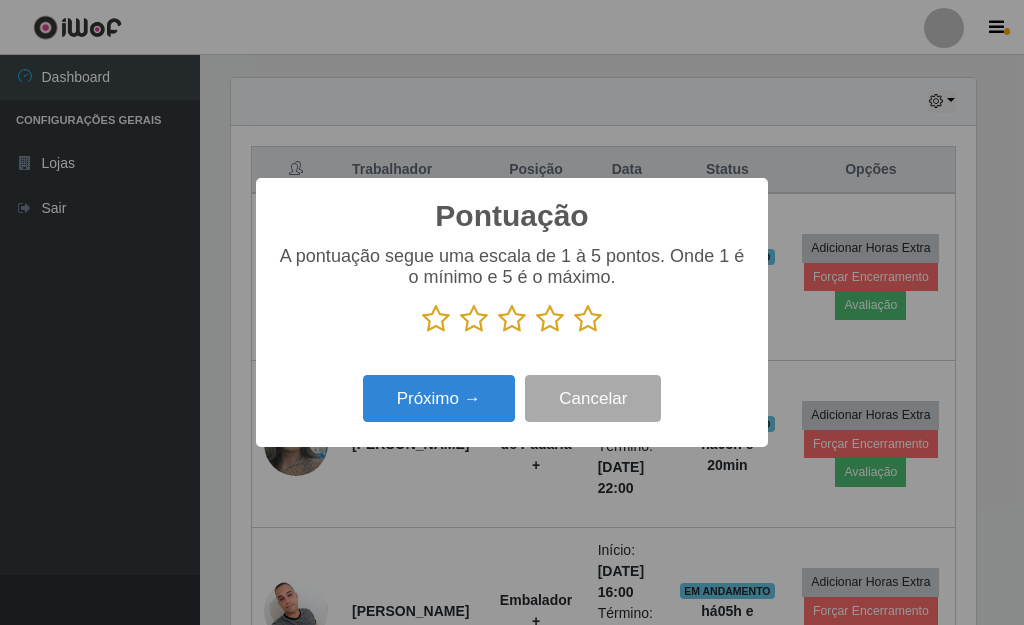 click at bounding box center (588, 319) 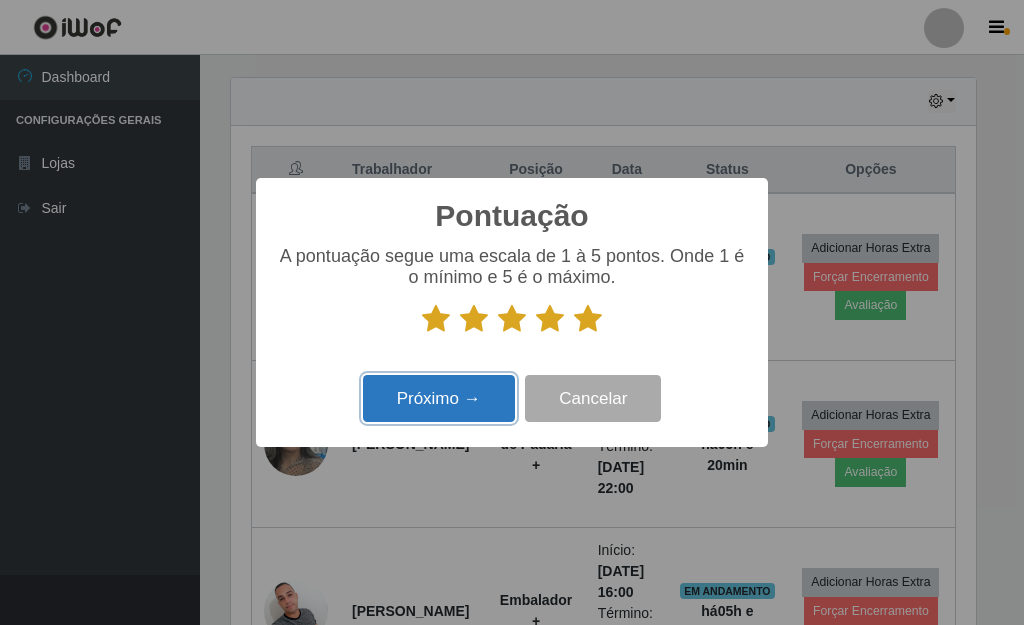 click on "Próximo →" at bounding box center [439, 398] 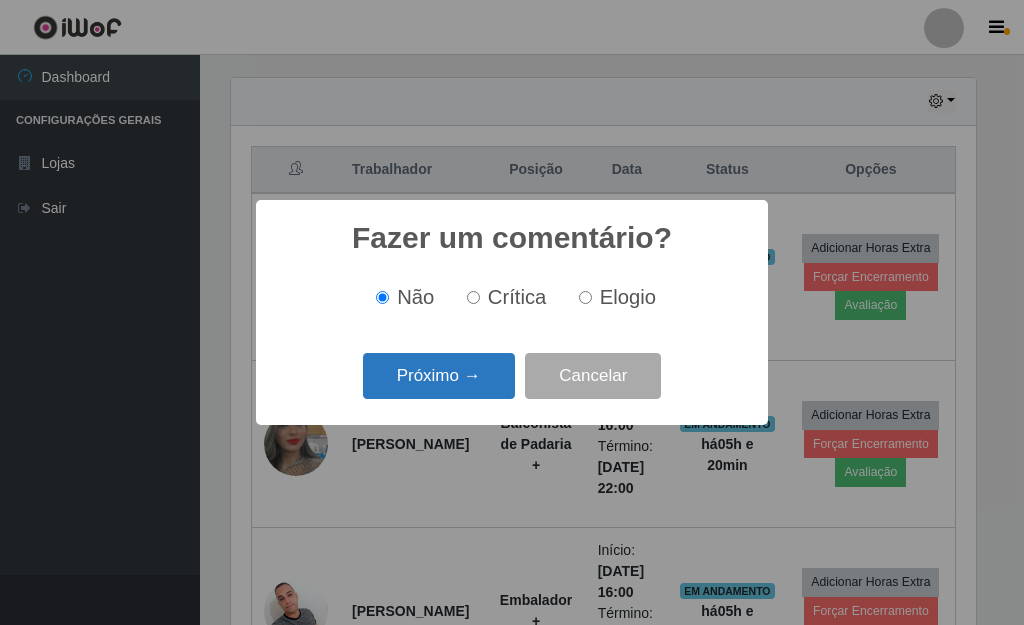 click on "Próximo →" at bounding box center (439, 376) 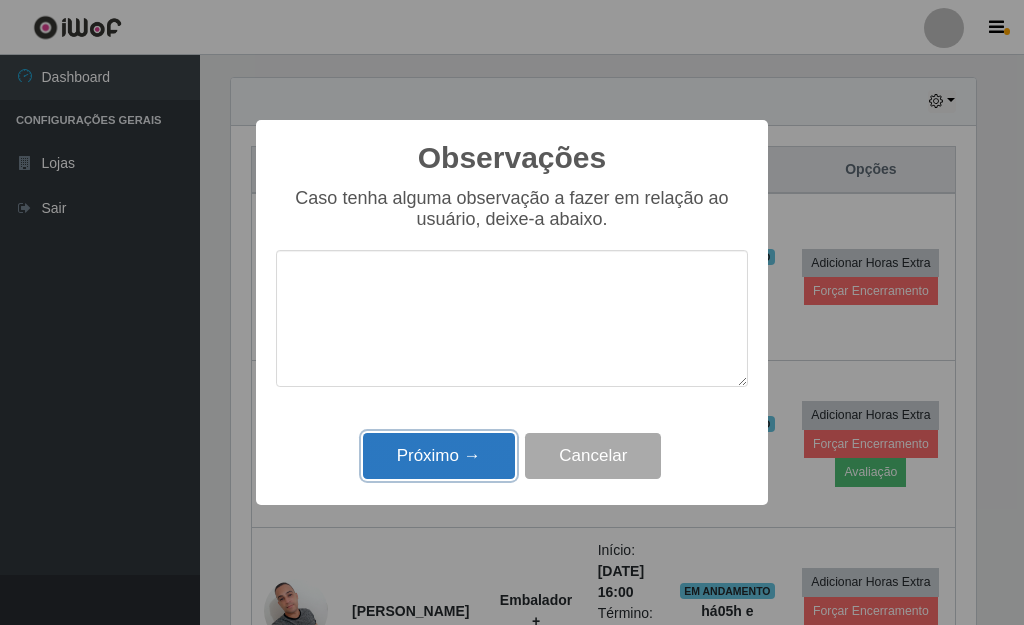 click on "Próximo →" at bounding box center [439, 456] 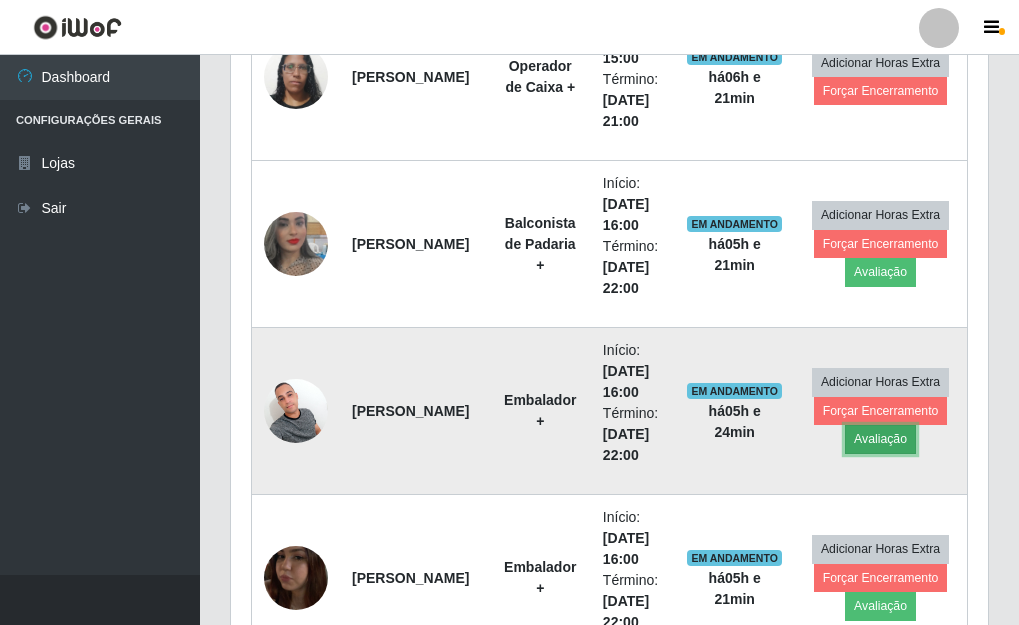 click on "Avaliação" at bounding box center [880, 439] 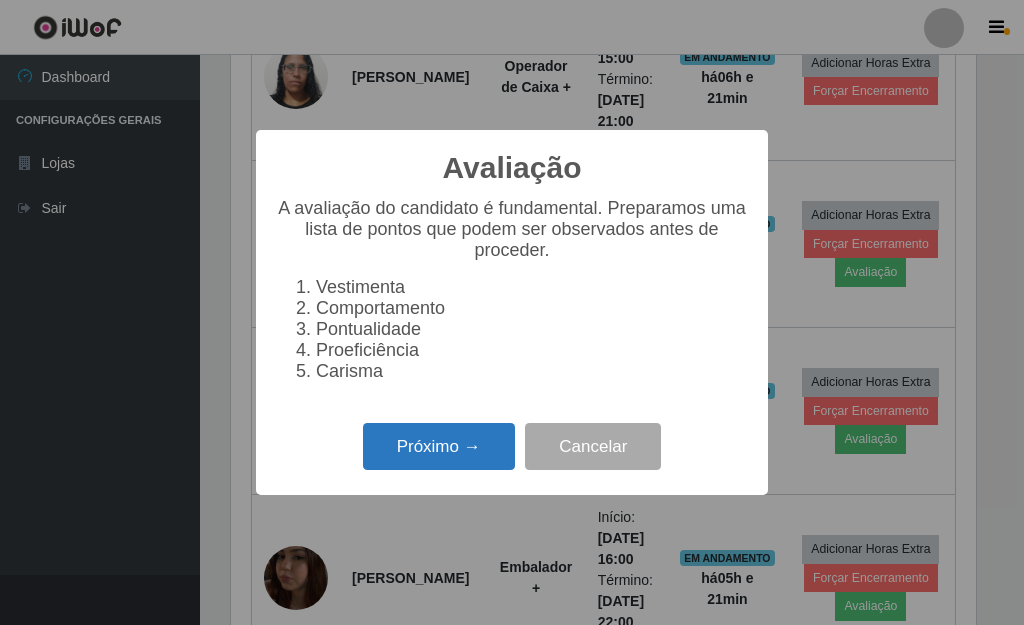 click on "Próximo →" at bounding box center [439, 446] 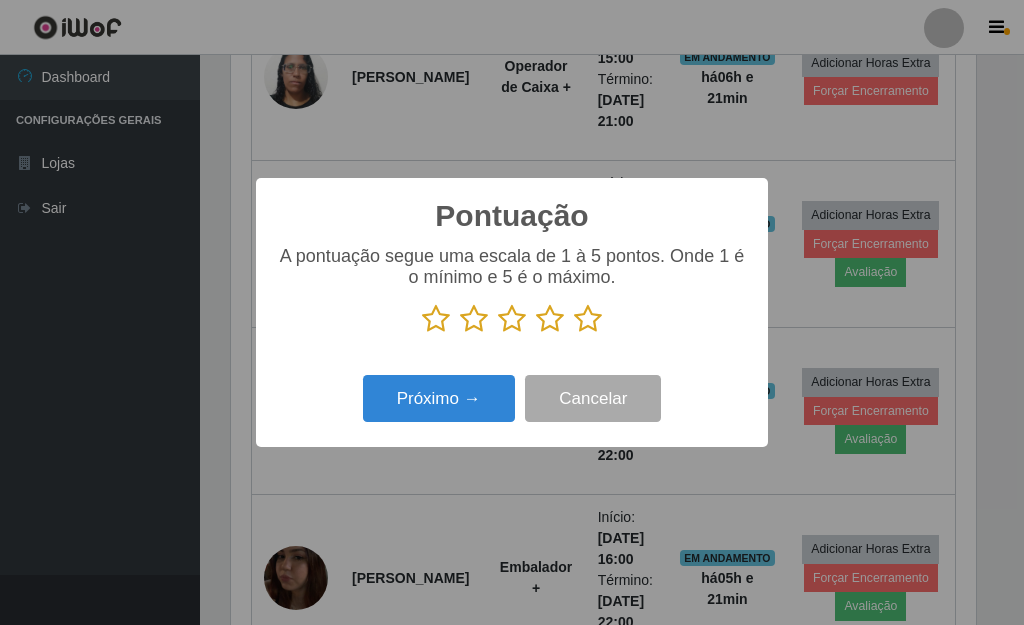 click at bounding box center [588, 319] 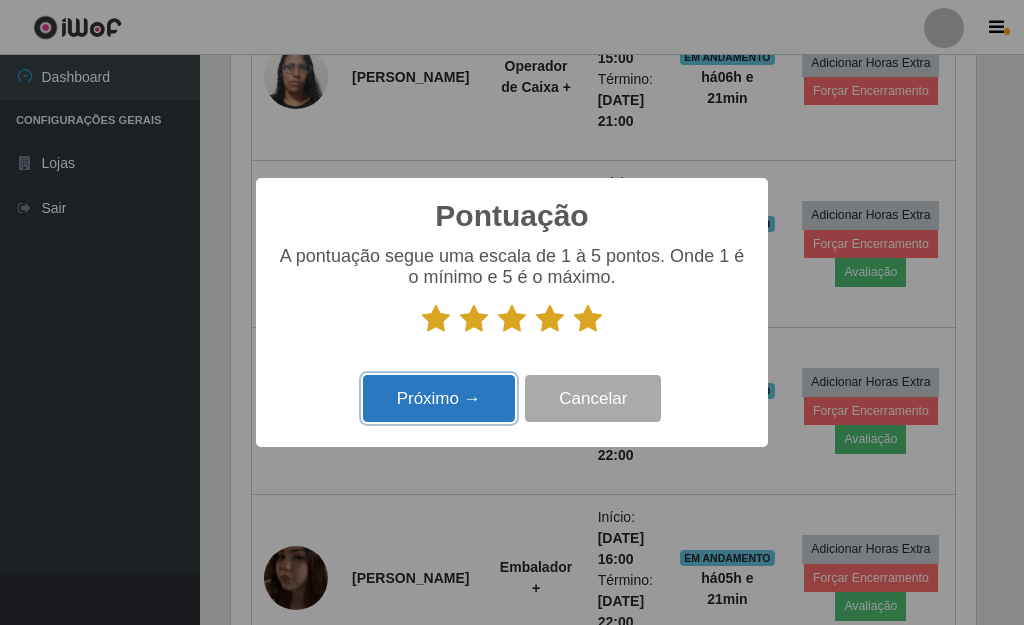 click on "Próximo →" at bounding box center (439, 398) 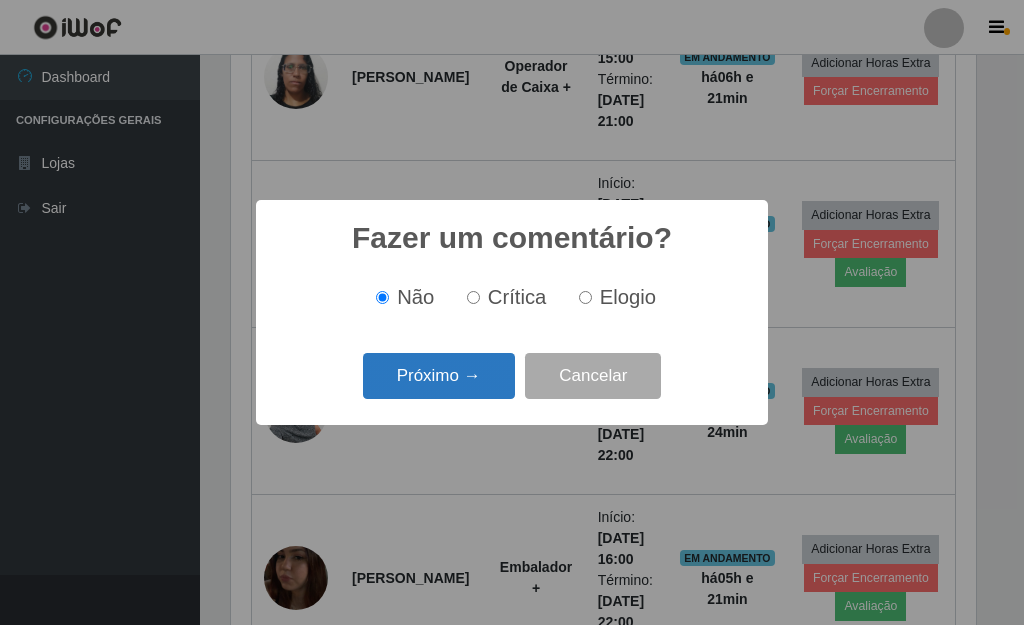 click on "Próximo →" at bounding box center [439, 376] 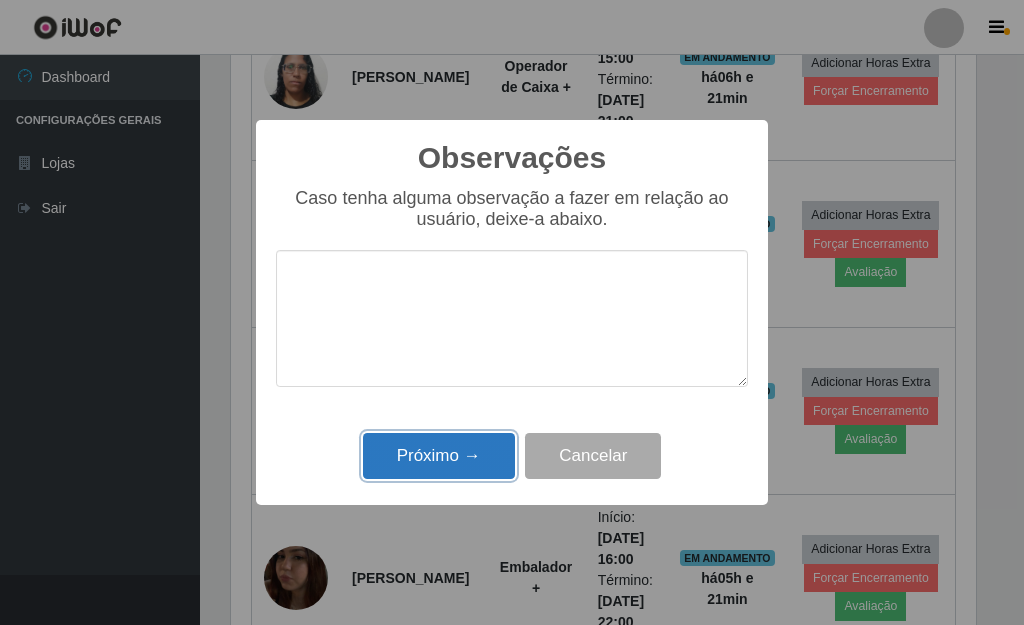 click on "Próximo →" at bounding box center (439, 456) 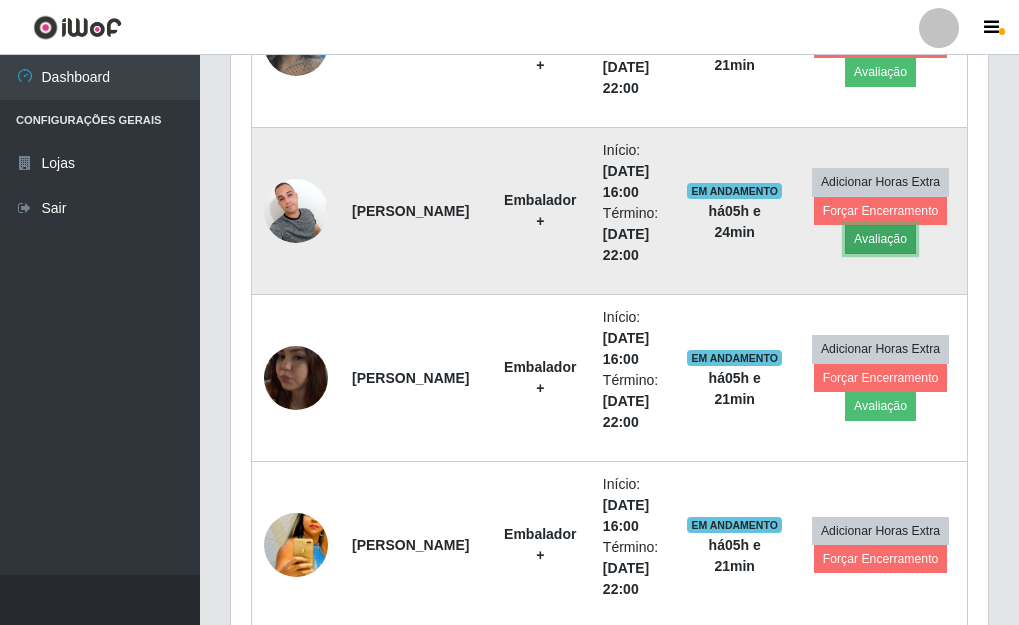 click on "Avaliação" at bounding box center (880, 239) 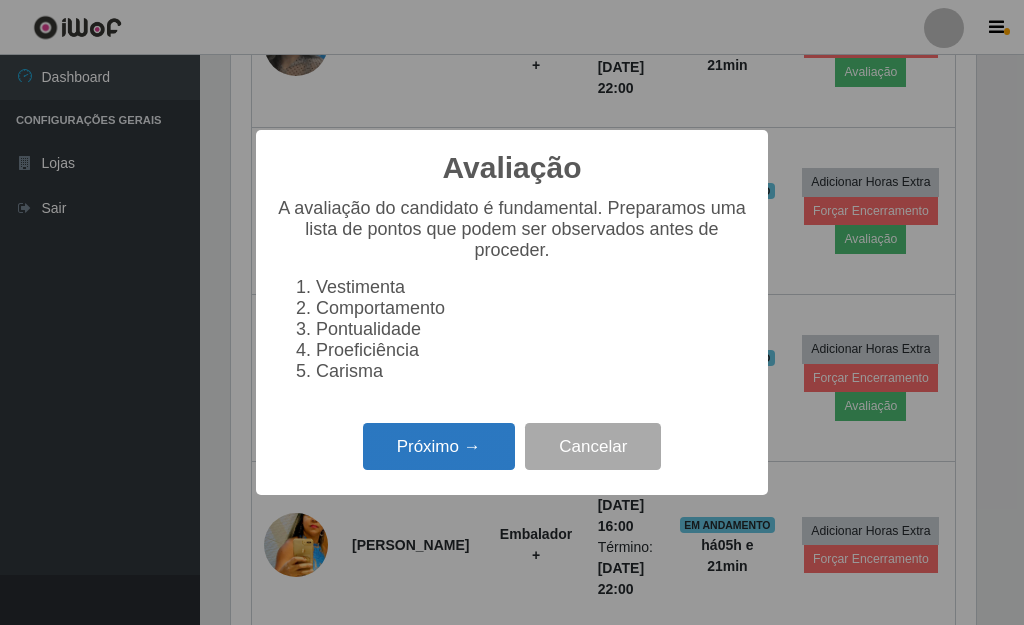 click on "Próximo →" at bounding box center [439, 446] 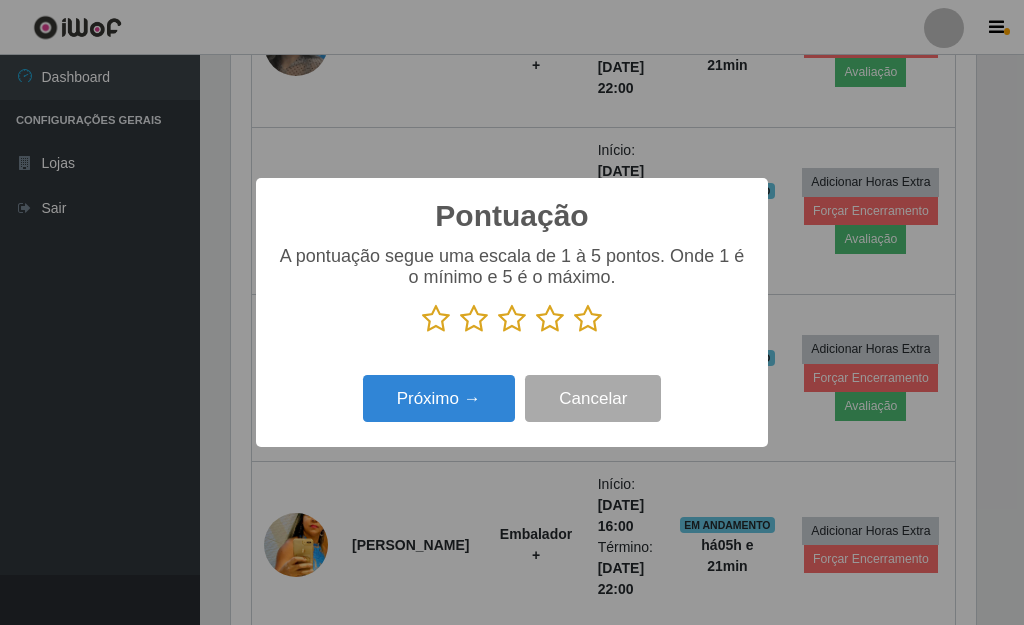 drag, startPoint x: 599, startPoint y: 323, endPoint x: 586, endPoint y: 323, distance: 13 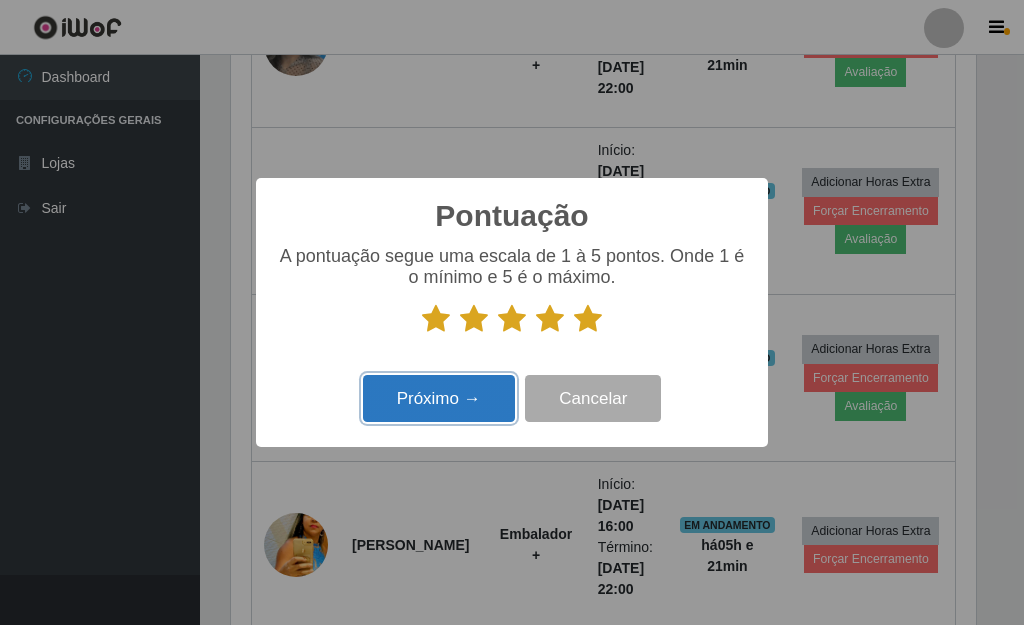 click on "Próximo →" at bounding box center [439, 398] 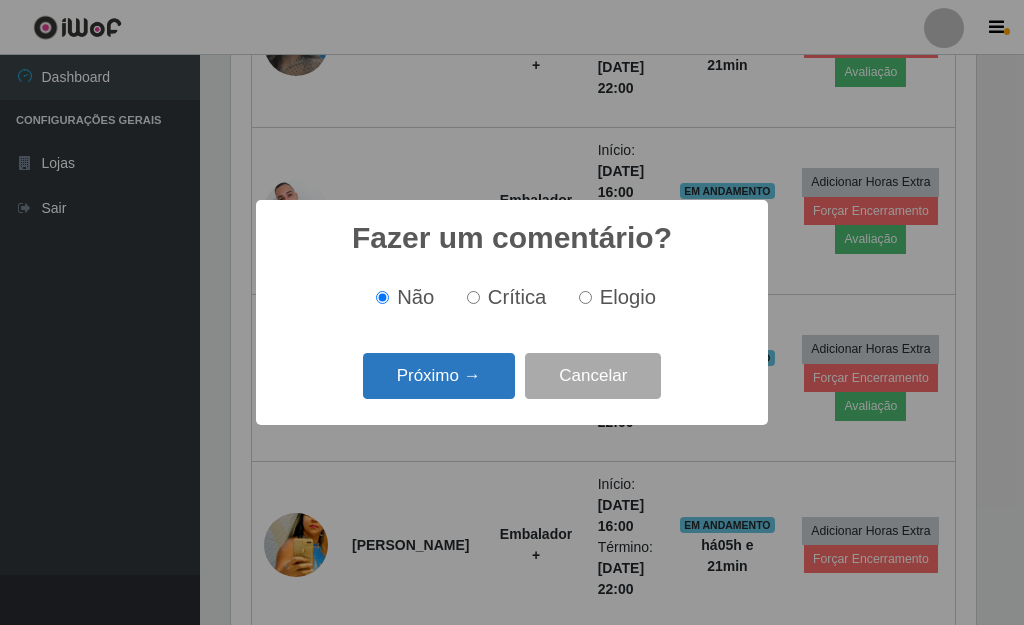 click on "Próximo →" at bounding box center [439, 376] 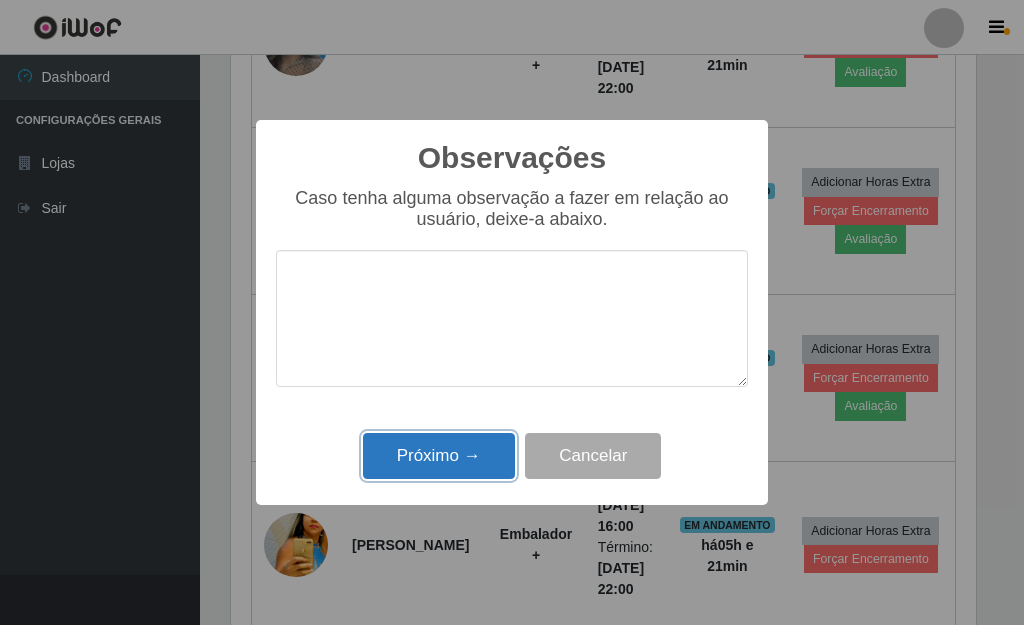 click on "Próximo →" at bounding box center (439, 456) 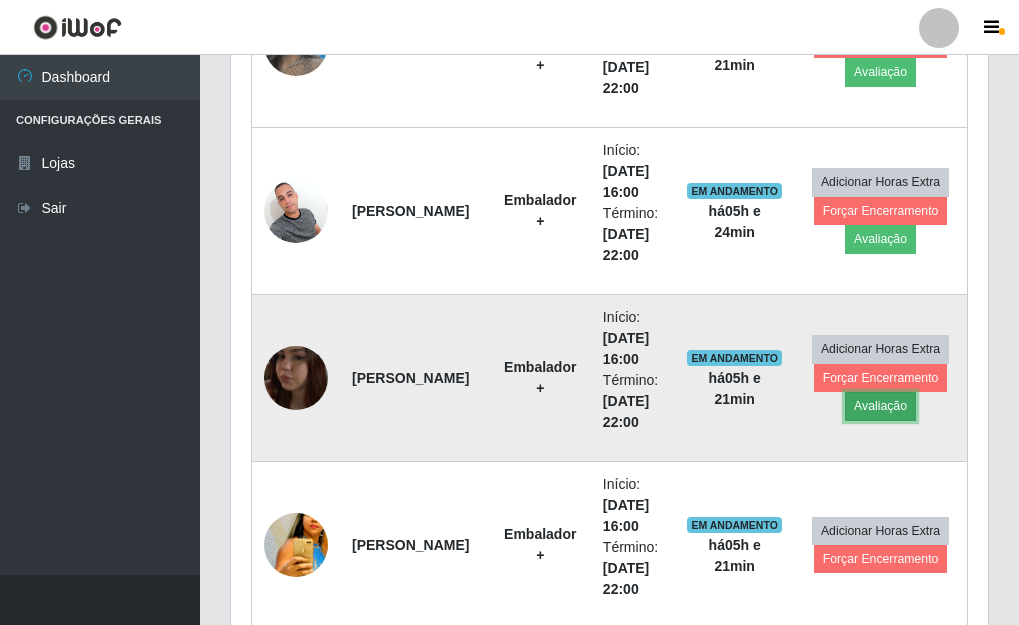 click on "Avaliação" at bounding box center [880, 406] 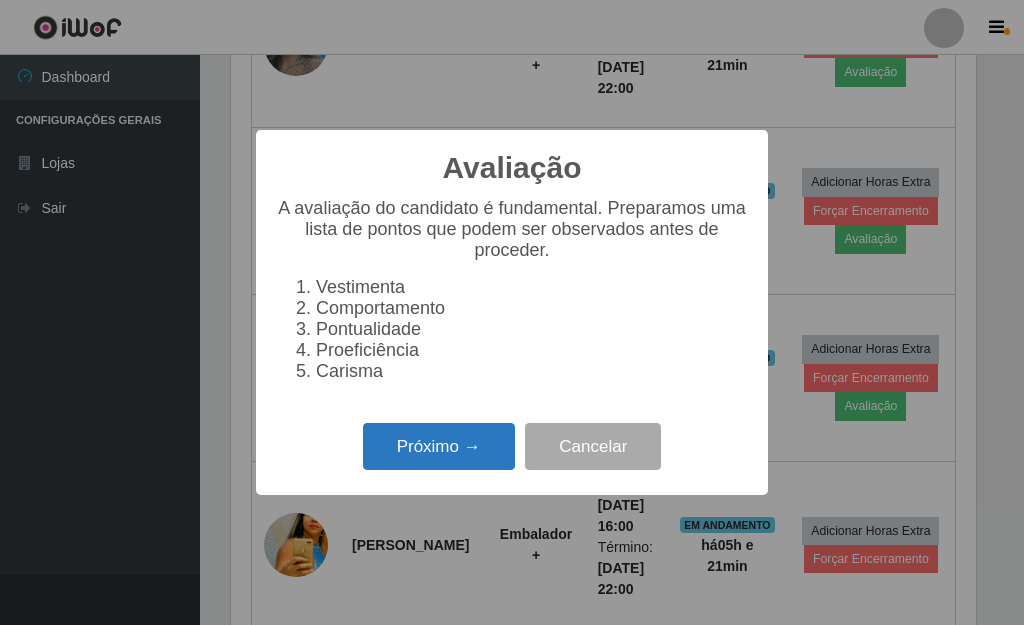 click on "Próximo →" at bounding box center (439, 446) 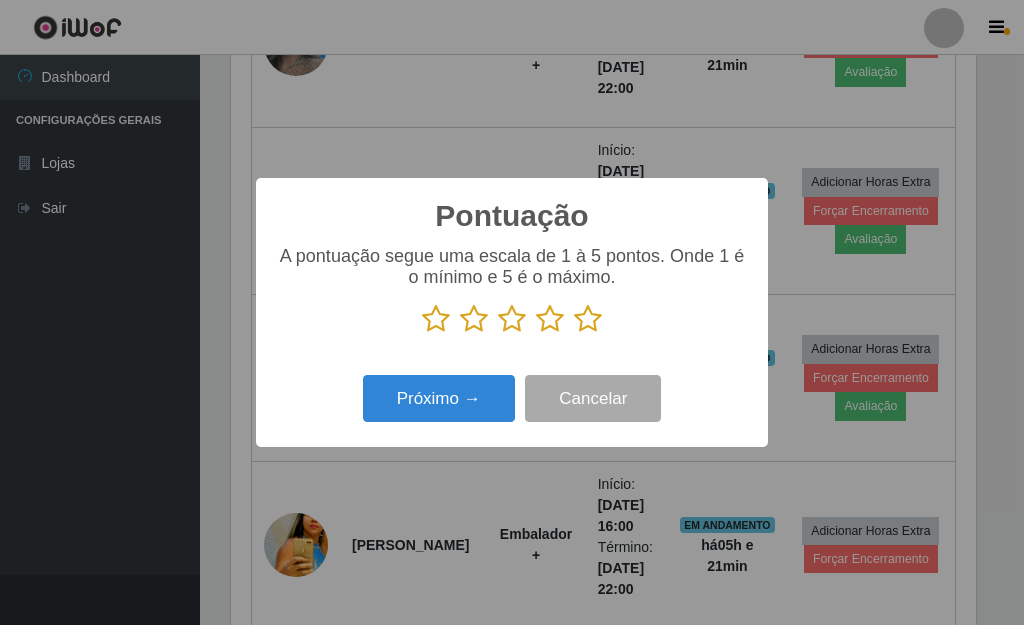 click at bounding box center [588, 319] 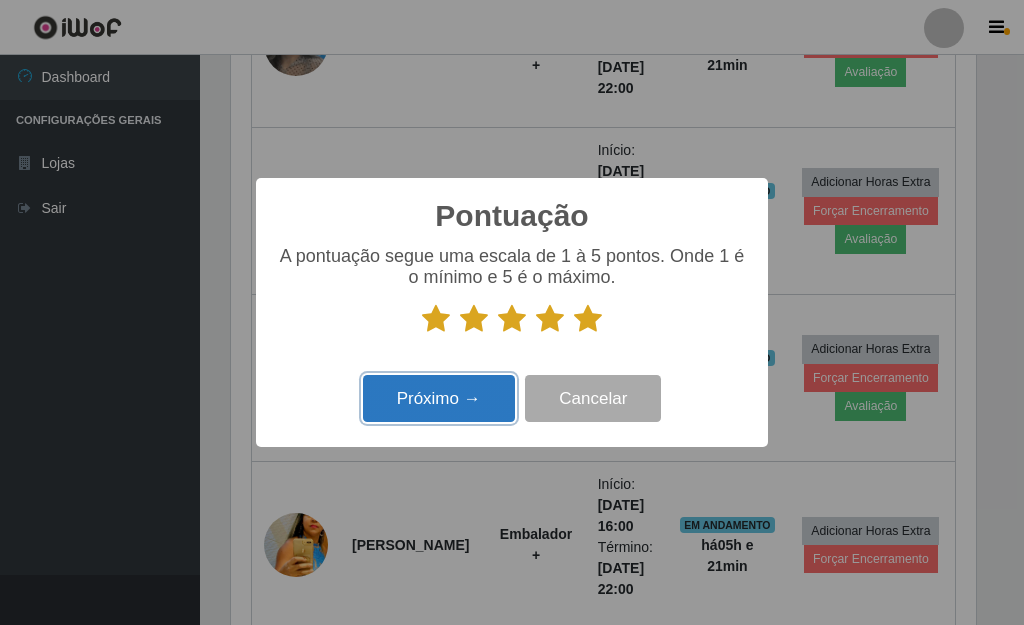 click on "Próximo →" at bounding box center [439, 398] 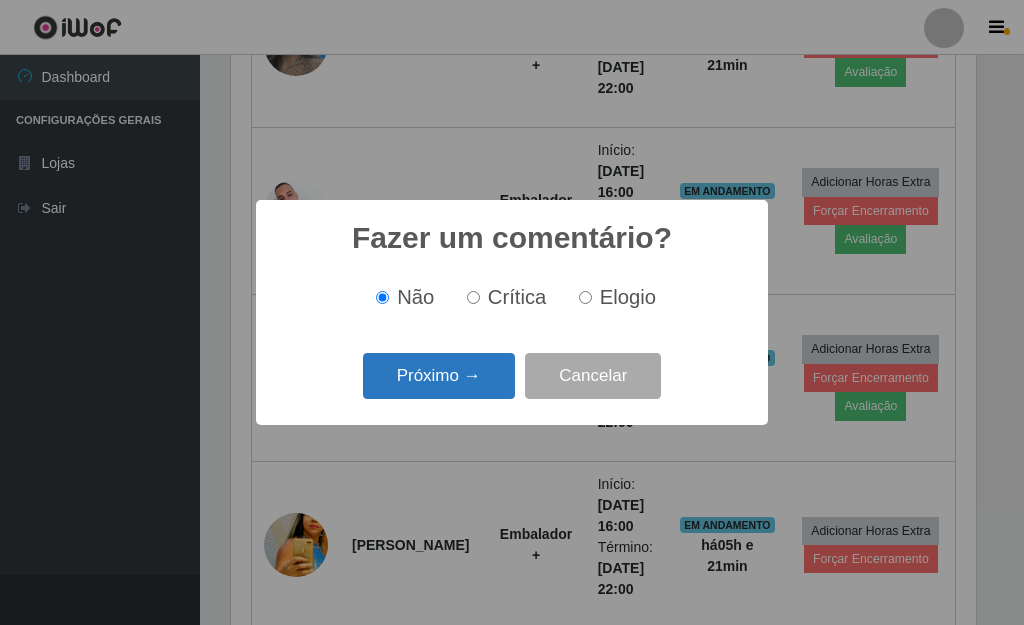 click on "Próximo →" at bounding box center [439, 376] 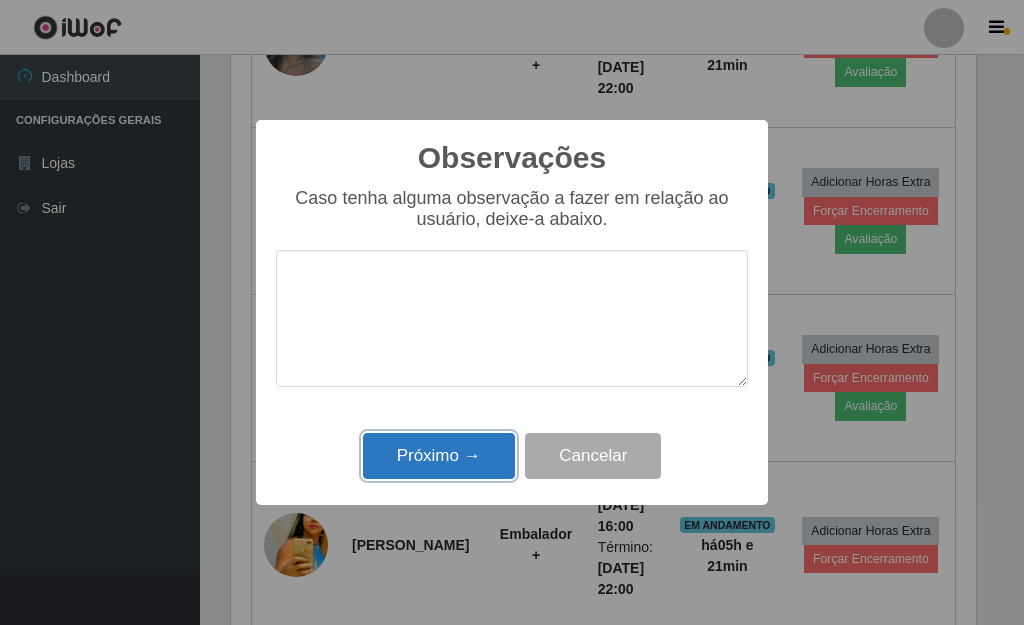 click on "Próximo →" at bounding box center [439, 456] 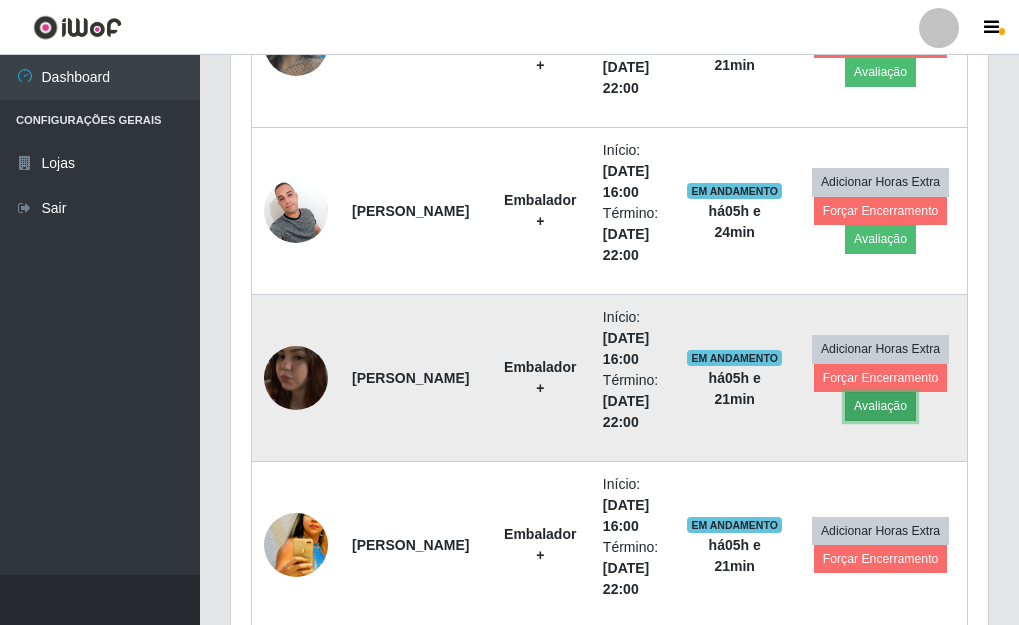 click on "Avaliação" at bounding box center [880, 406] 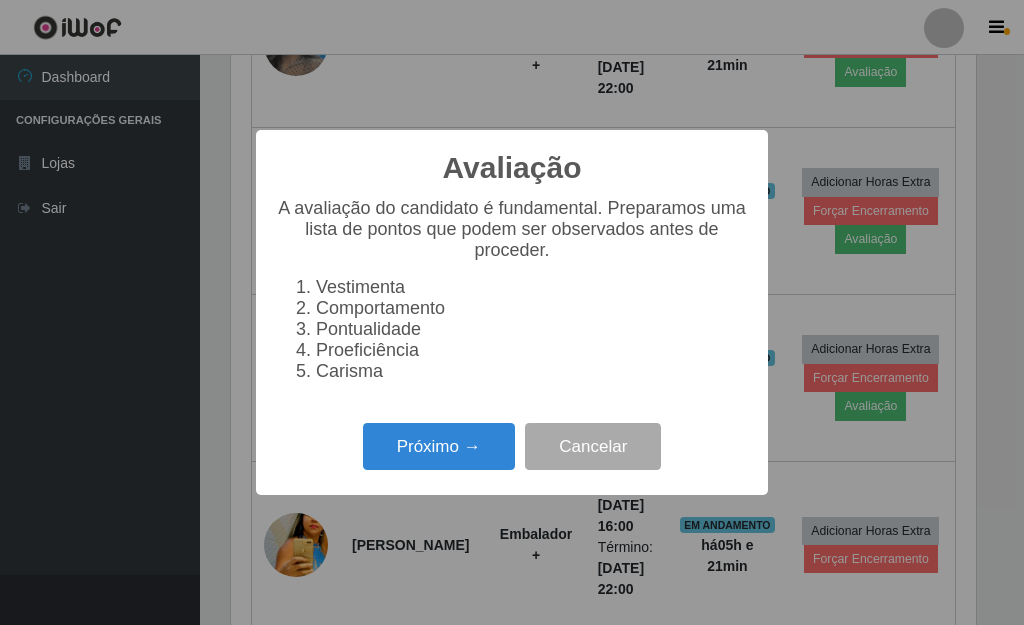 click on "Próximo → Cancelar" at bounding box center [512, 446] 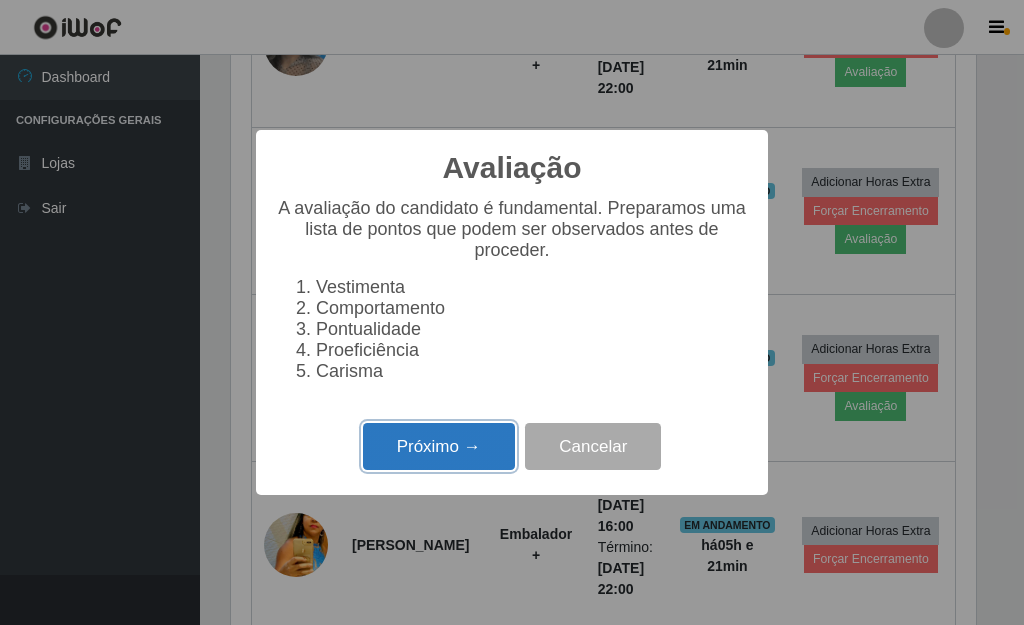 click on "Próximo →" at bounding box center (439, 446) 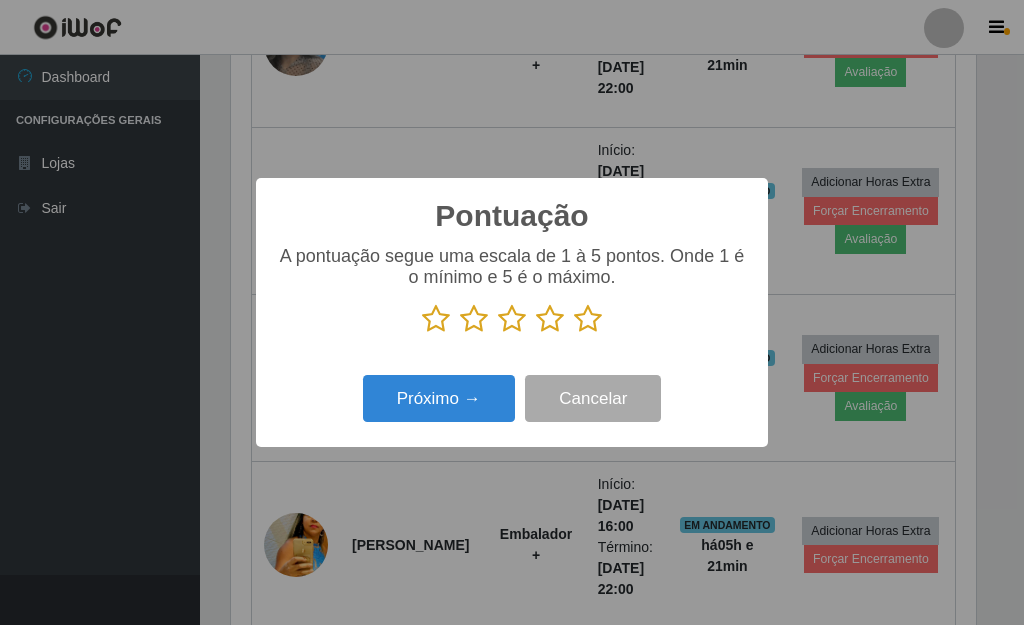 drag, startPoint x: 586, startPoint y: 328, endPoint x: 555, endPoint y: 344, distance: 34.88553 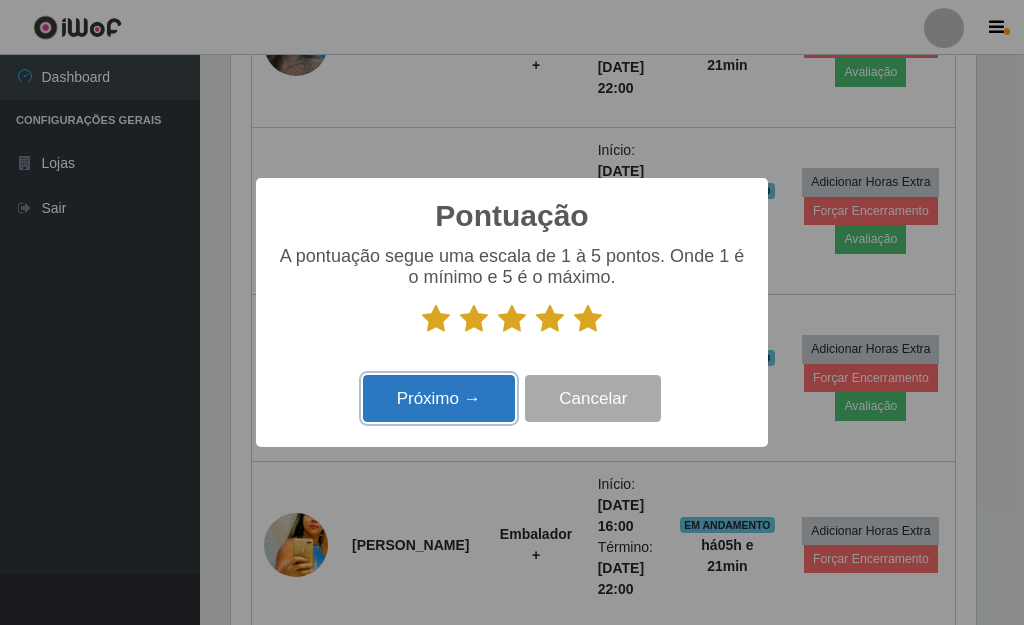 click on "Próximo →" at bounding box center (439, 398) 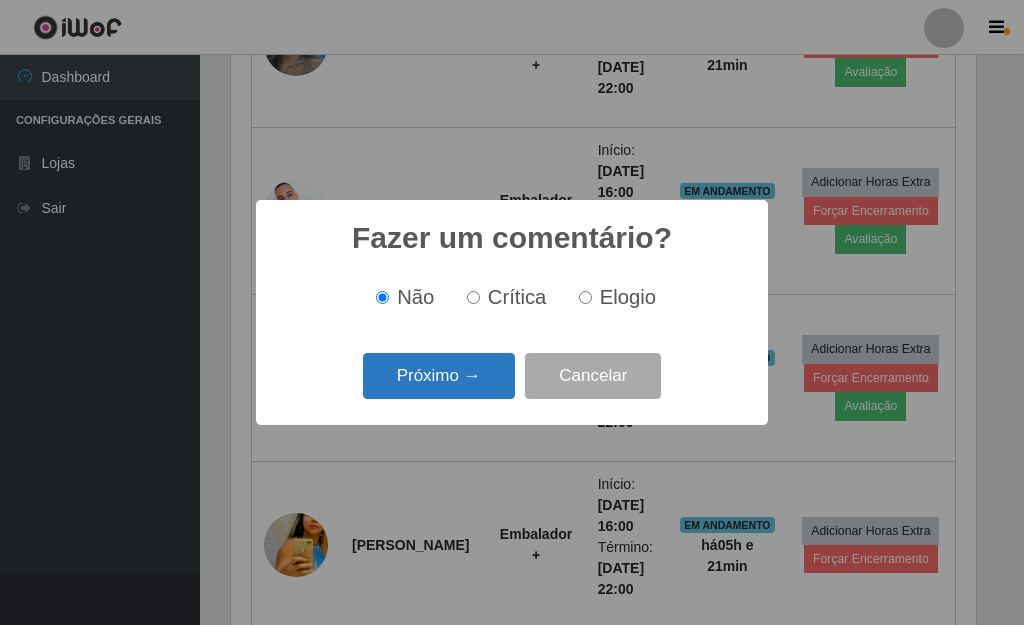 click on "Próximo →" at bounding box center (439, 376) 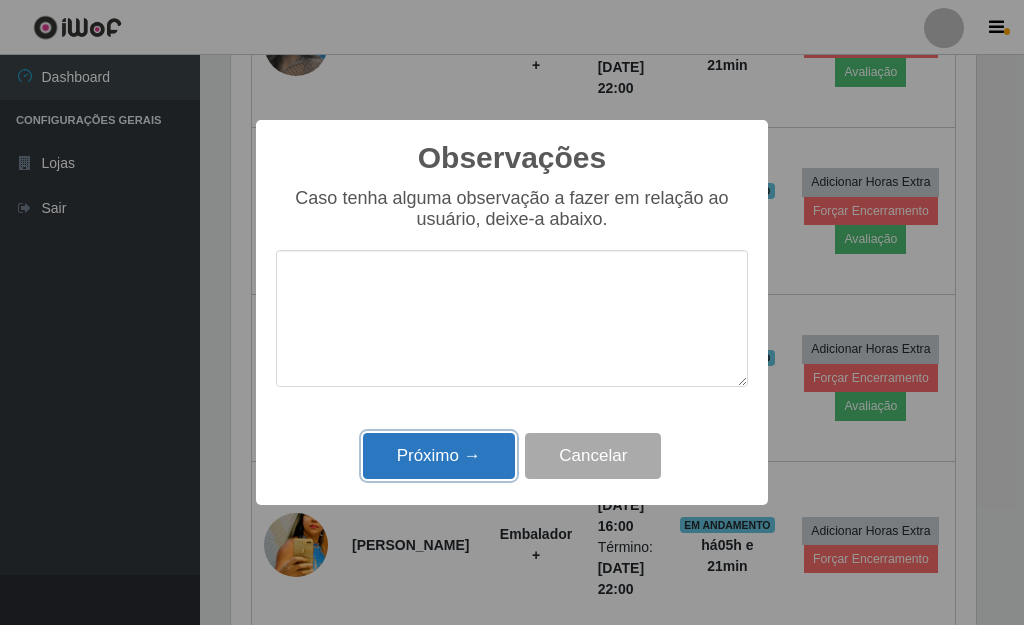 click on "Próximo →" at bounding box center [439, 456] 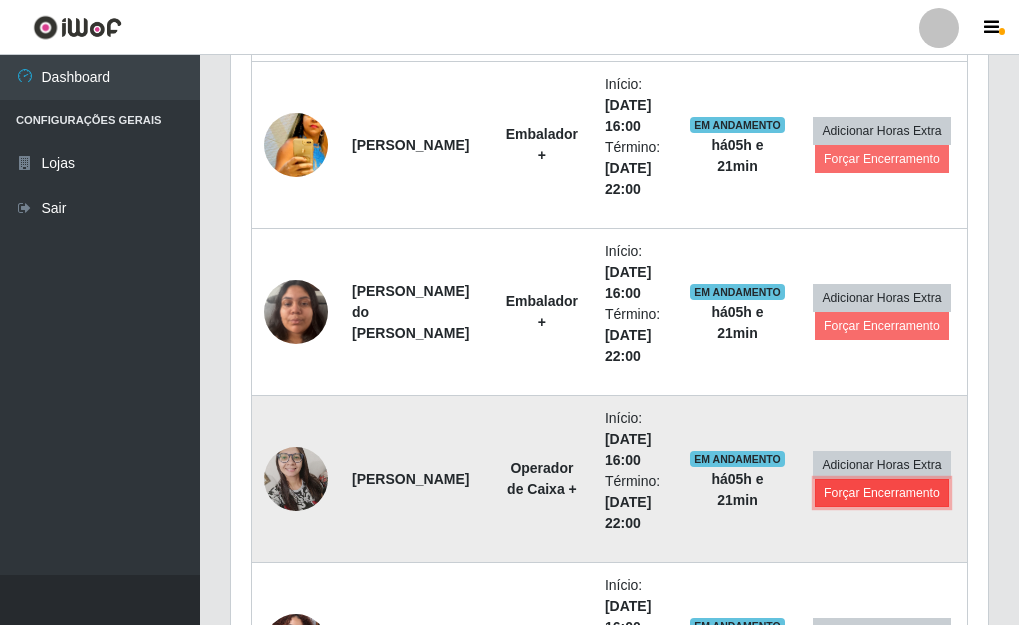 click on "Forçar Encerramento" at bounding box center (882, 493) 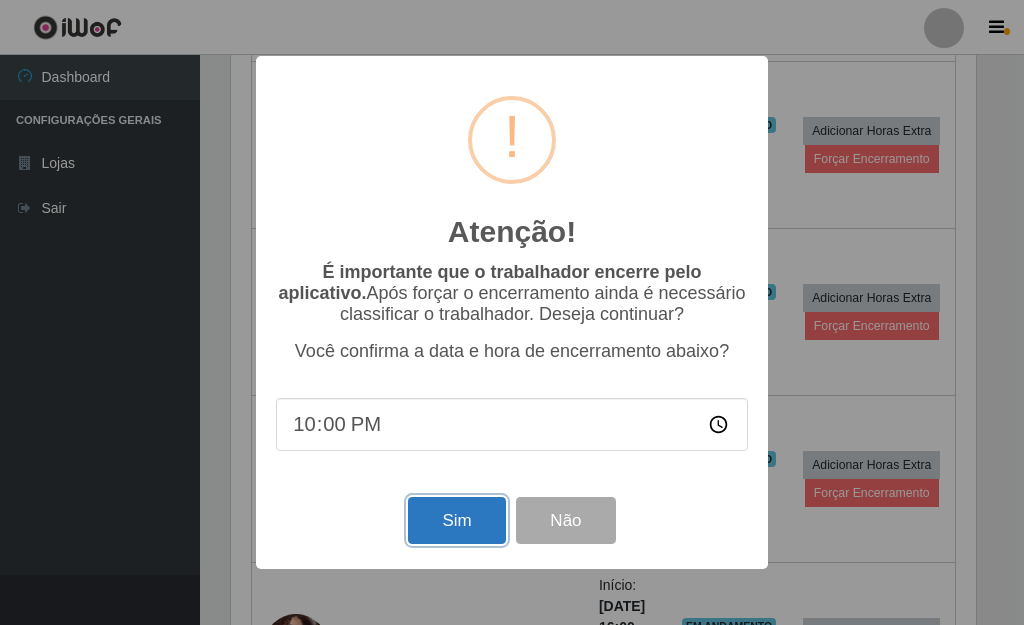 click on "Sim" at bounding box center (456, 520) 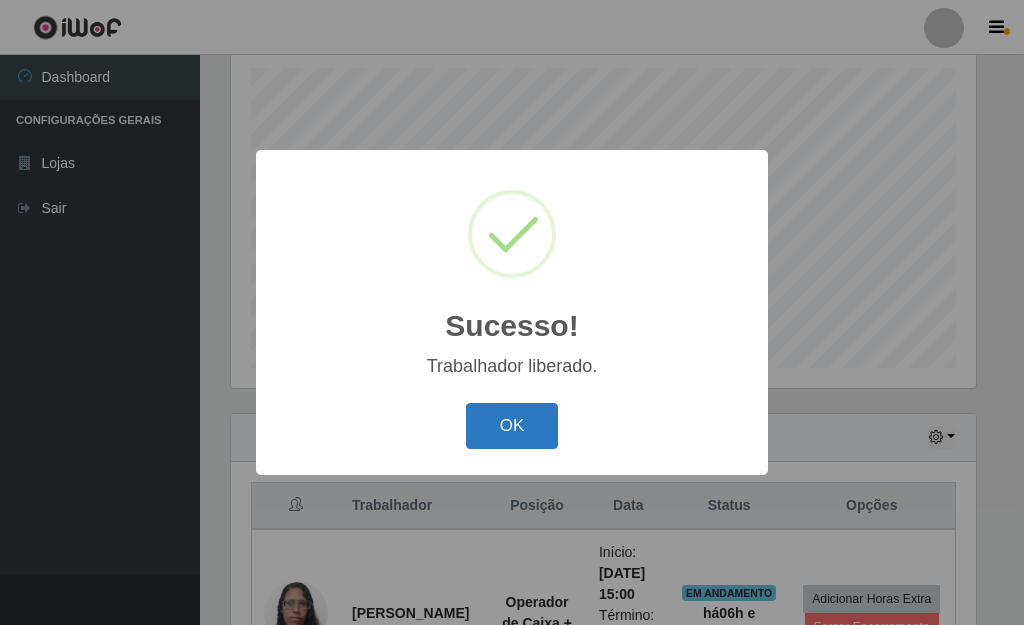 click on "OK" at bounding box center (512, 426) 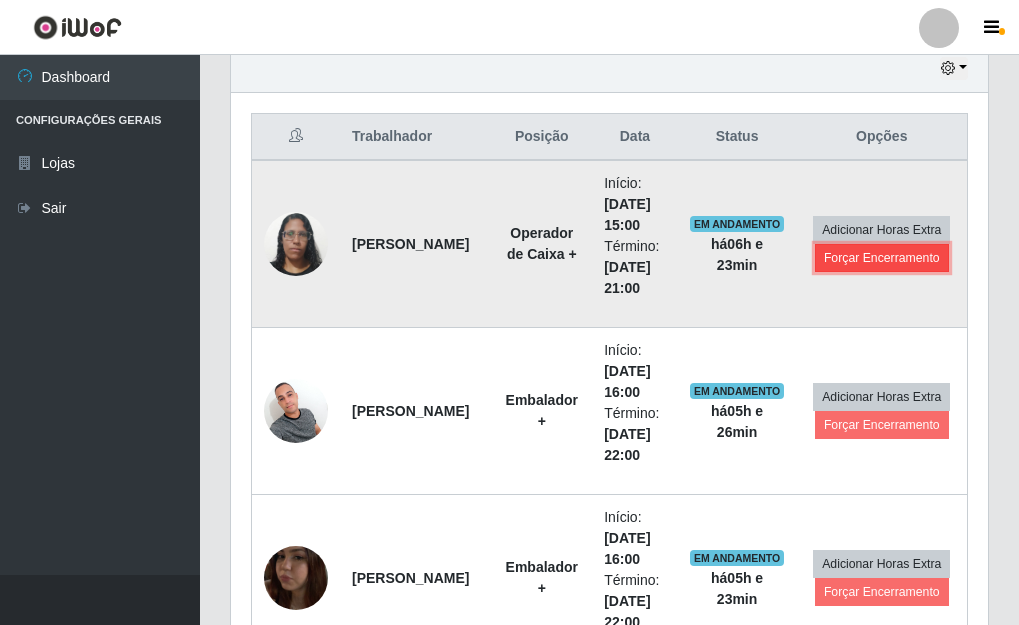 click on "Forçar Encerramento" at bounding box center [882, 258] 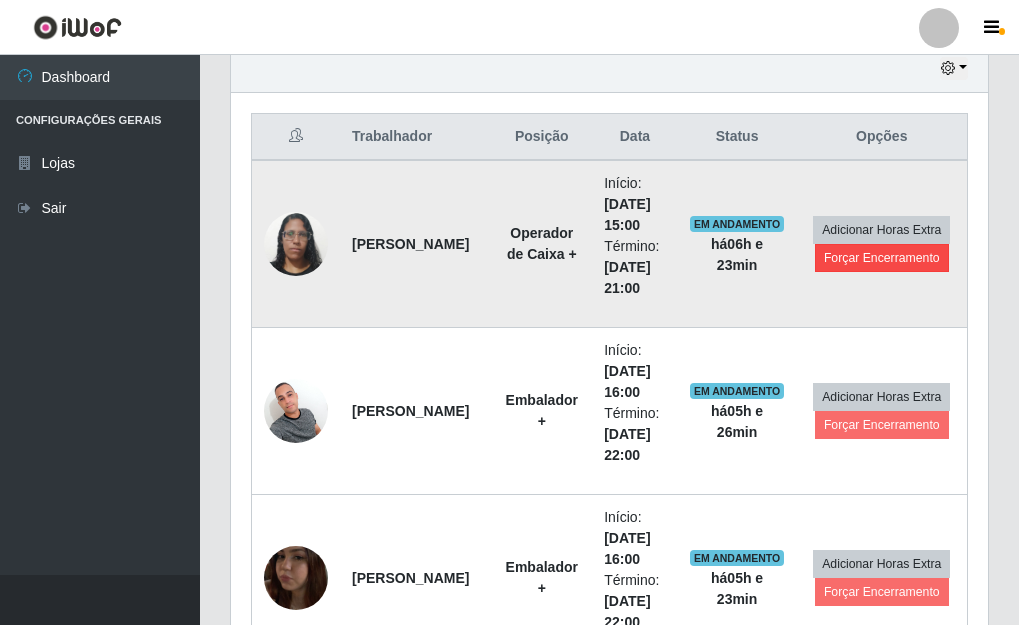 scroll, scrollTop: 999585, scrollLeft: 999255, axis: both 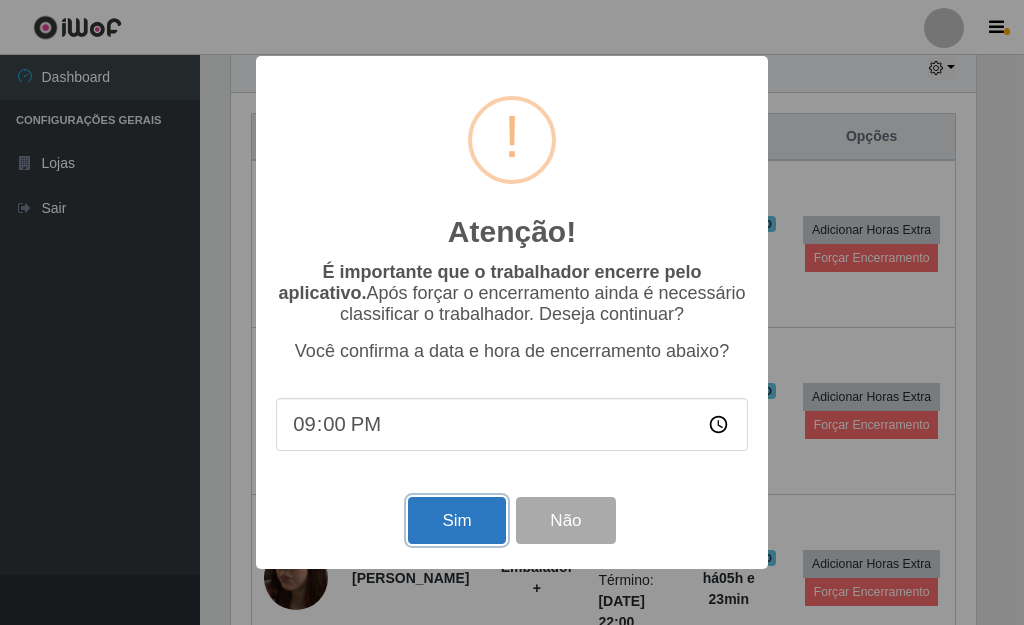 click on "Sim" at bounding box center (456, 520) 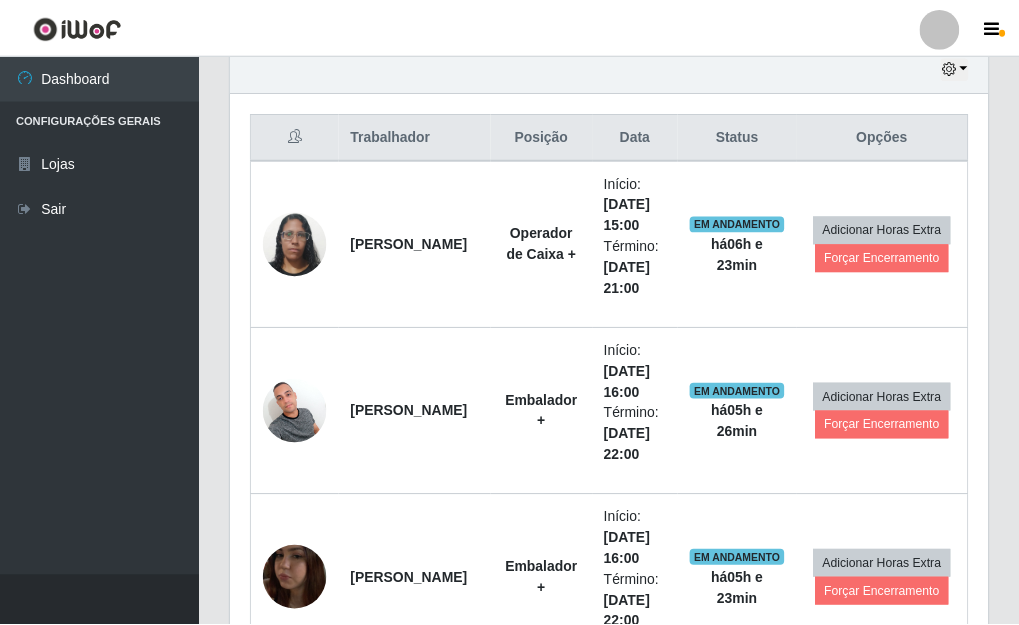 scroll, scrollTop: 999585, scrollLeft: 999243, axis: both 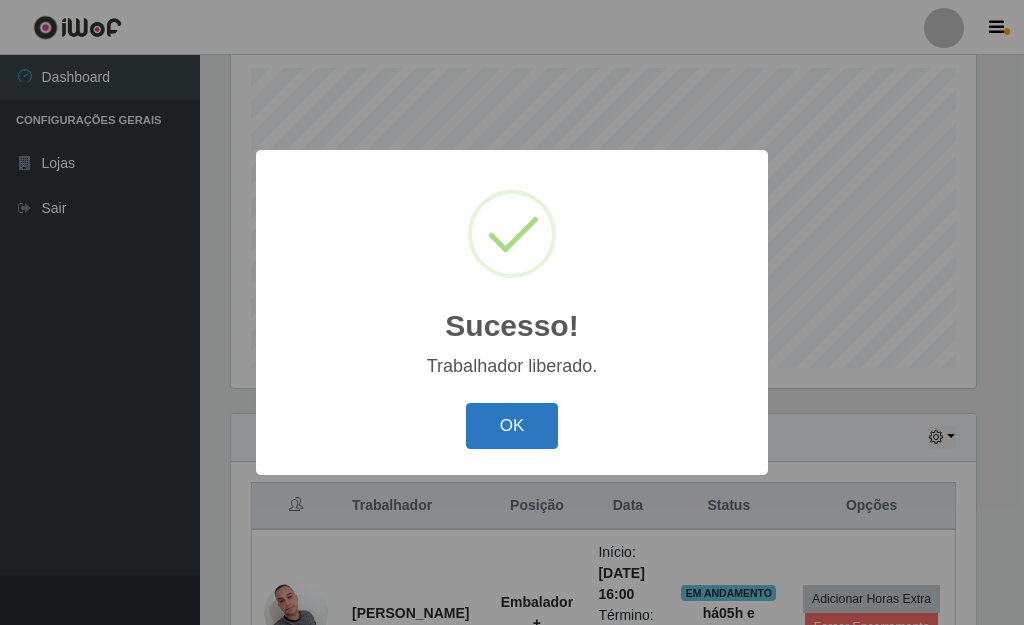 click on "OK" at bounding box center (512, 426) 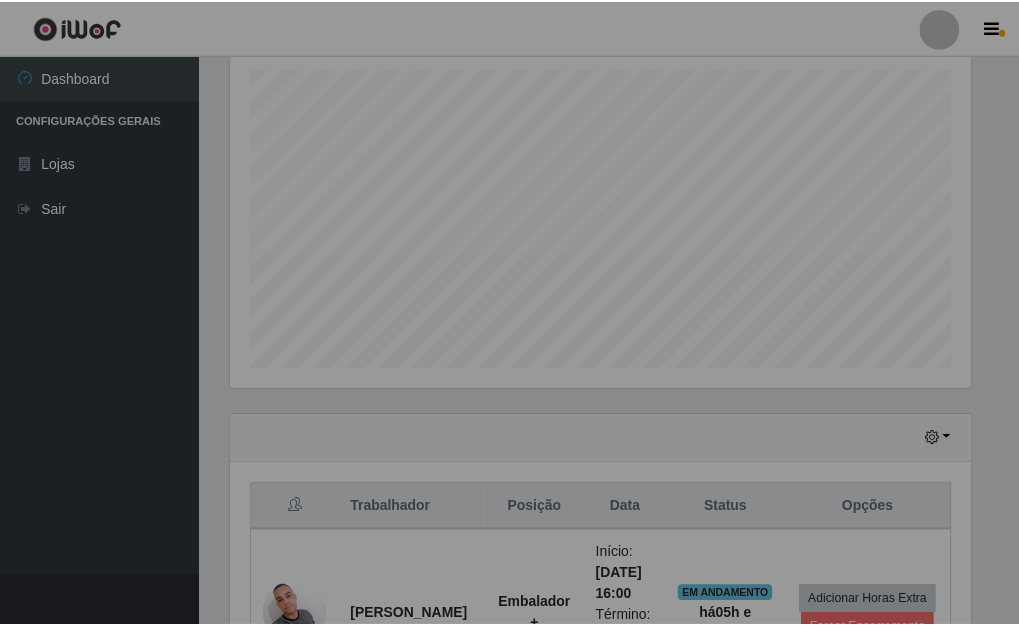scroll, scrollTop: 999585, scrollLeft: 999243, axis: both 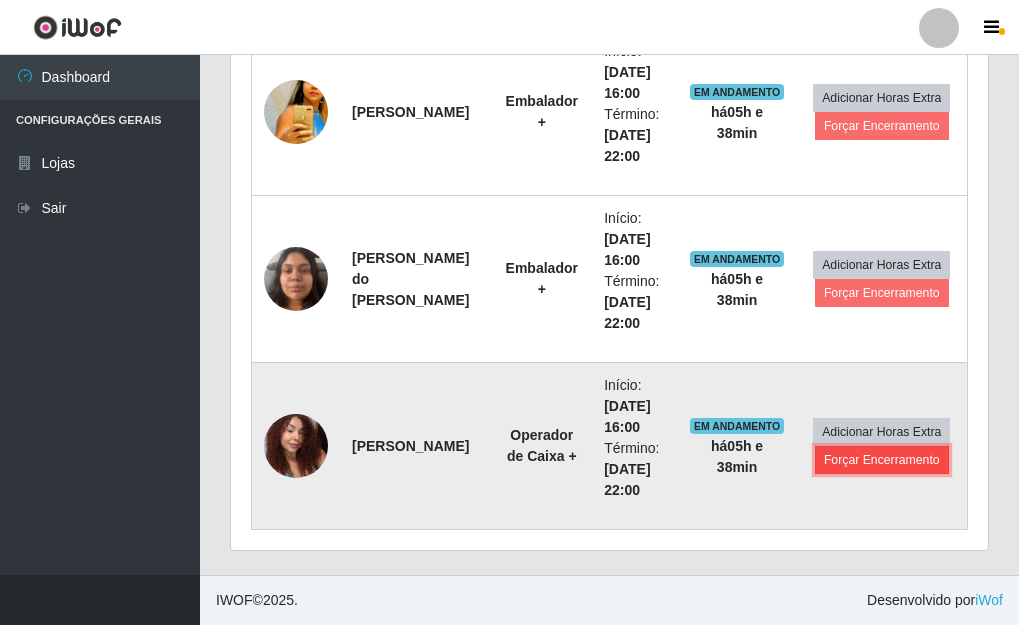 click on "Forçar Encerramento" at bounding box center [882, 460] 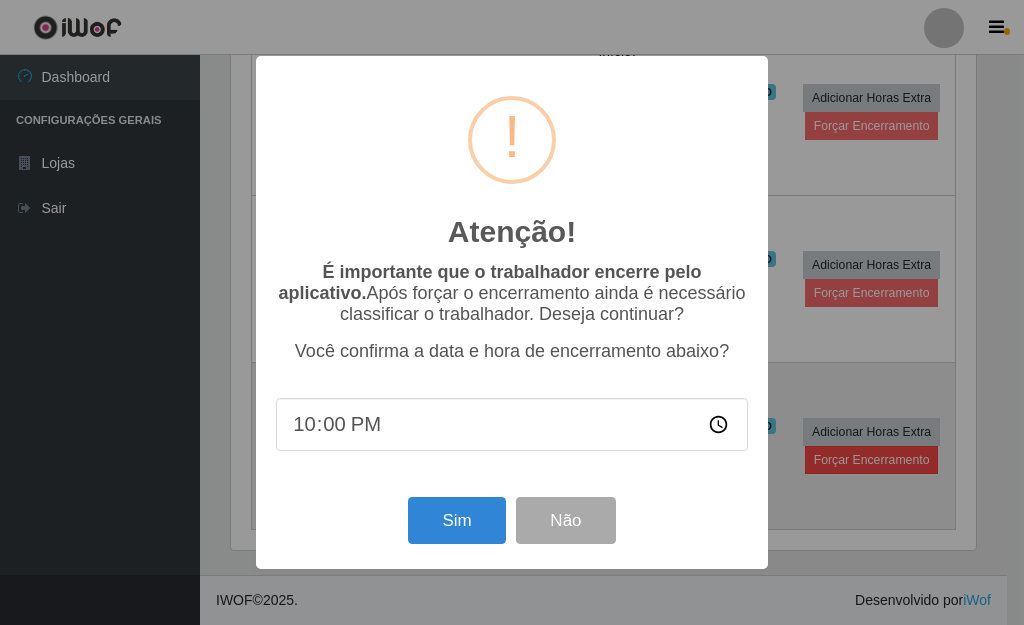 scroll, scrollTop: 999585, scrollLeft: 999255, axis: both 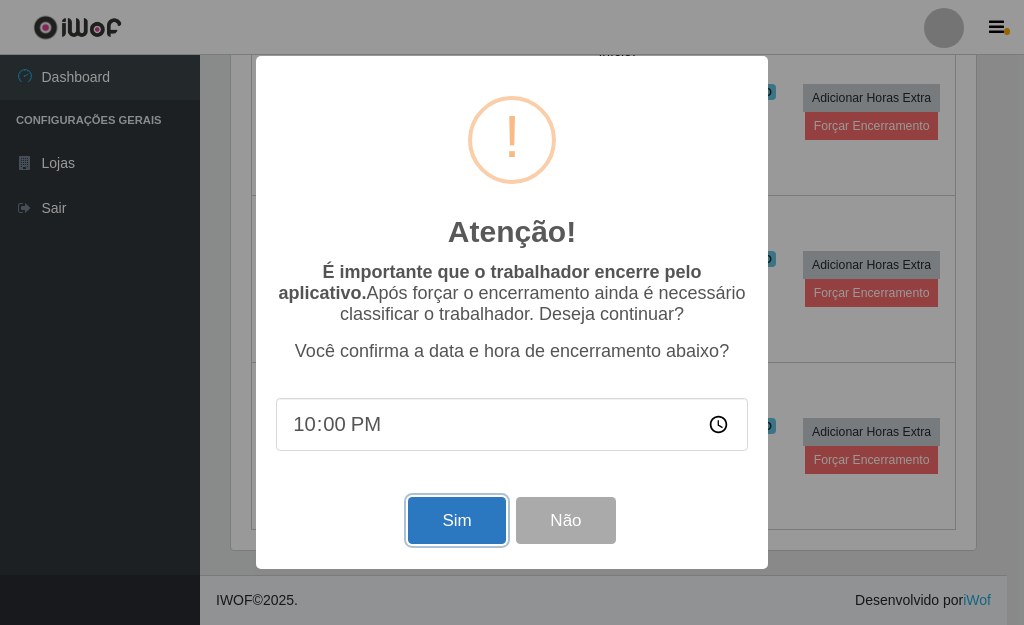 click on "Sim" at bounding box center (456, 520) 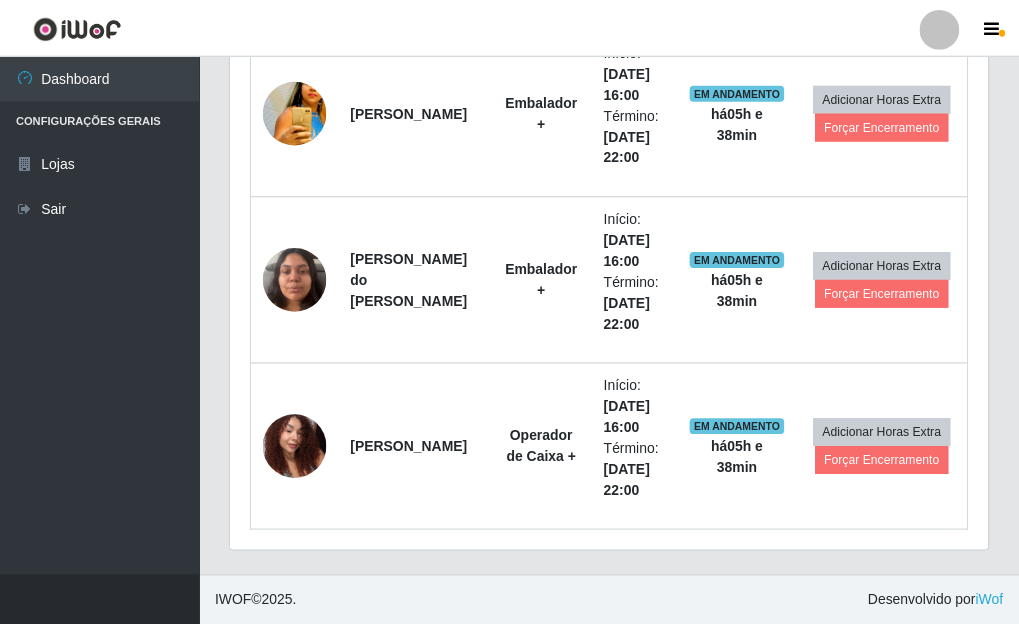 scroll, scrollTop: 999585, scrollLeft: 999243, axis: both 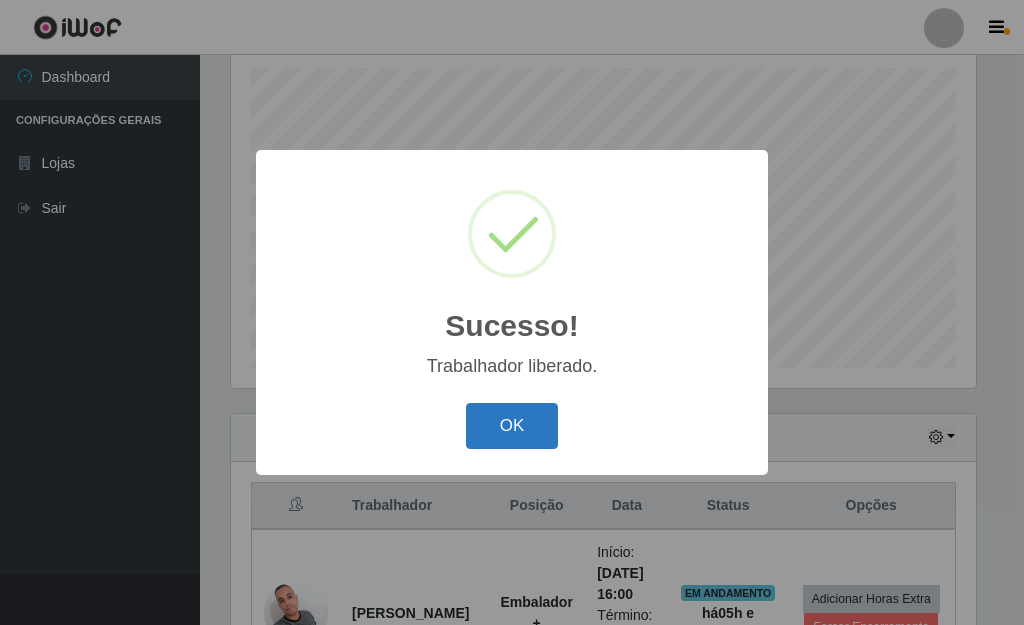 click on "OK" at bounding box center (512, 426) 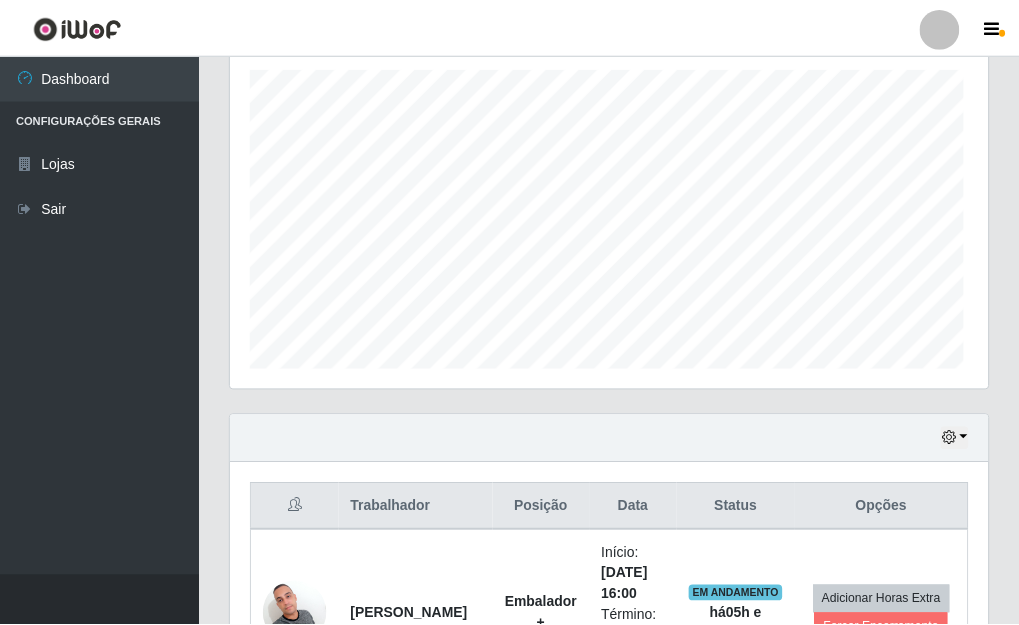 scroll, scrollTop: 999585, scrollLeft: 999243, axis: both 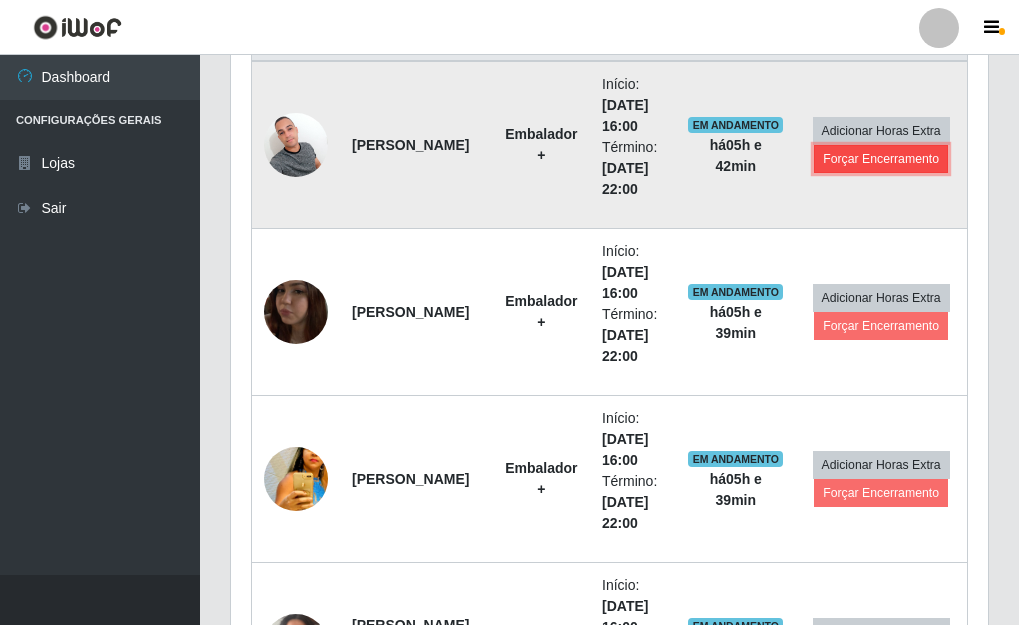 click on "Forçar Encerramento" at bounding box center [881, 159] 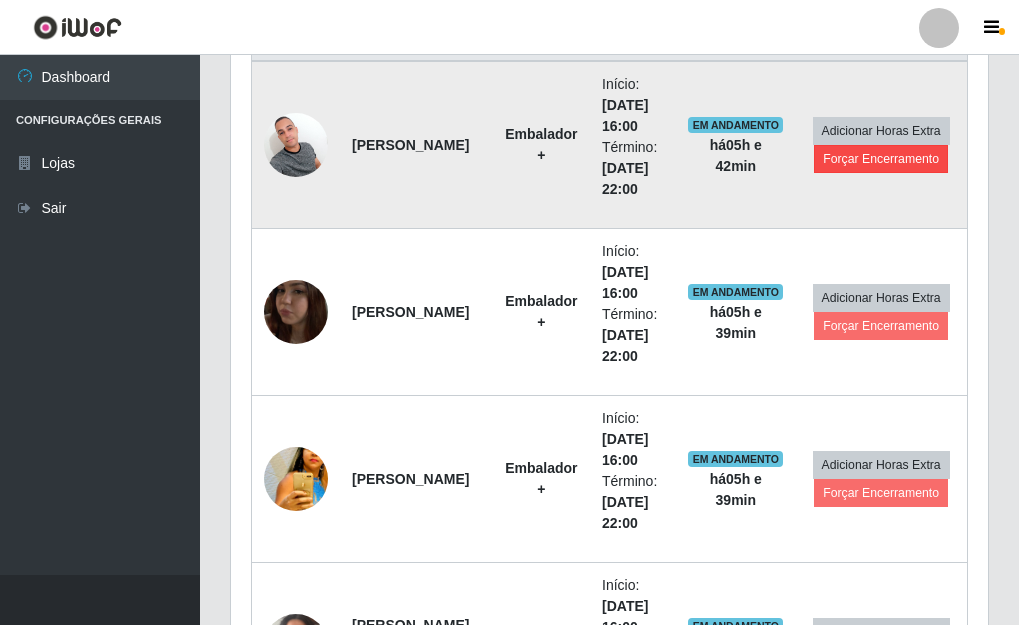 scroll, scrollTop: 999585, scrollLeft: 999255, axis: both 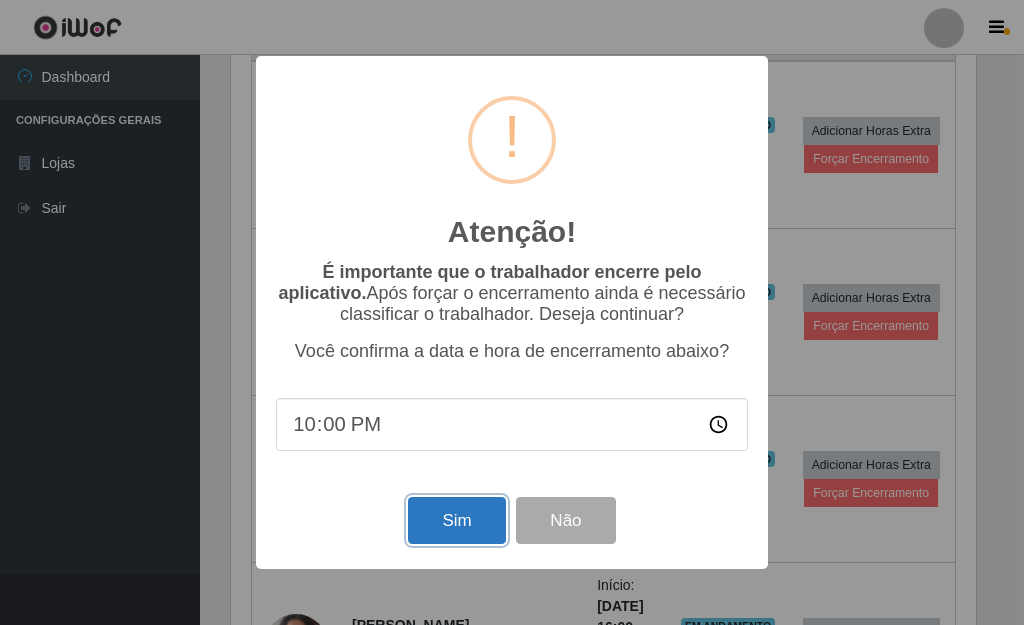 click on "Sim" at bounding box center (456, 520) 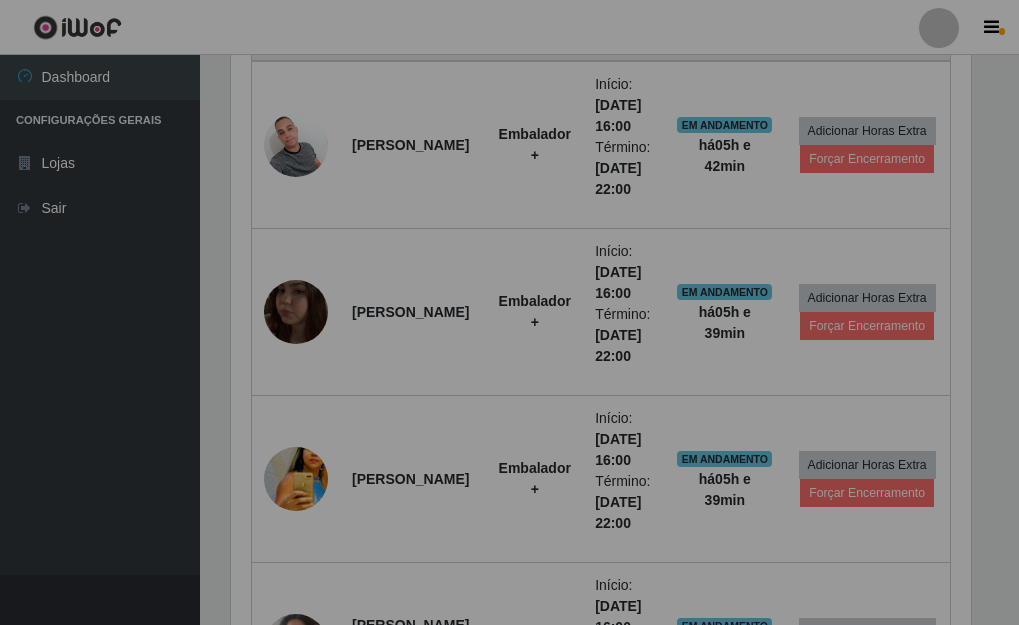 scroll, scrollTop: 999585, scrollLeft: 999243, axis: both 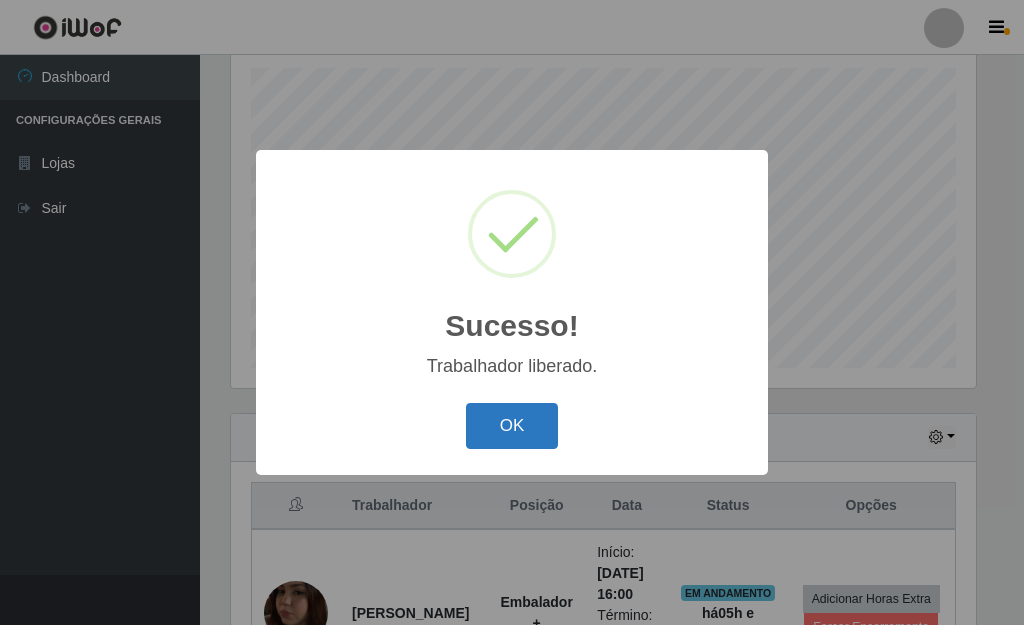 click on "OK" at bounding box center [512, 426] 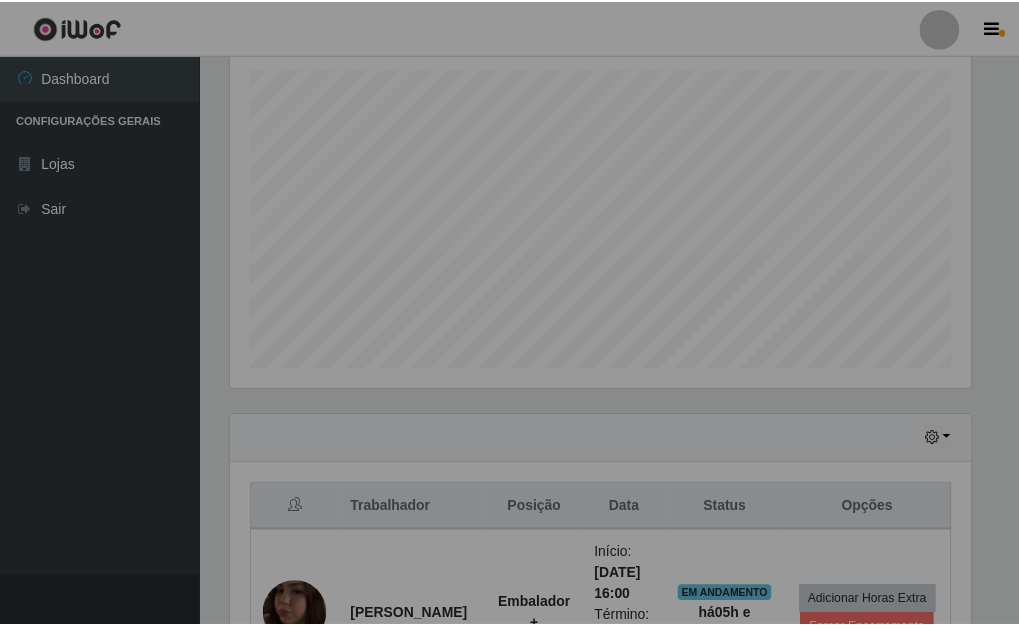 scroll, scrollTop: 999585, scrollLeft: 999243, axis: both 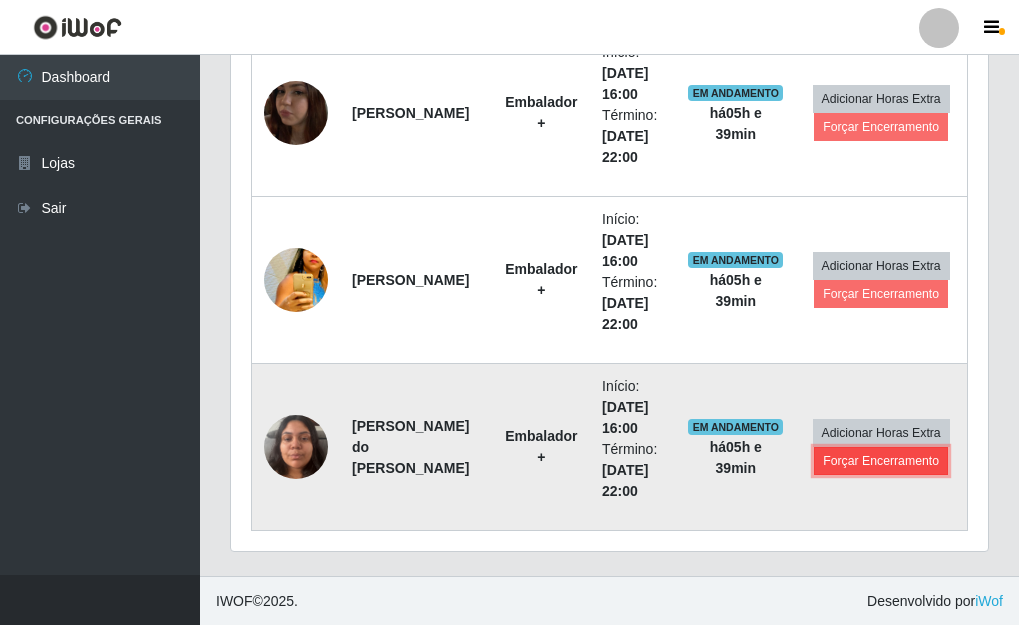 click on "Forçar Encerramento" at bounding box center (881, 461) 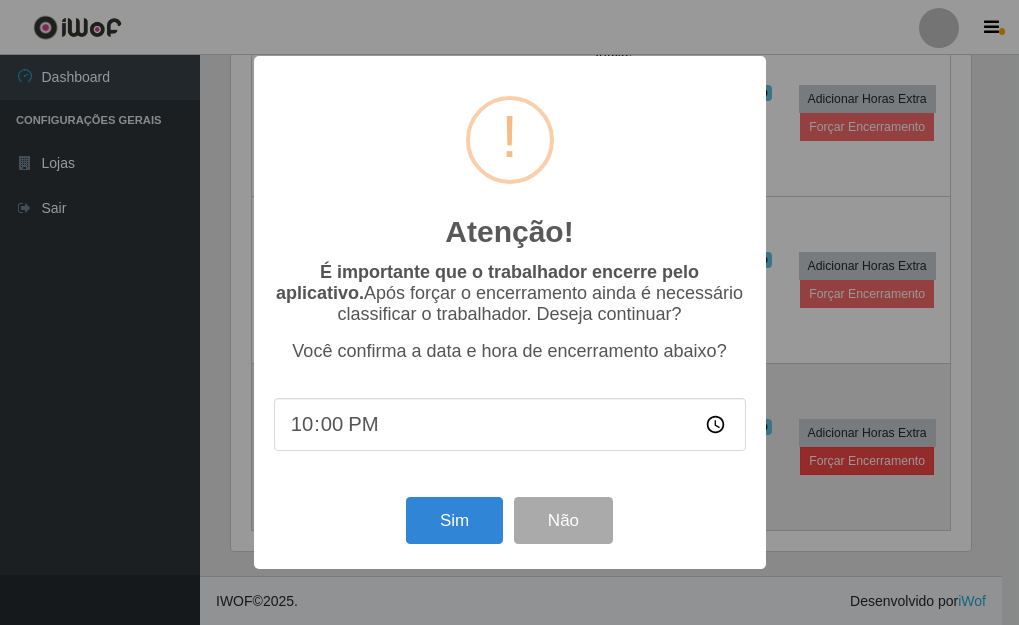 scroll, scrollTop: 999585, scrollLeft: 999255, axis: both 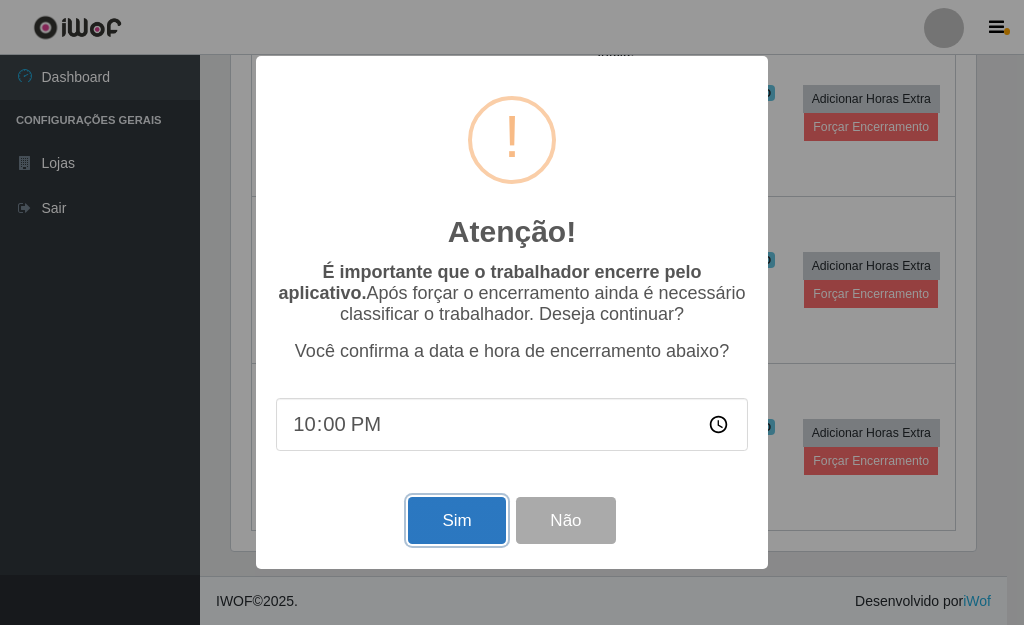 click on "Sim" at bounding box center [456, 520] 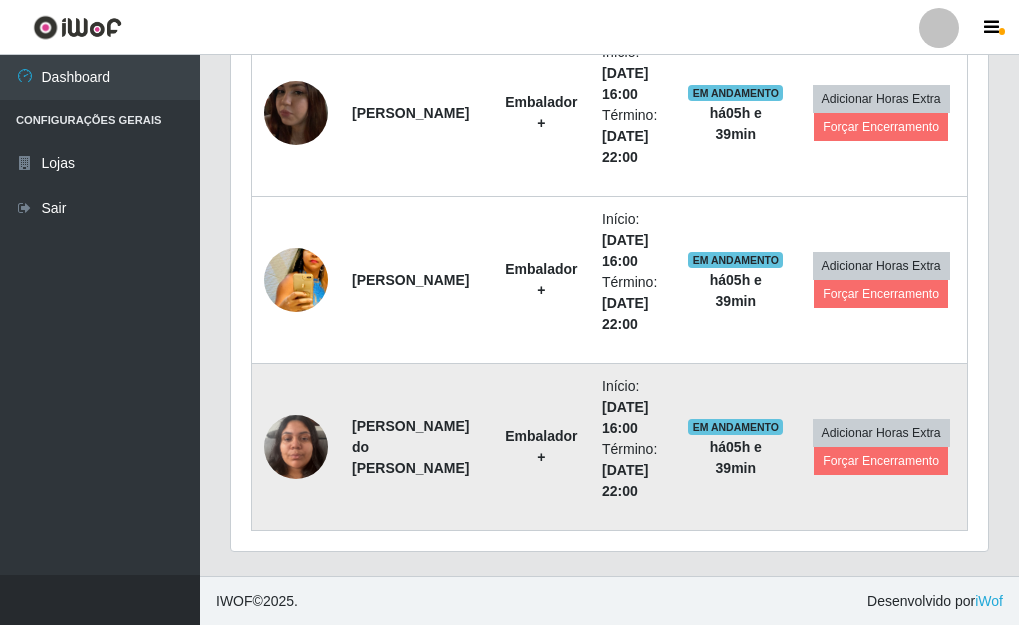 scroll, scrollTop: 999585, scrollLeft: 999243, axis: both 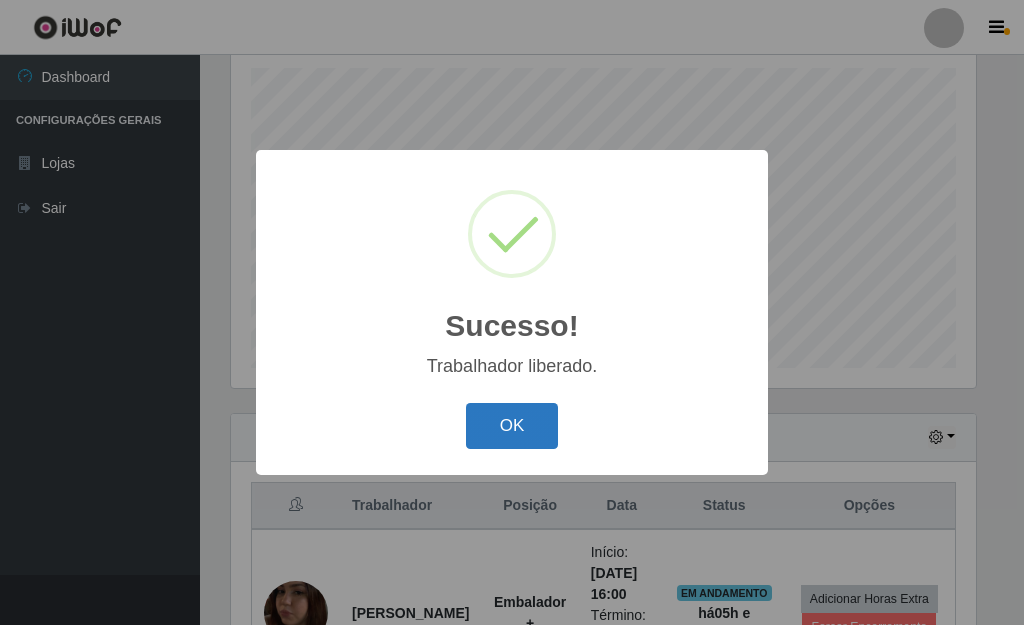 click on "OK" at bounding box center (512, 426) 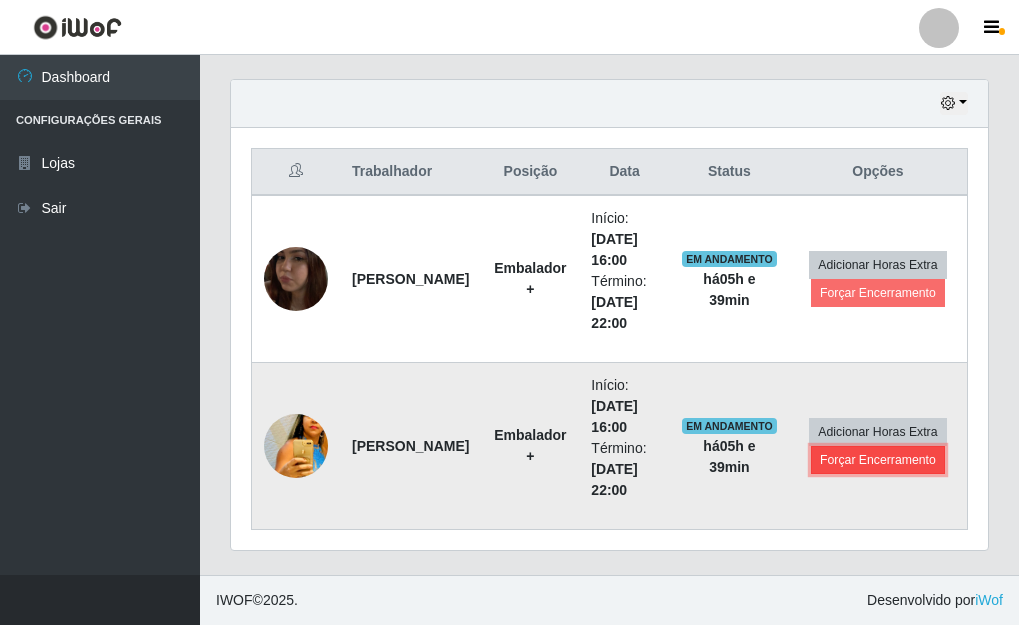 click on "Forçar Encerramento" at bounding box center [878, 460] 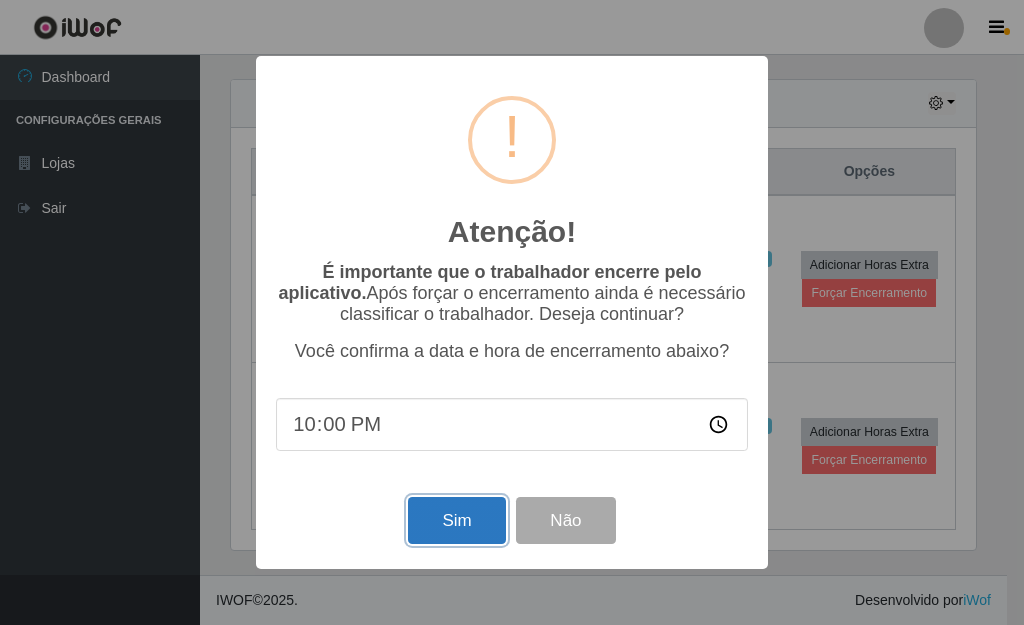 click on "Sim" at bounding box center (456, 520) 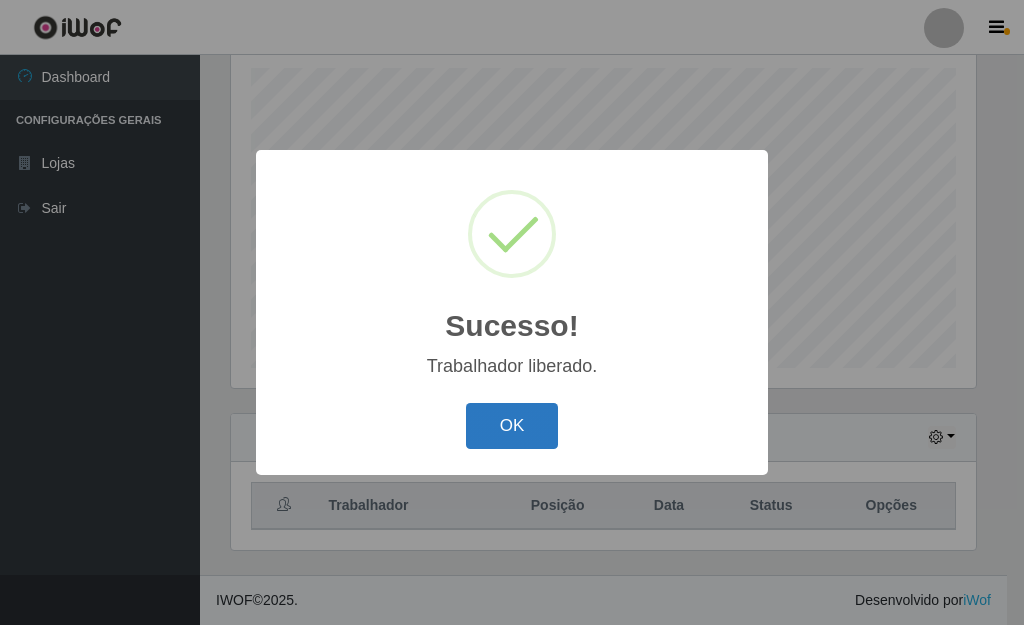 click on "OK" at bounding box center [512, 426] 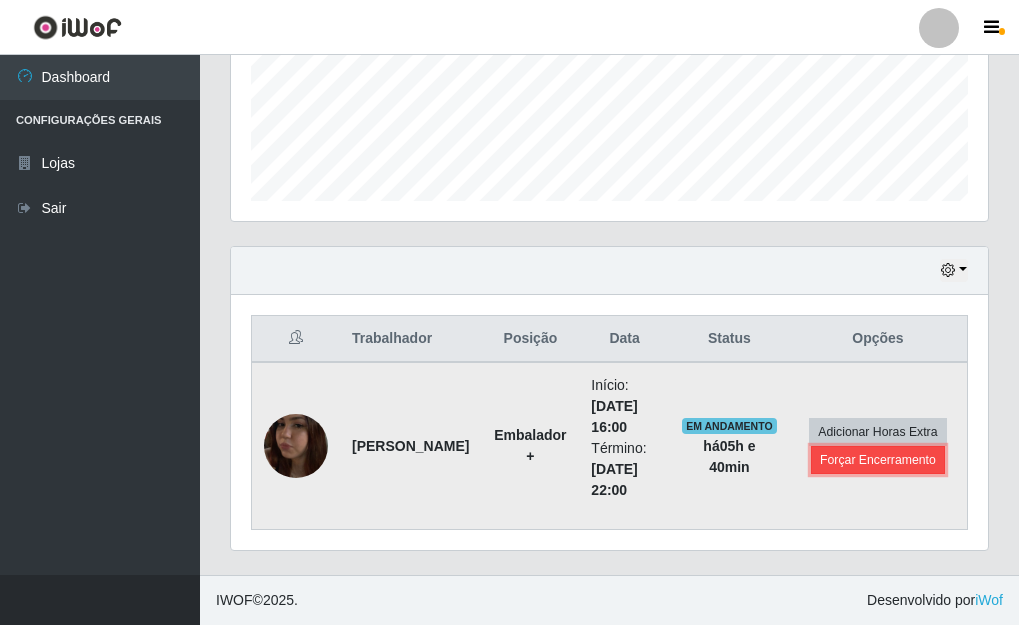 click on "Forçar Encerramento" at bounding box center [878, 460] 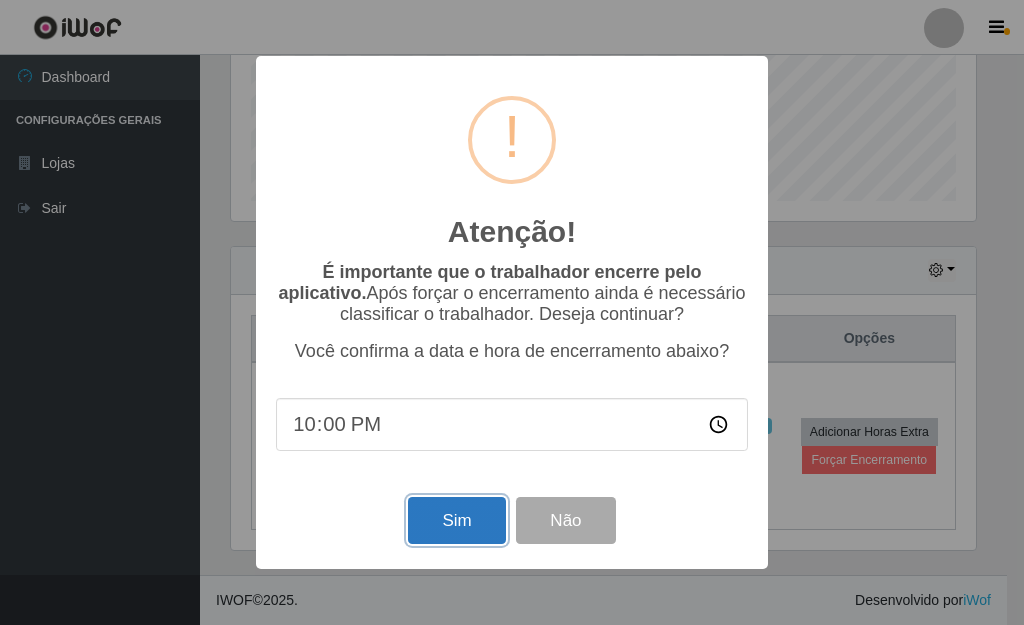 click on "Sim" at bounding box center (456, 520) 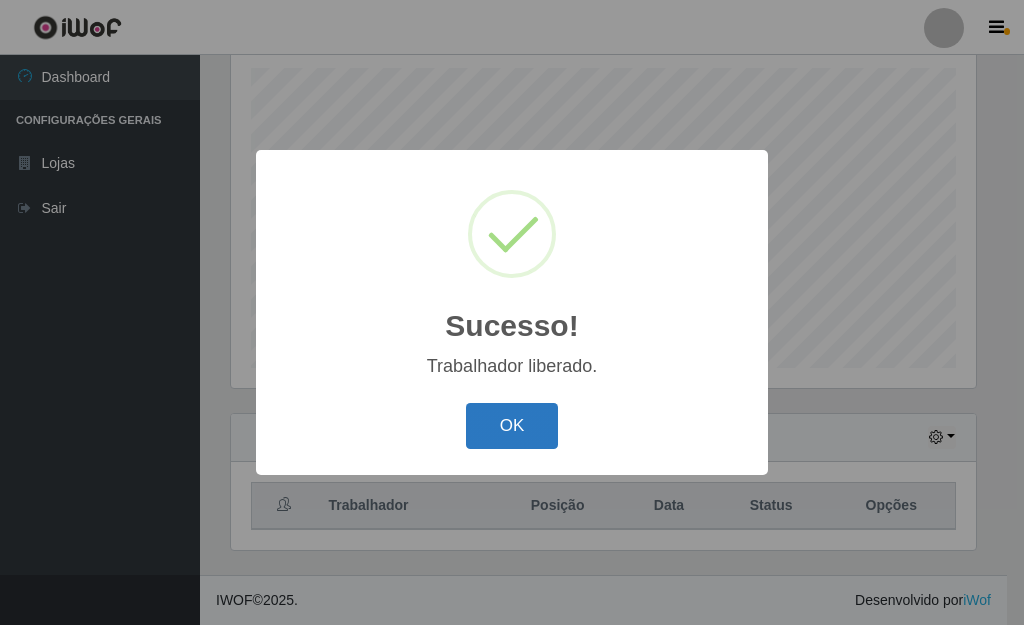 click on "OK" at bounding box center (512, 426) 